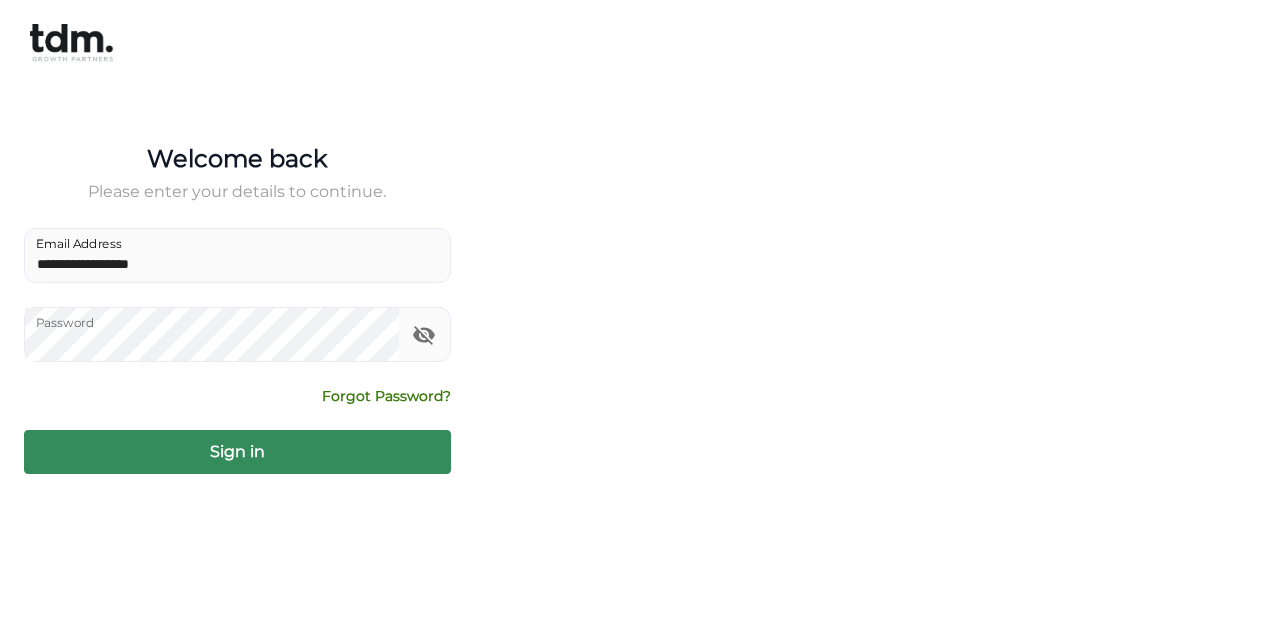 scroll, scrollTop: 0, scrollLeft: 0, axis: both 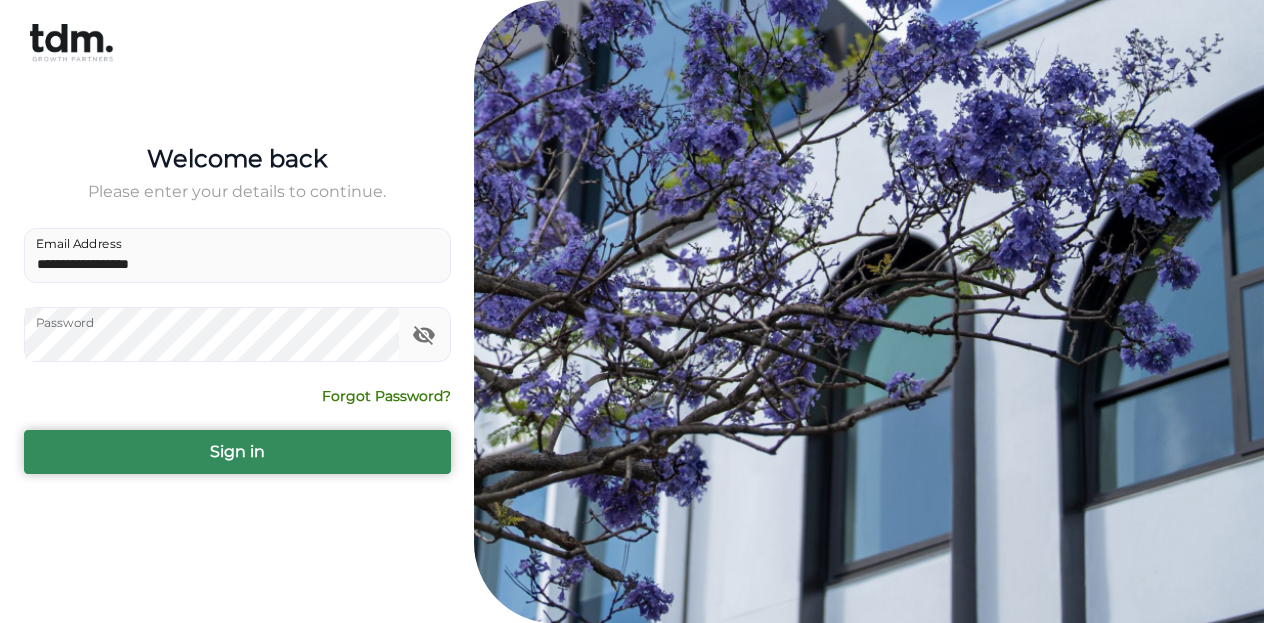 click on "Sign in" at bounding box center (237, 452) 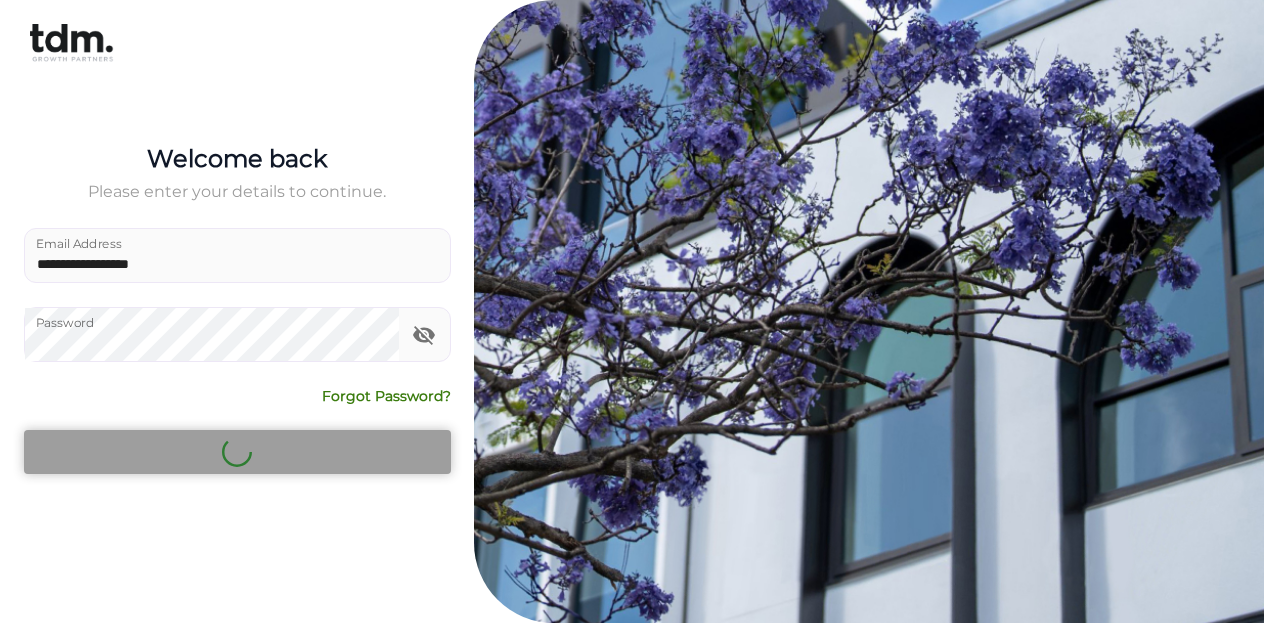 click on "**********" at bounding box center (237, 312) 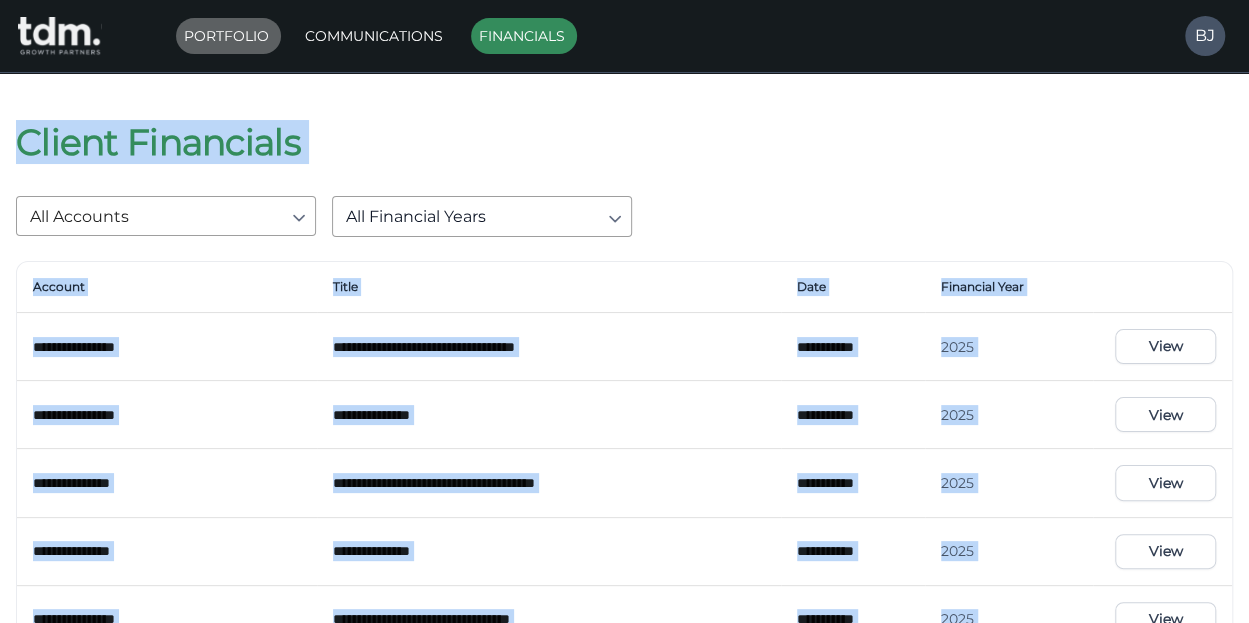 click on "Portfolio" at bounding box center [228, 36] 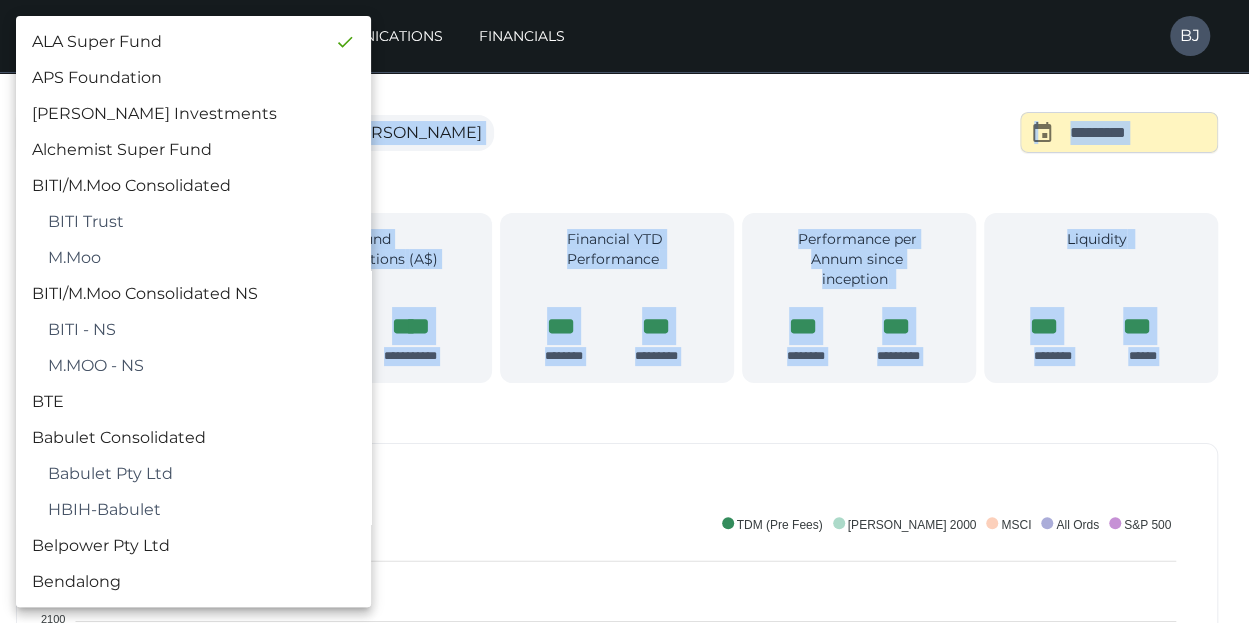 click on "**********" at bounding box center (624, 1720) 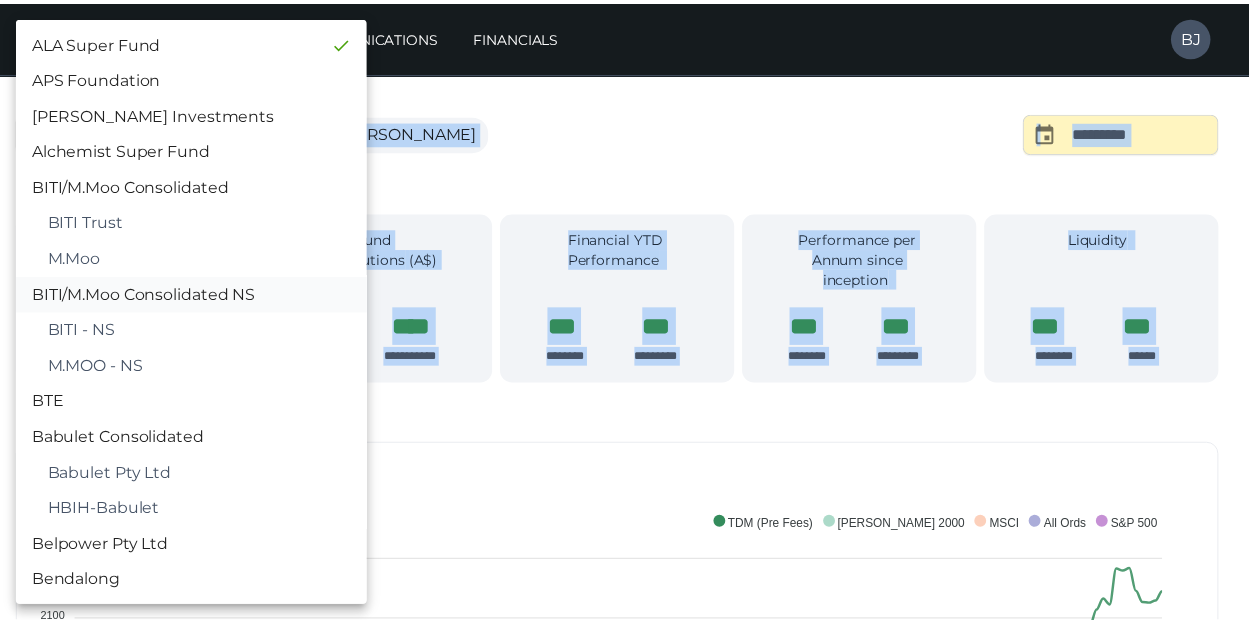 scroll, scrollTop: 124, scrollLeft: 0, axis: vertical 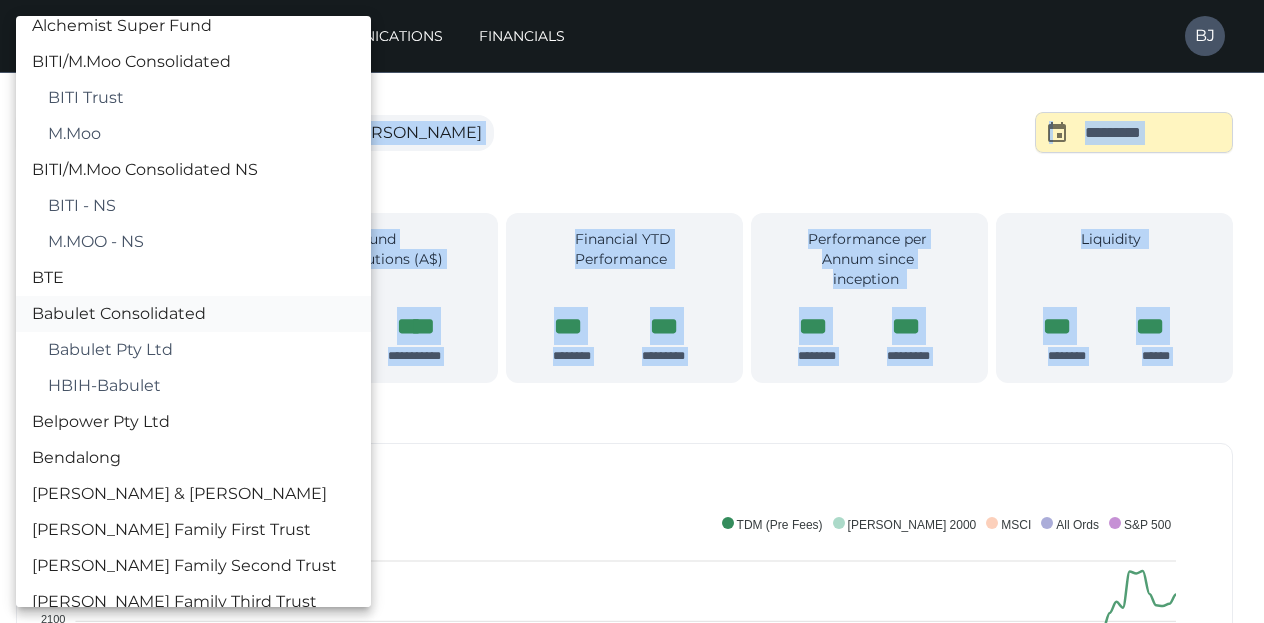 click on "Babulet Consolidated" at bounding box center (193, 314) 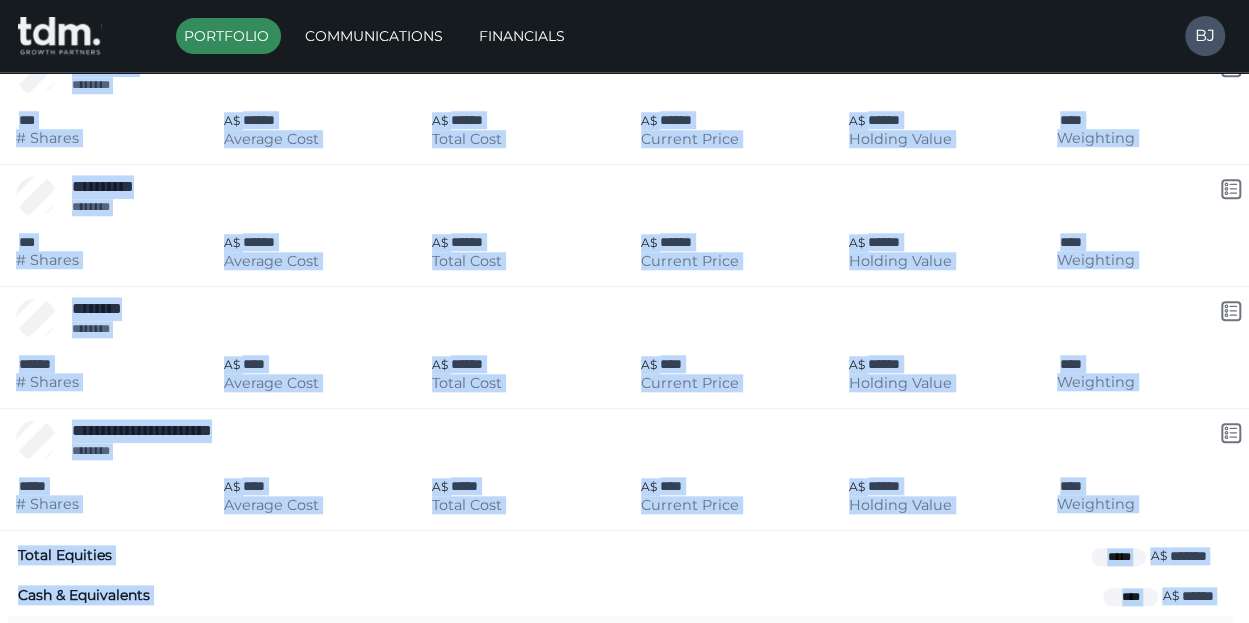 scroll, scrollTop: 1012, scrollLeft: 0, axis: vertical 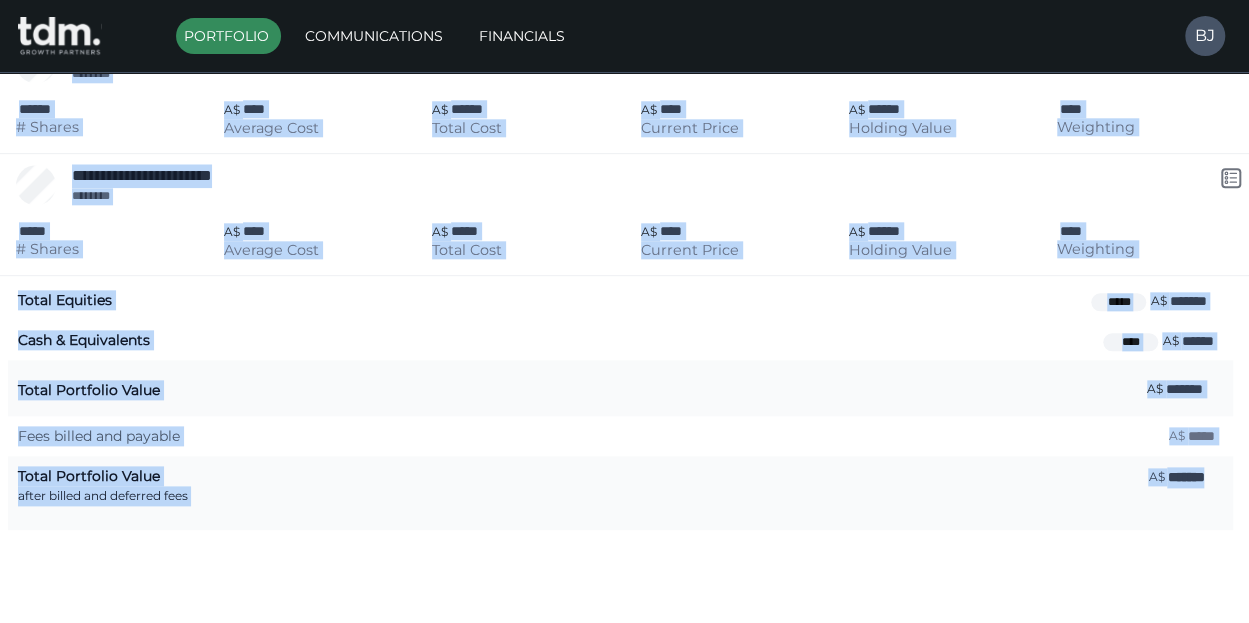 click on "**********" at bounding box center [624, -157] 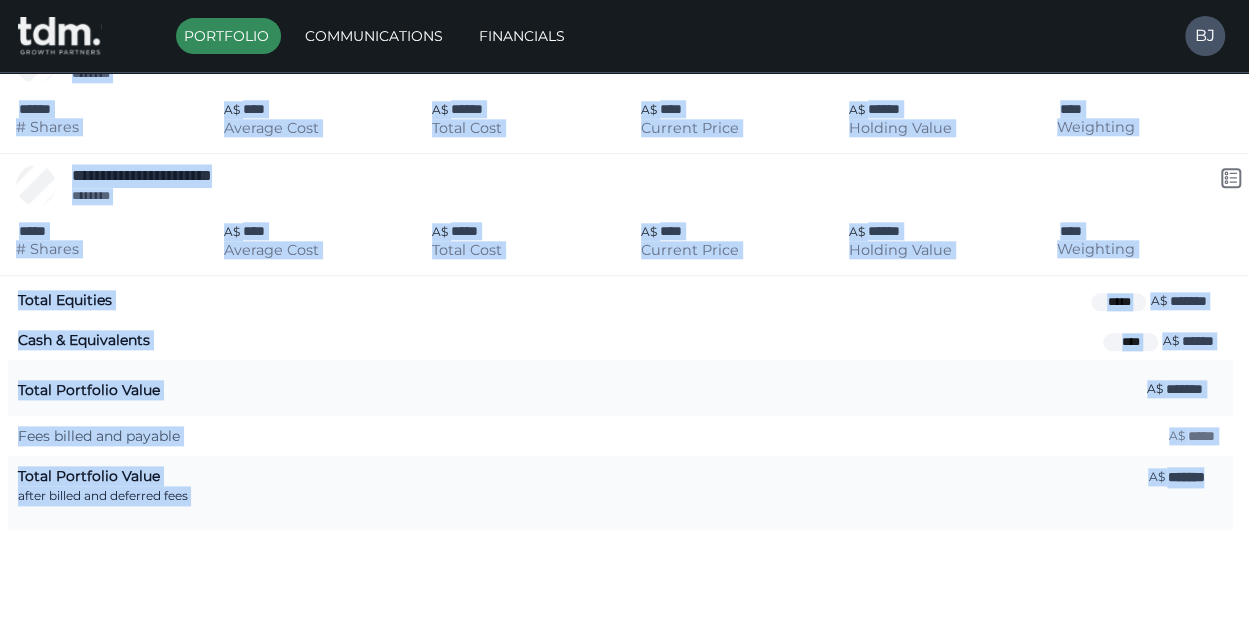 click on "Fees billed and payable A$ *****" at bounding box center (620, 436) 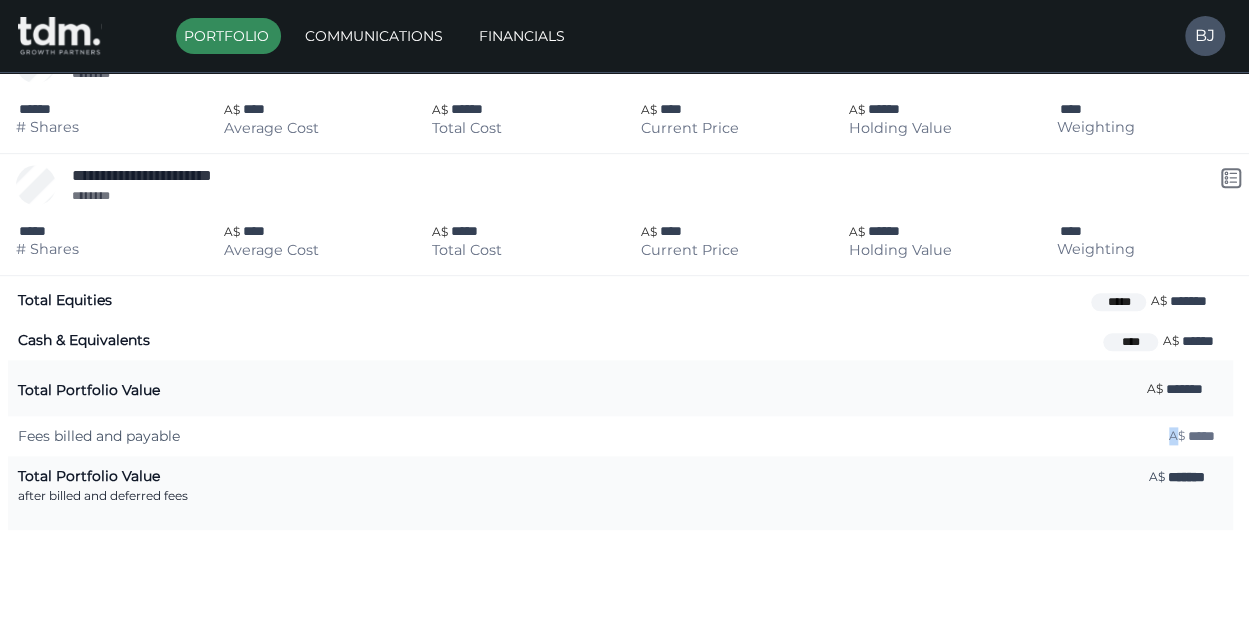 click on "Fees billed and payable A$ *****" at bounding box center (620, 436) 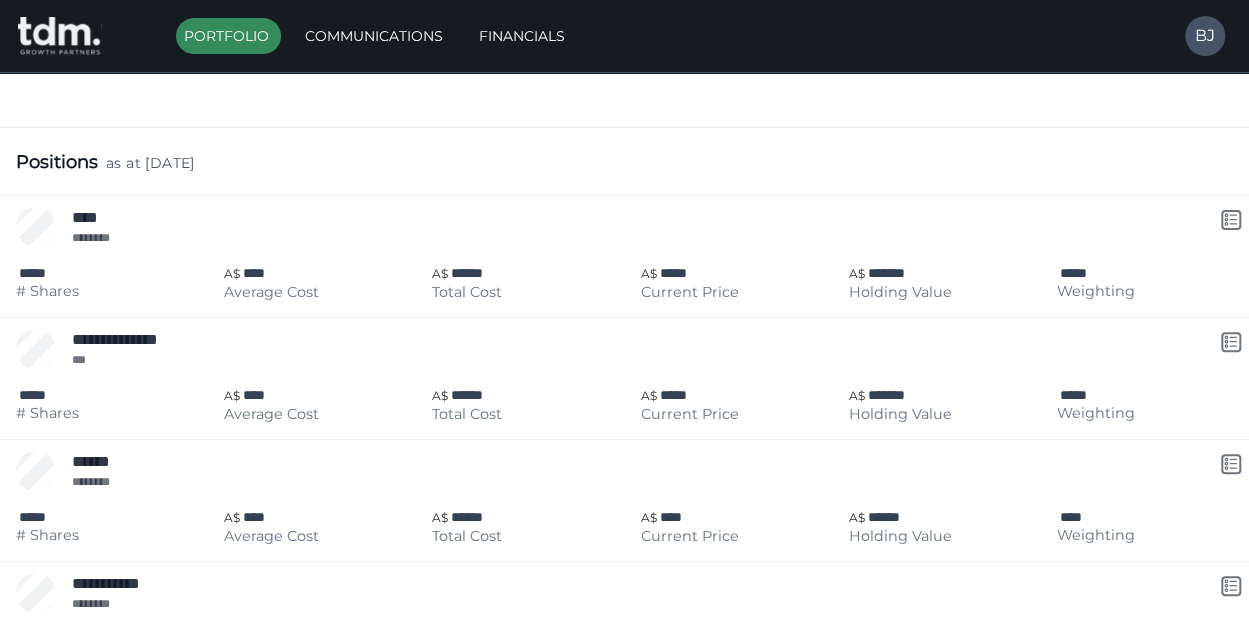 scroll, scrollTop: 0, scrollLeft: 0, axis: both 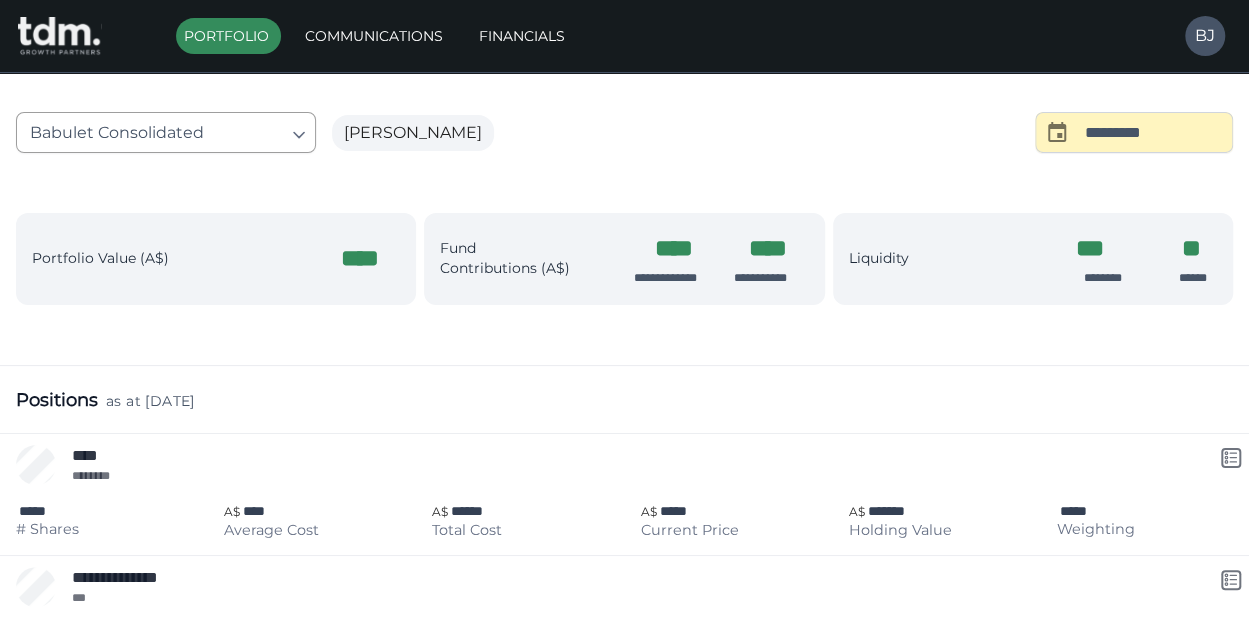 click on "**********" at bounding box center [624, 819] 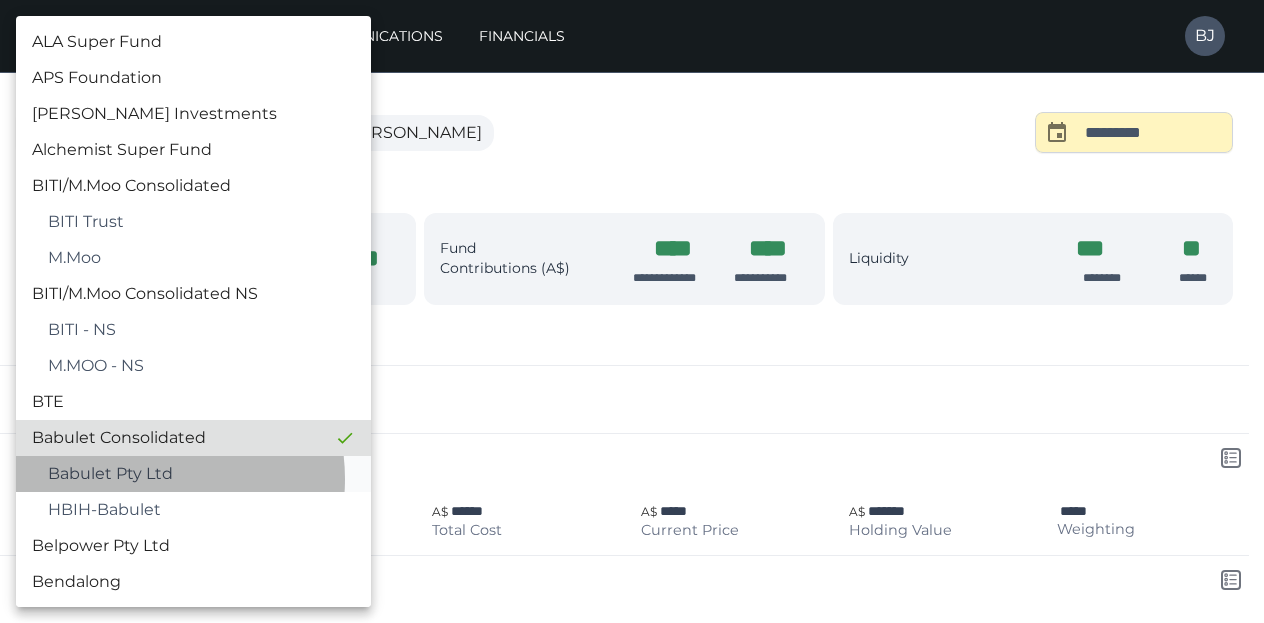 click on "Babulet Pty Ltd" at bounding box center [201, 474] 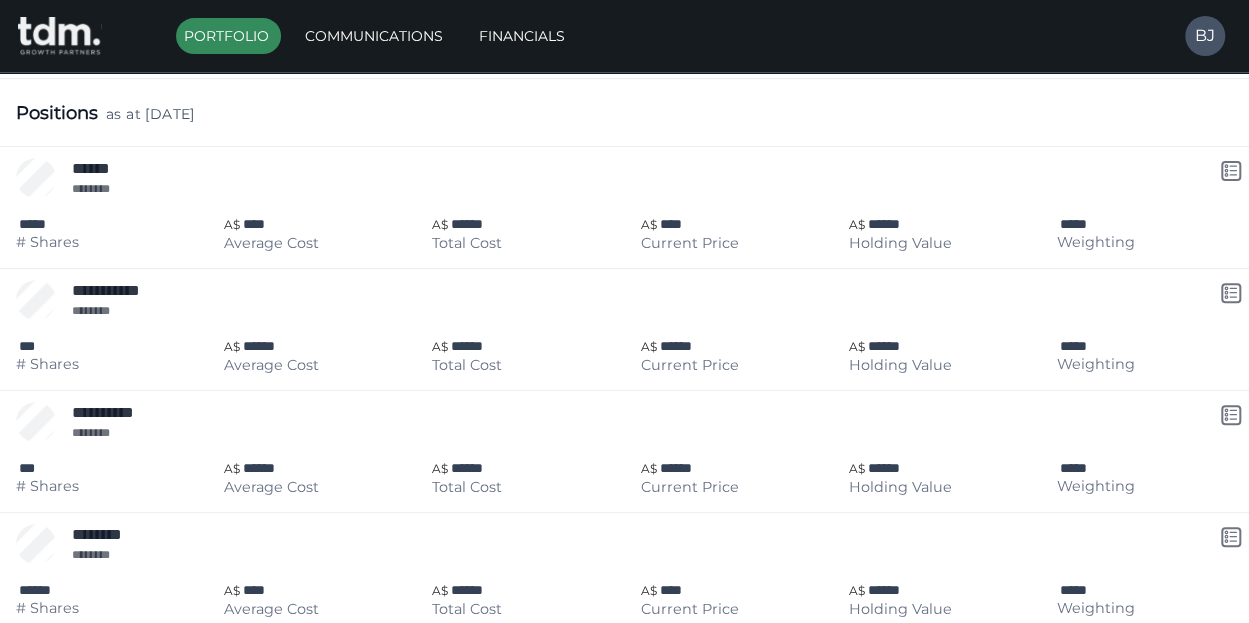 scroll, scrollTop: 0, scrollLeft: 0, axis: both 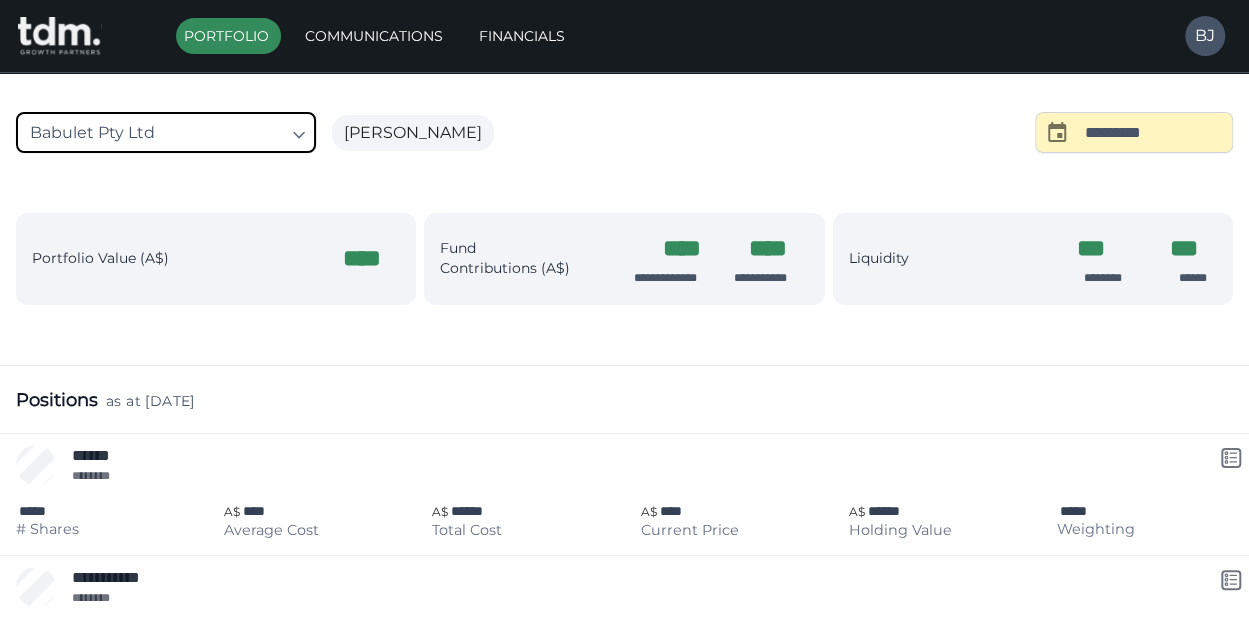 click on "**********" at bounding box center (624, 697) 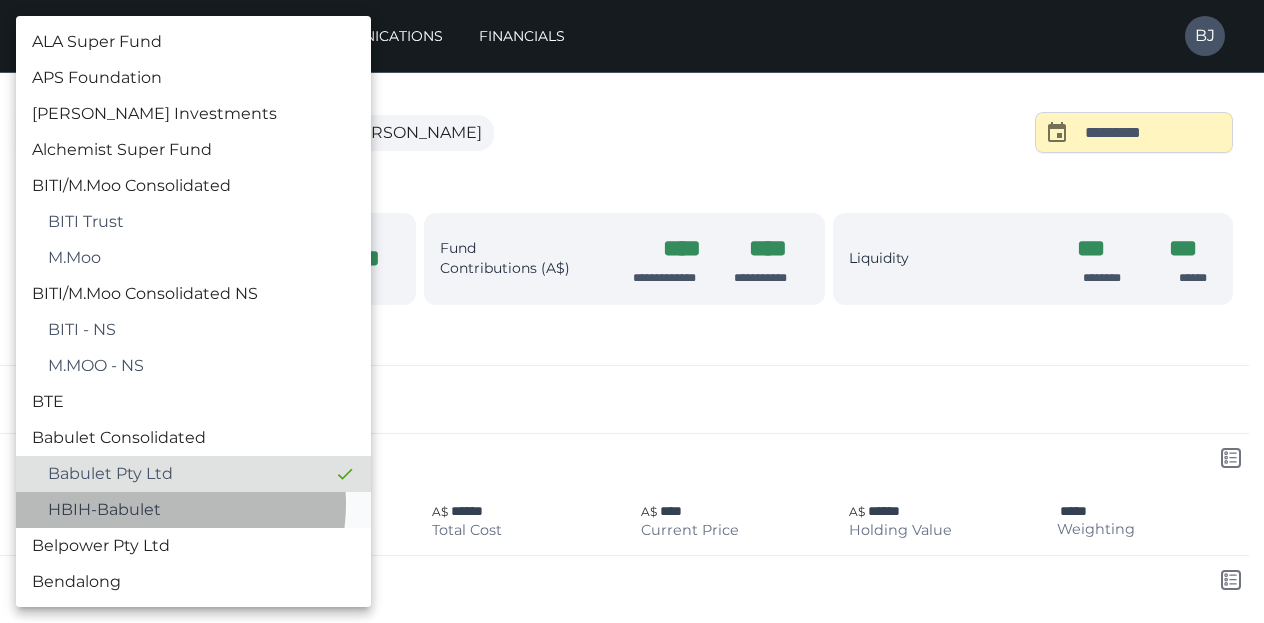 click on "HBIH-Babulet" at bounding box center (201, 510) 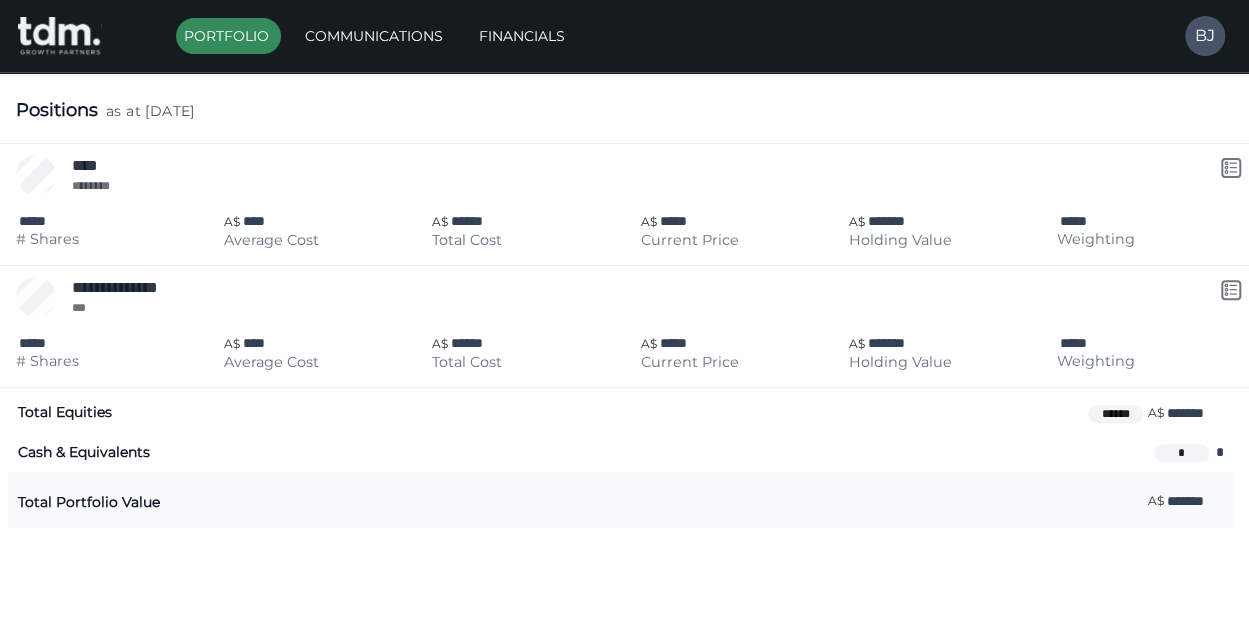 scroll, scrollTop: 0, scrollLeft: 0, axis: both 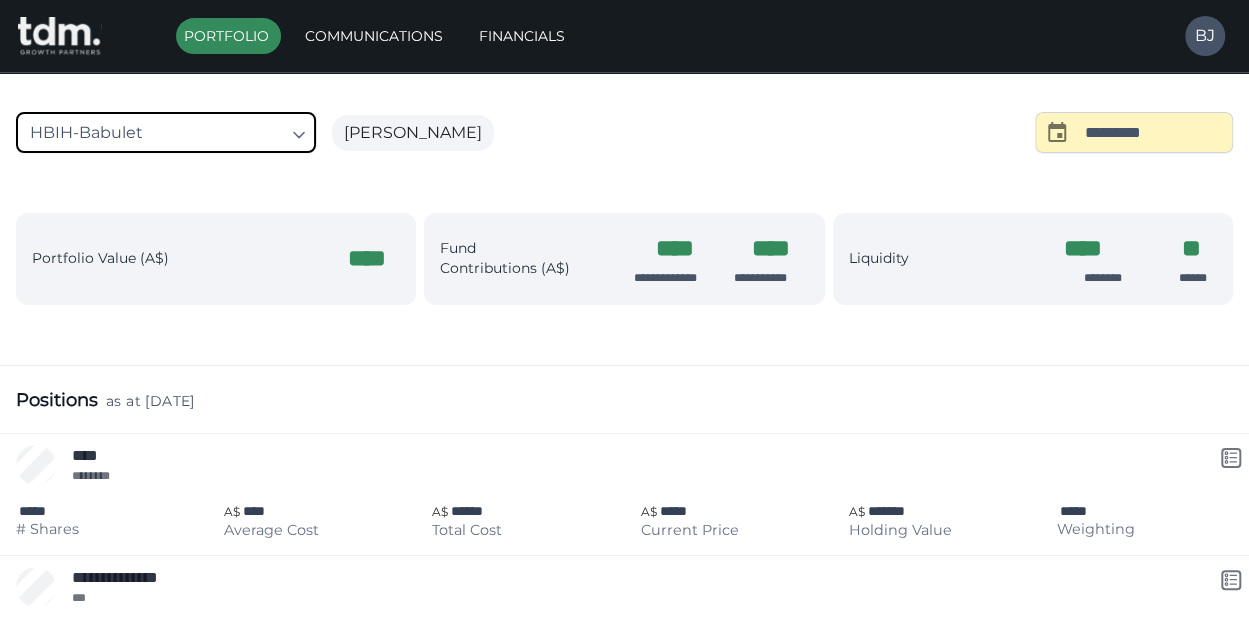 click on "**********" at bounding box center [624, 457] 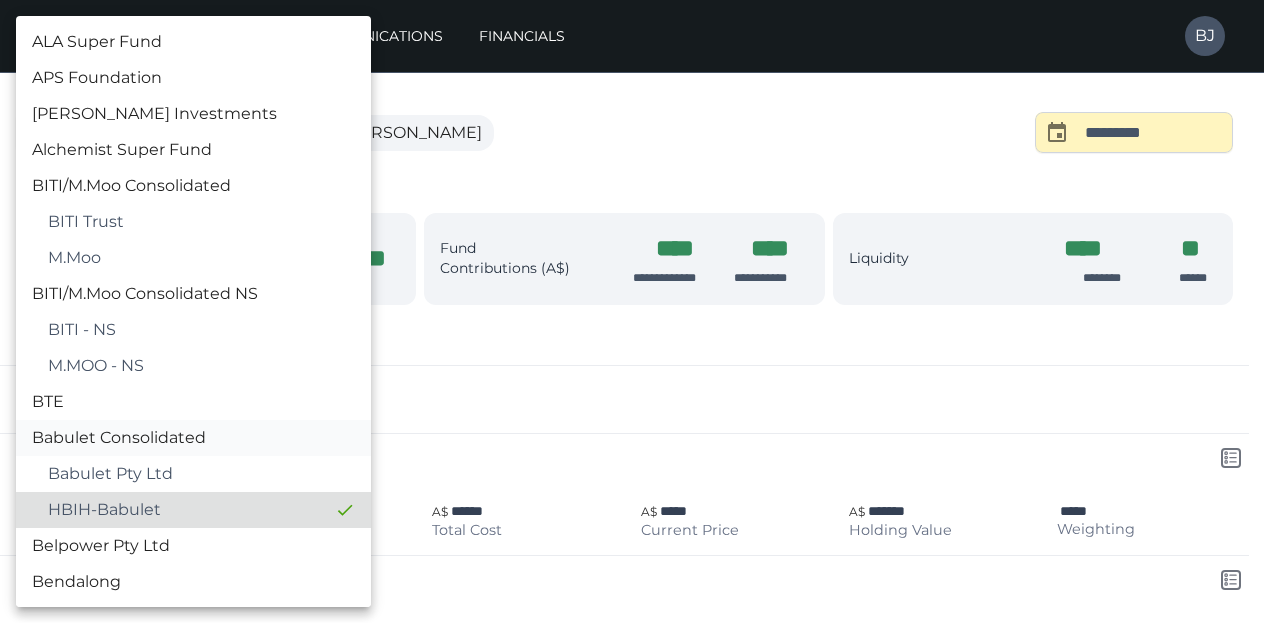 click on "Babulet Consolidated" at bounding box center [193, 438] 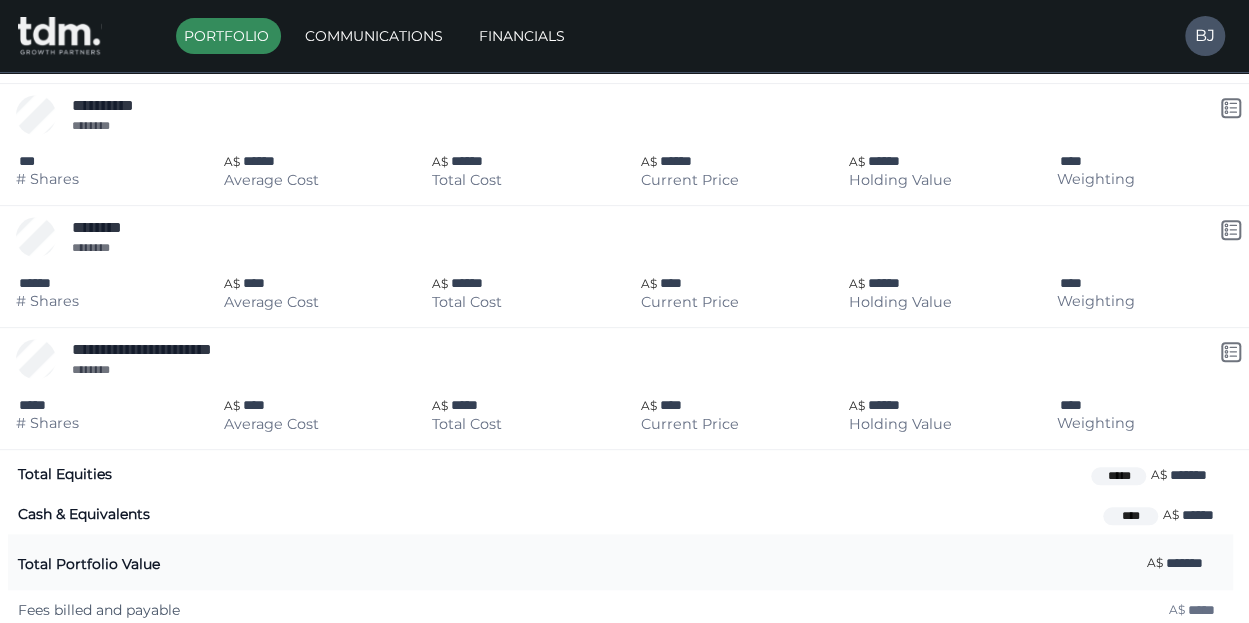 scroll, scrollTop: 1012, scrollLeft: 0, axis: vertical 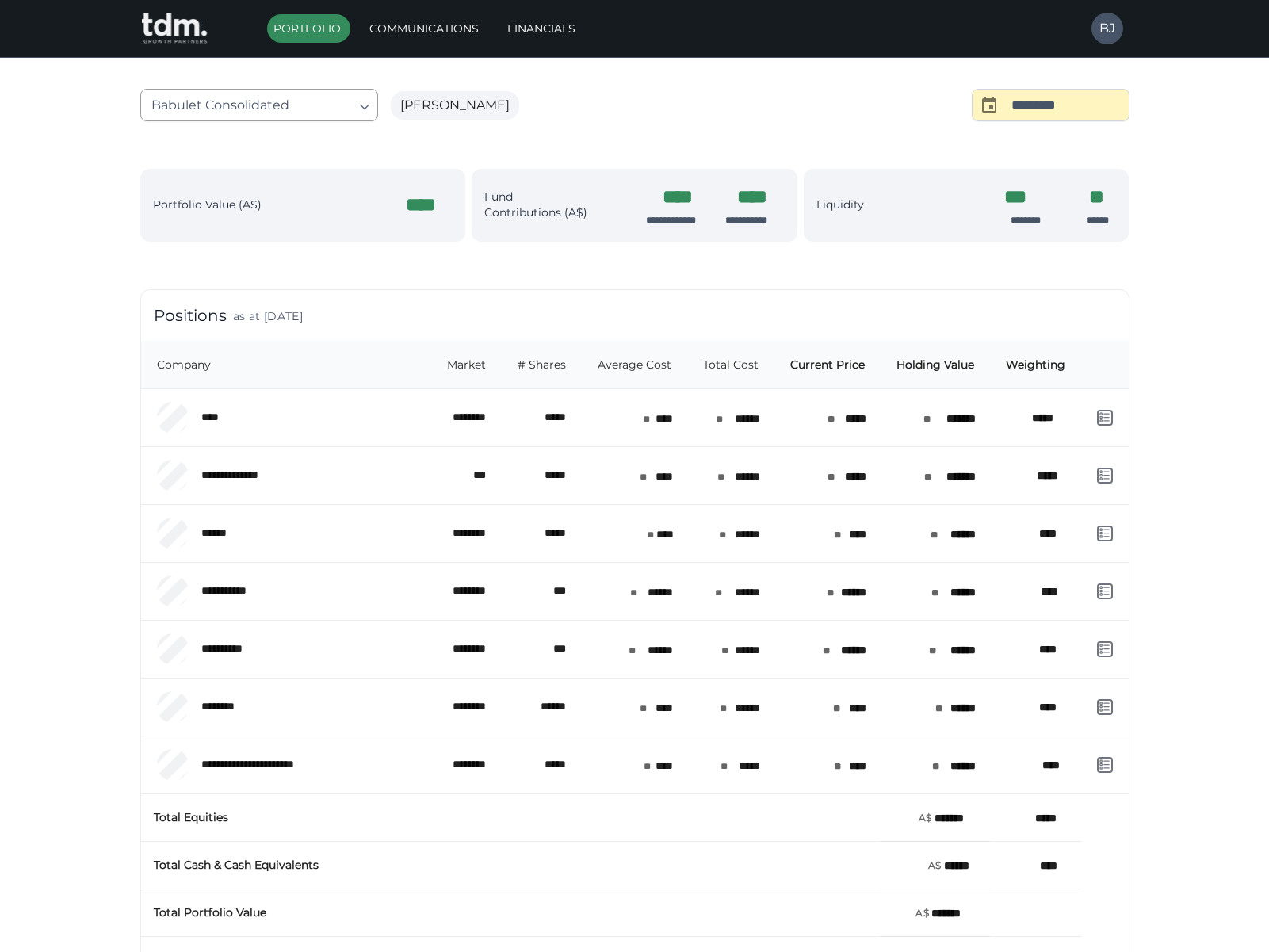 click on "Financials" at bounding box center (543, 29) 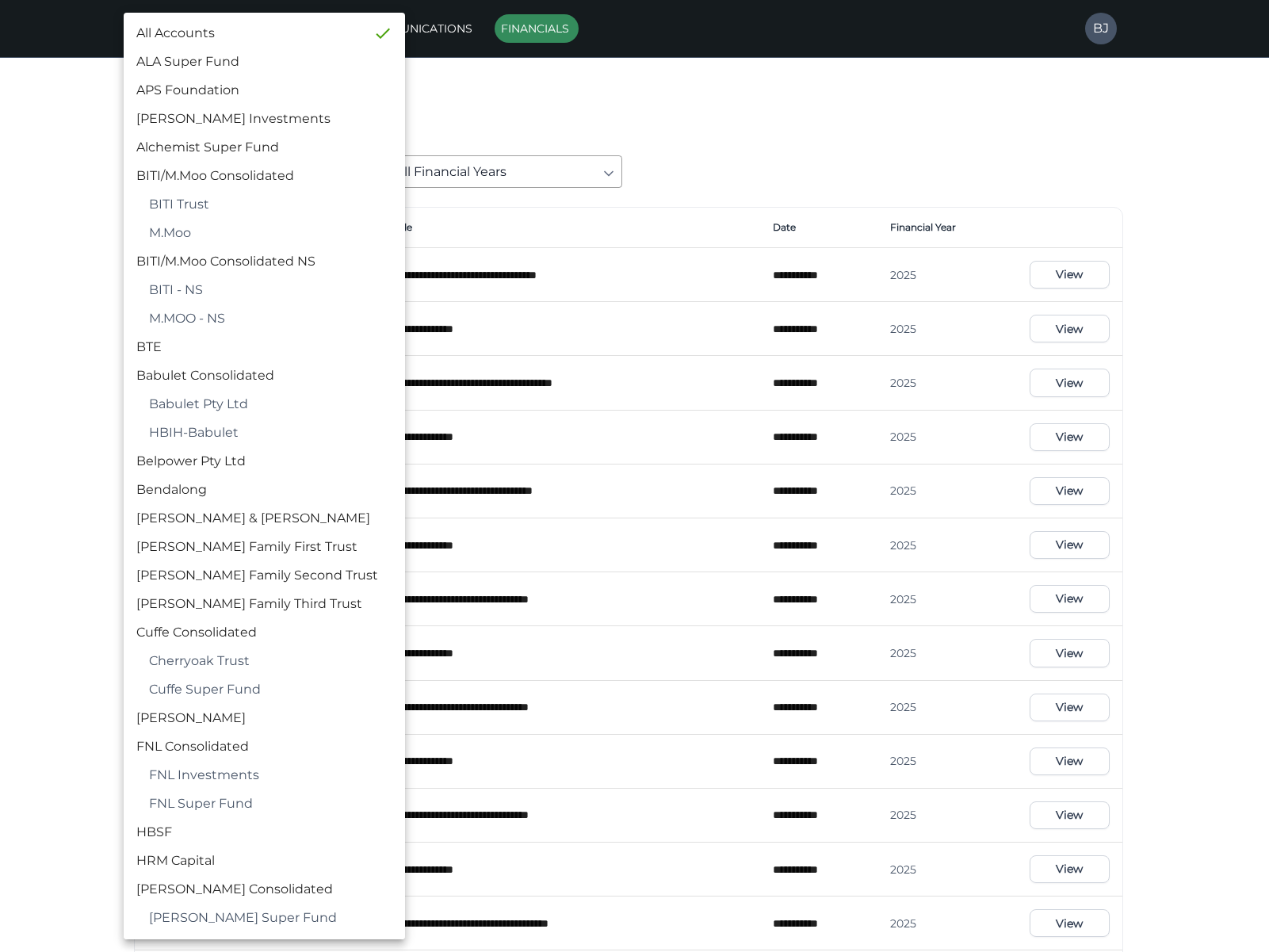 click on "**********" at bounding box center (634, 732) 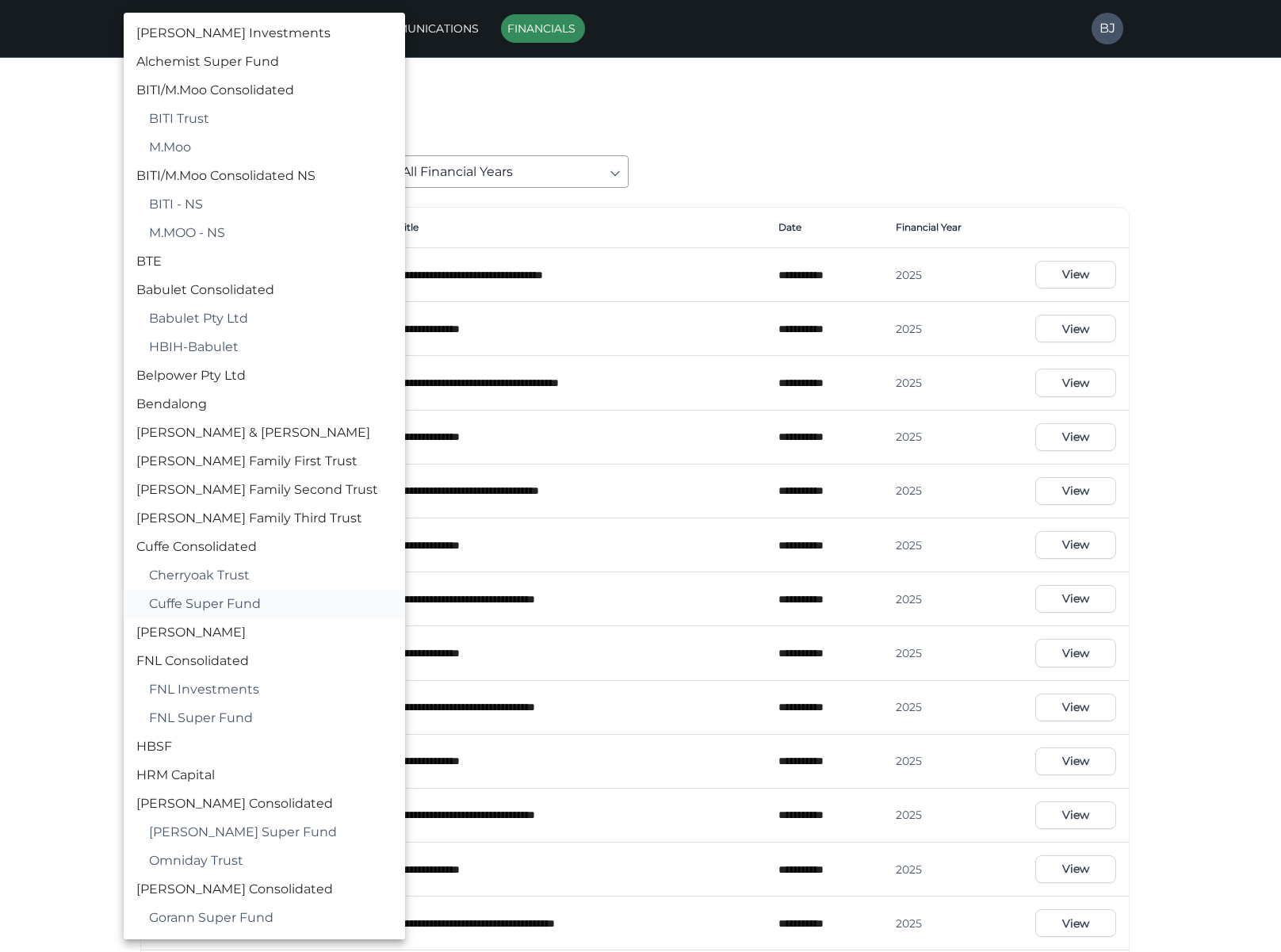 scroll, scrollTop: 317, scrollLeft: 0, axis: vertical 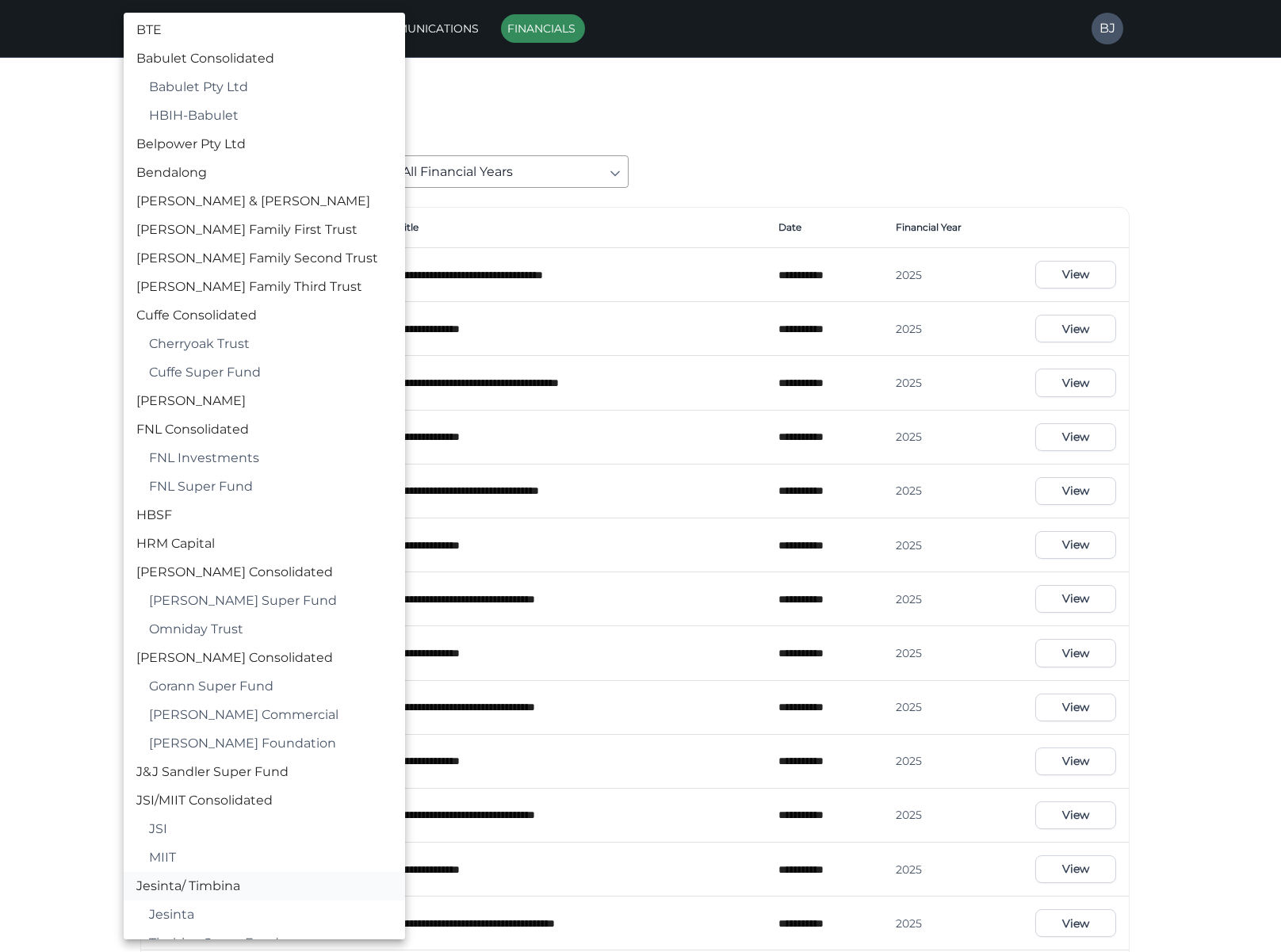 click on "Jesinta/ Timbina" at bounding box center (264, 886) 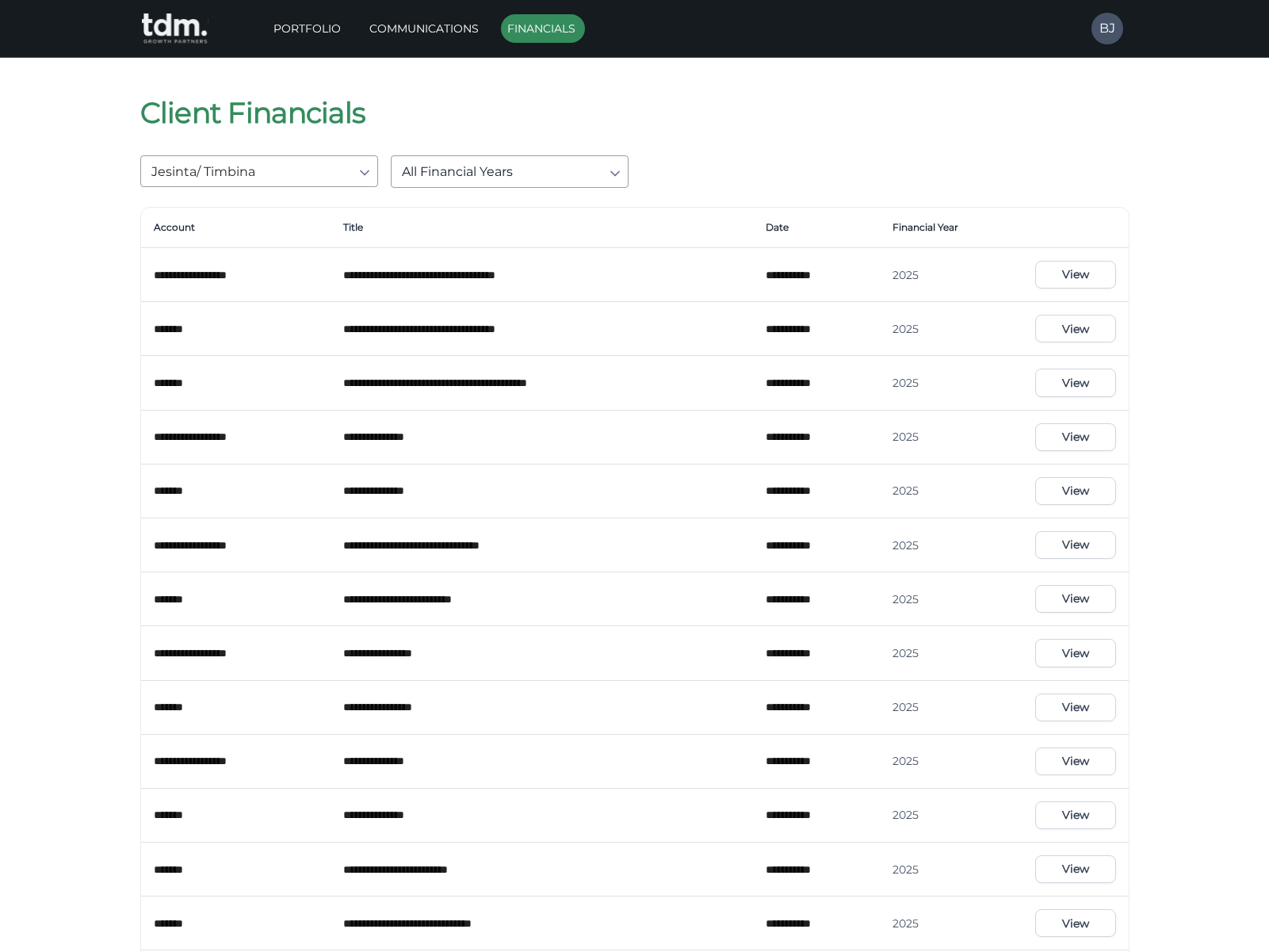 click on "View" at bounding box center (1075, 491) 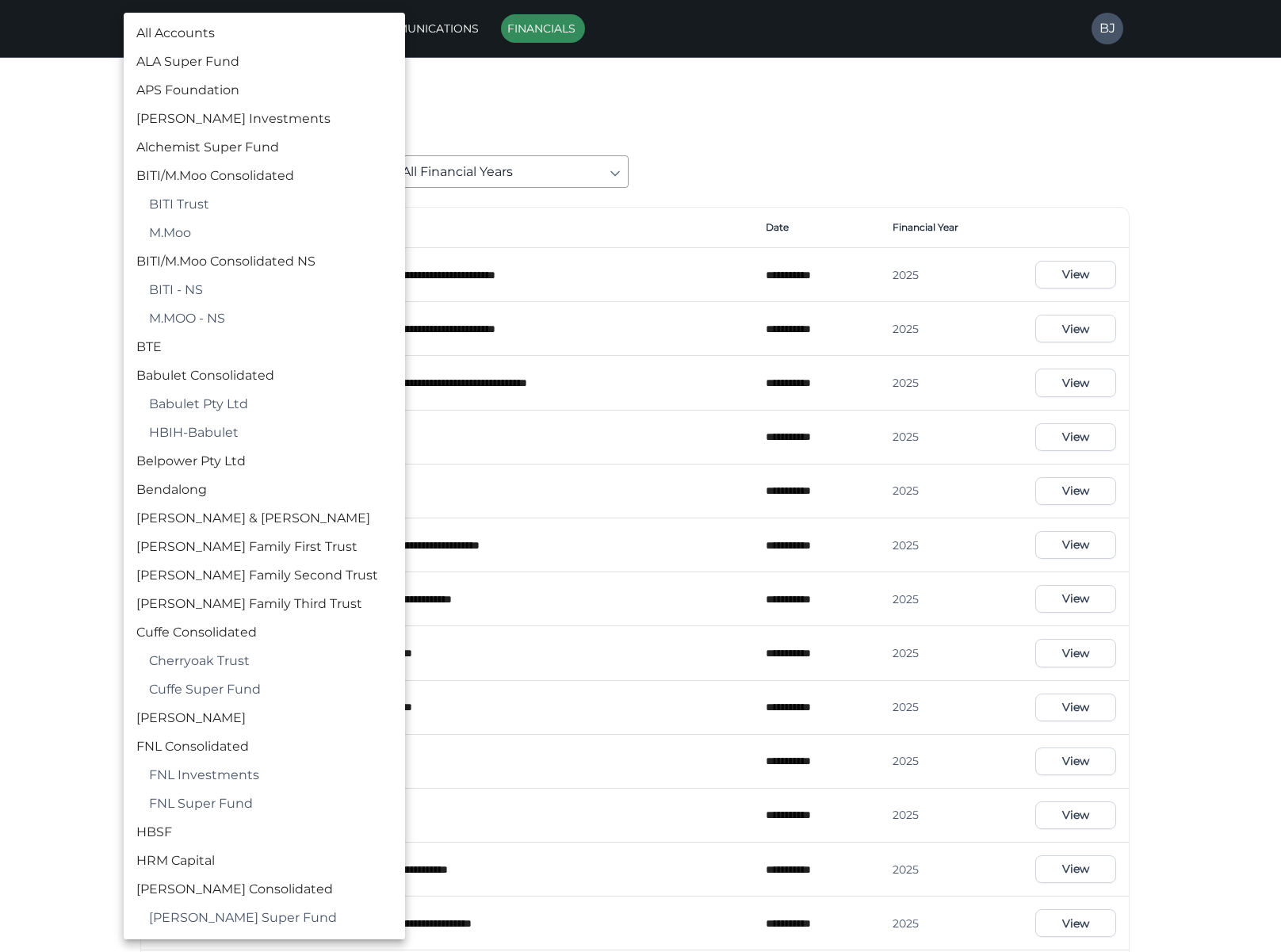 scroll, scrollTop: 728, scrollLeft: 0, axis: vertical 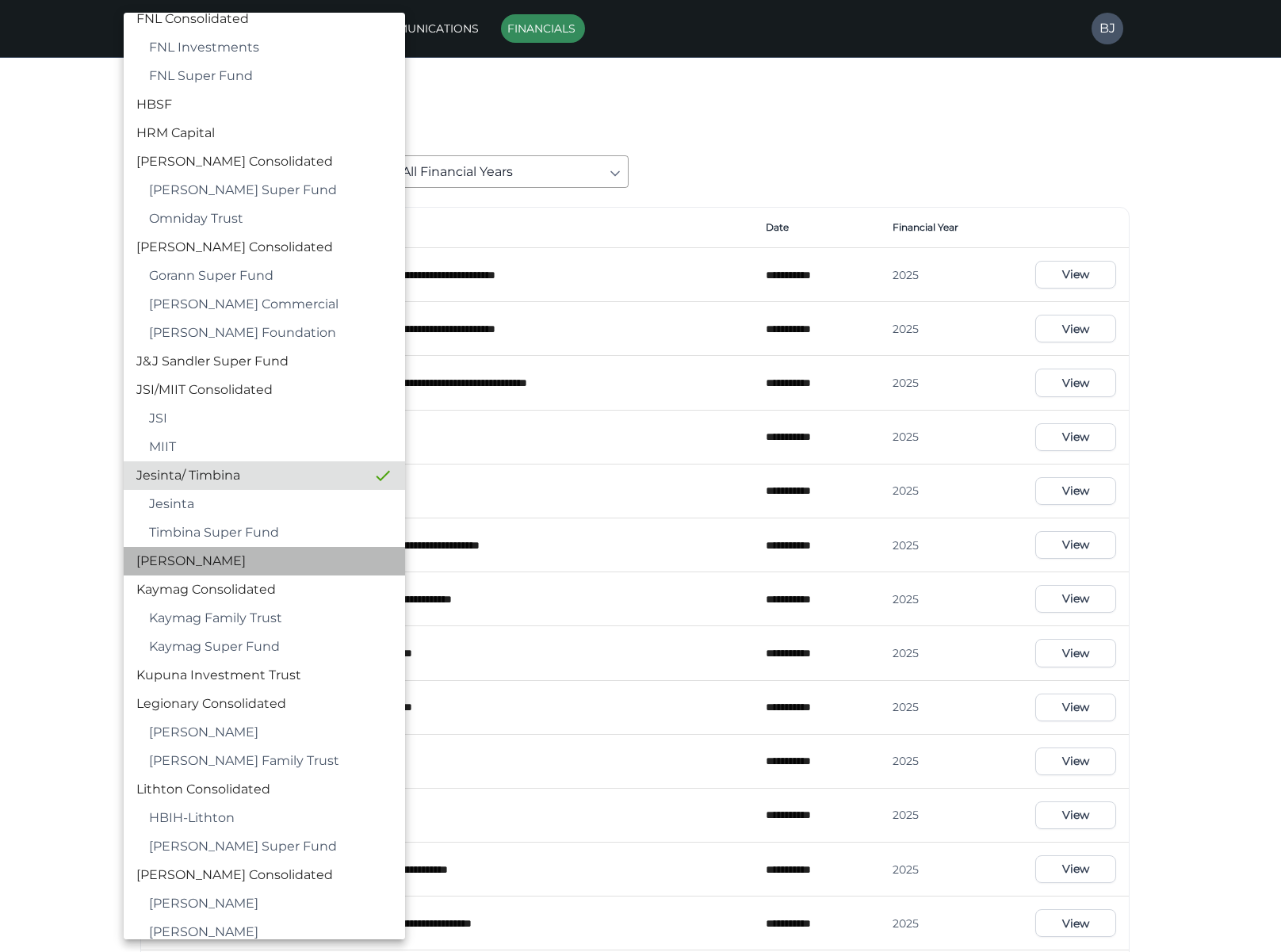 click on "[PERSON_NAME]" at bounding box center [264, 561] 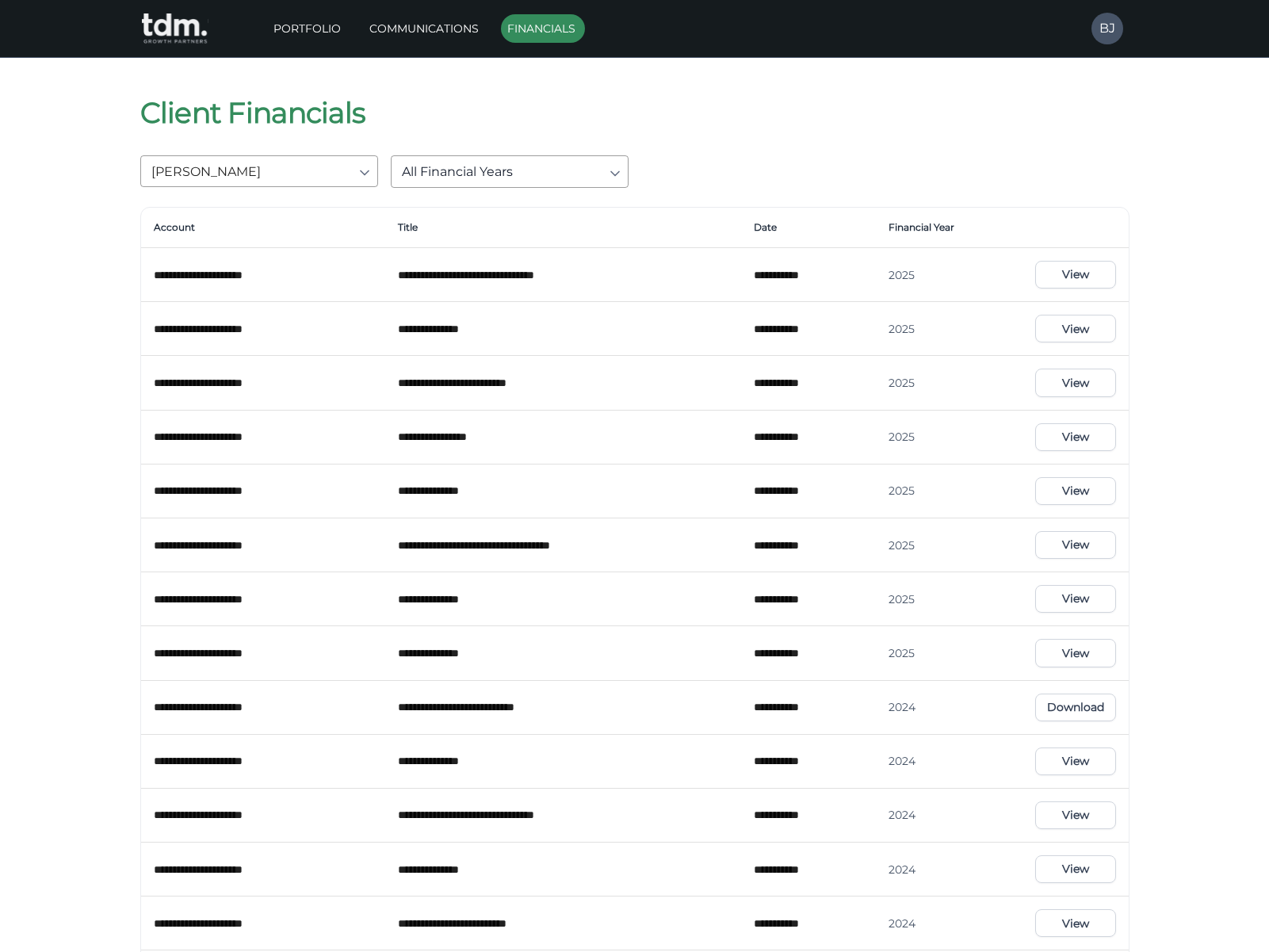 click on "View" at bounding box center (1075, 328) 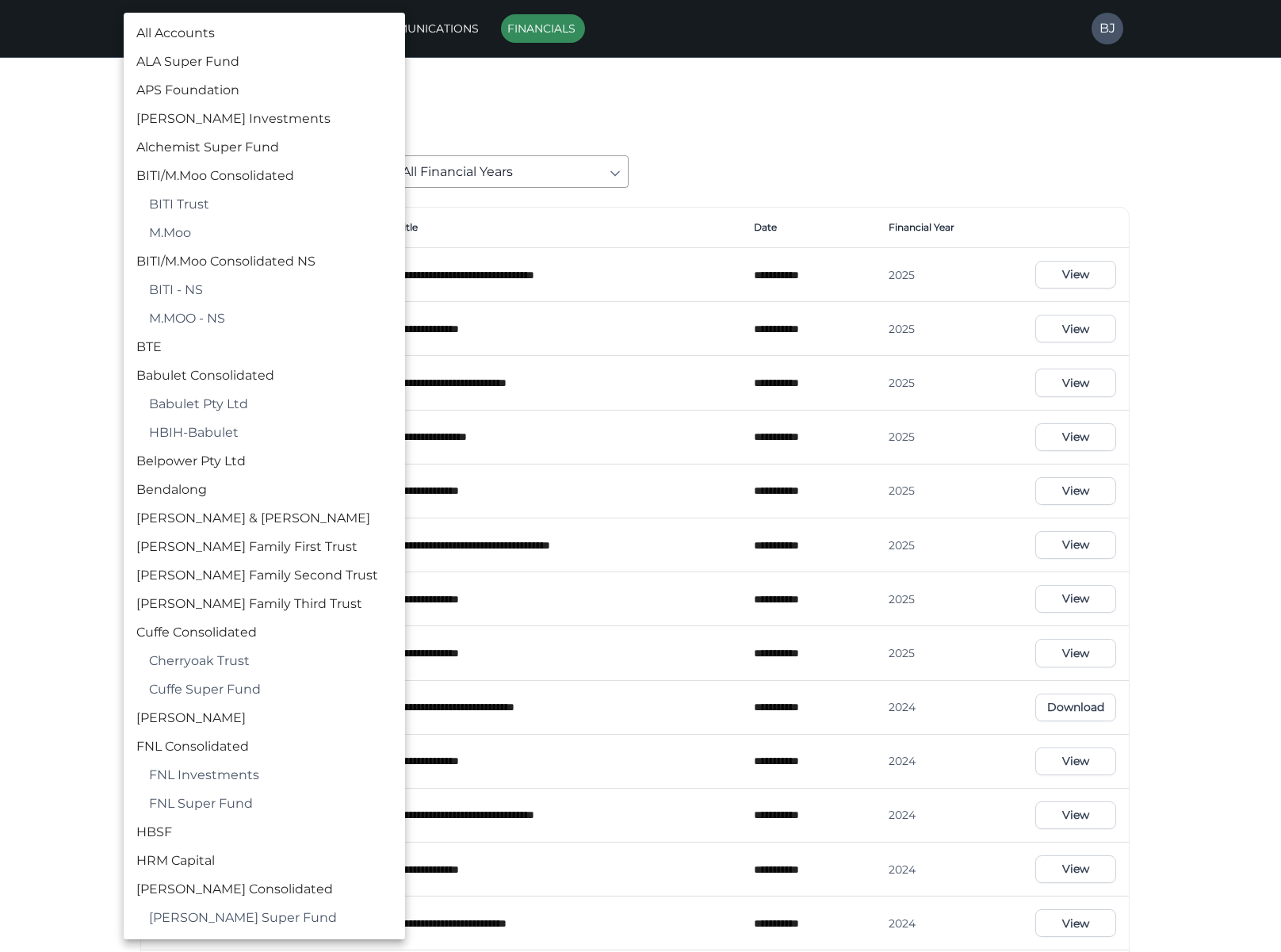 scroll, scrollTop: 813, scrollLeft: 0, axis: vertical 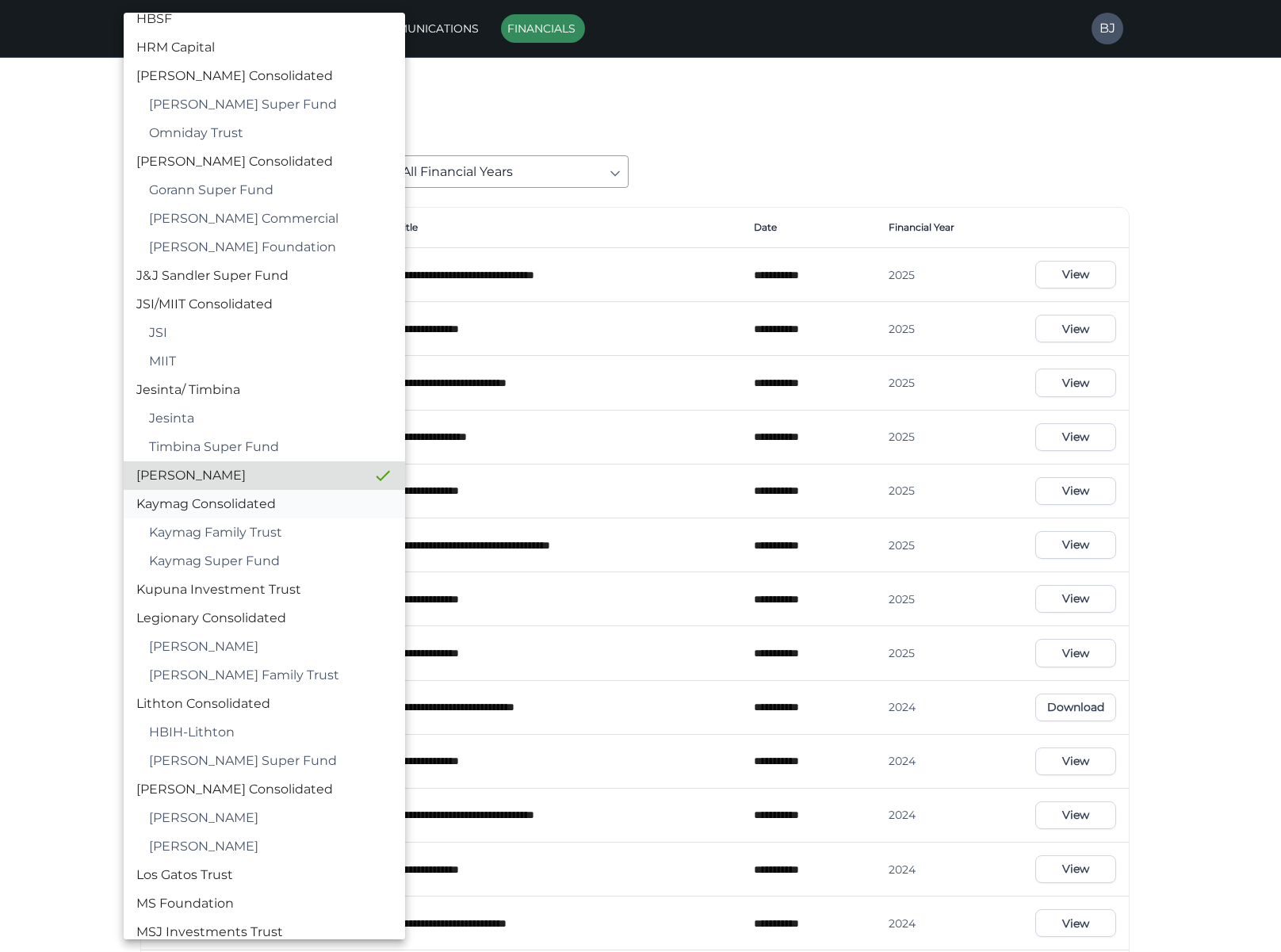 click on "Kaymag Consolidated" at bounding box center (264, 504) 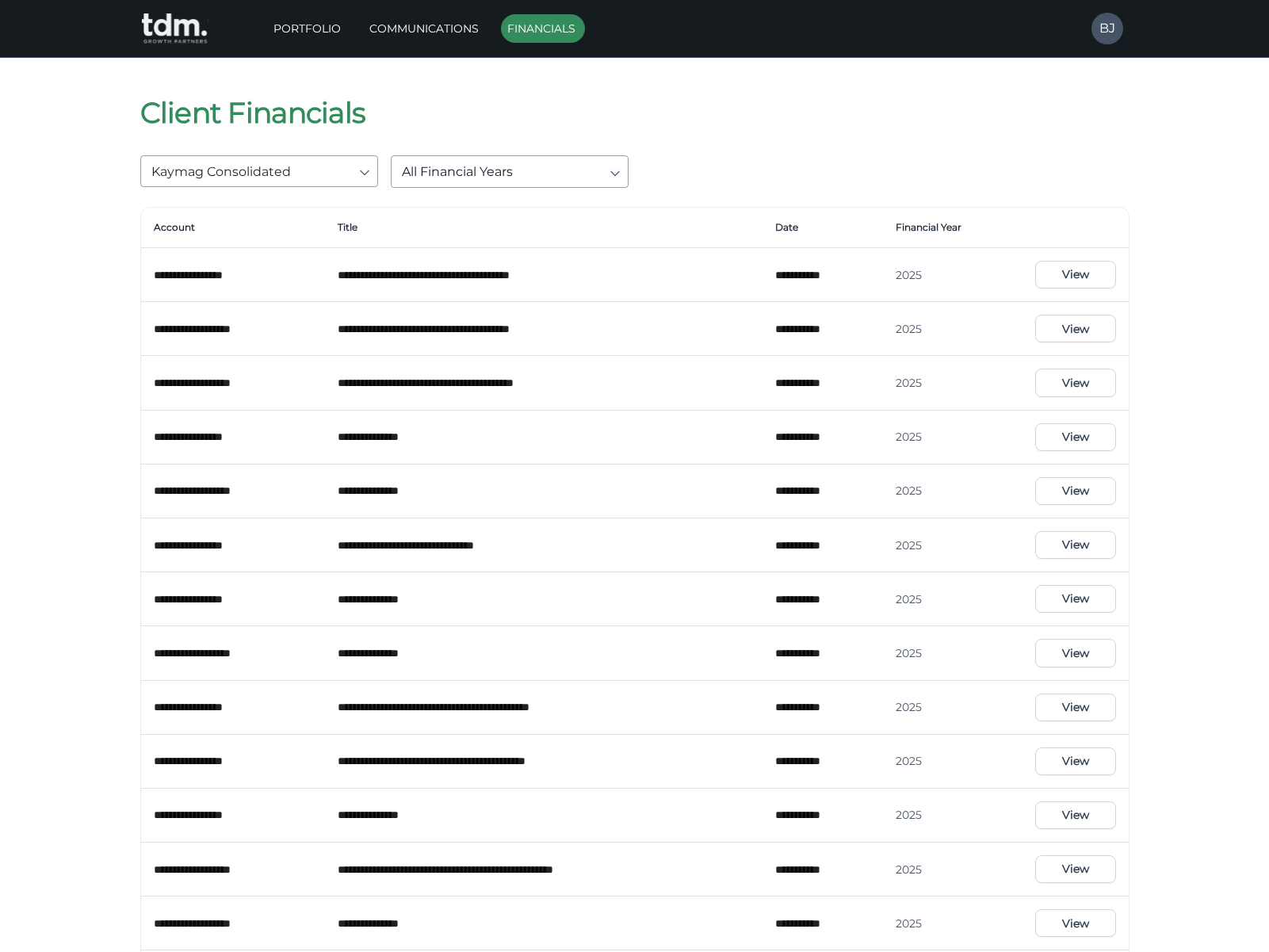 click on "View" at bounding box center [1075, 437] 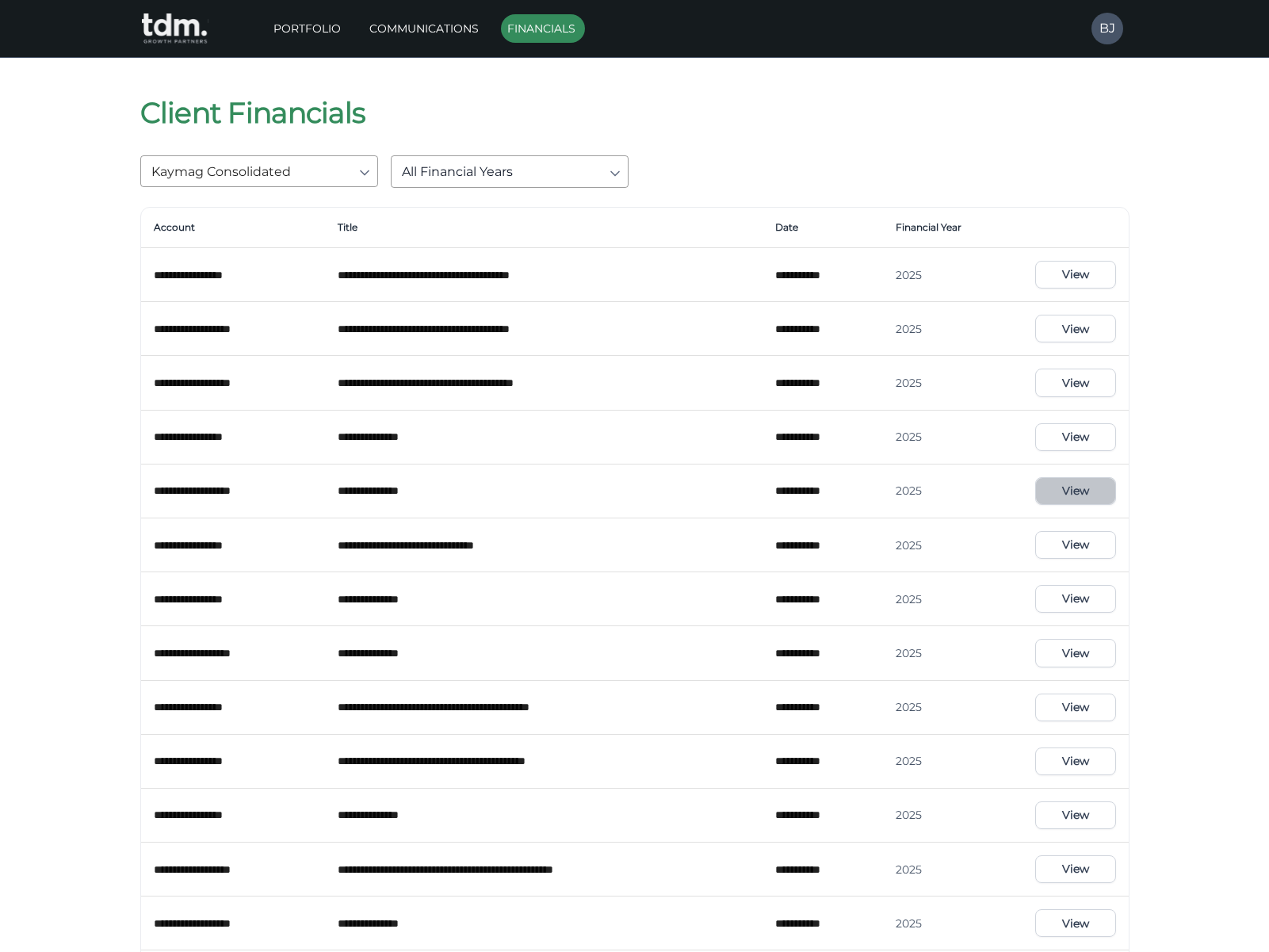 click on "View" at bounding box center [1075, 491] 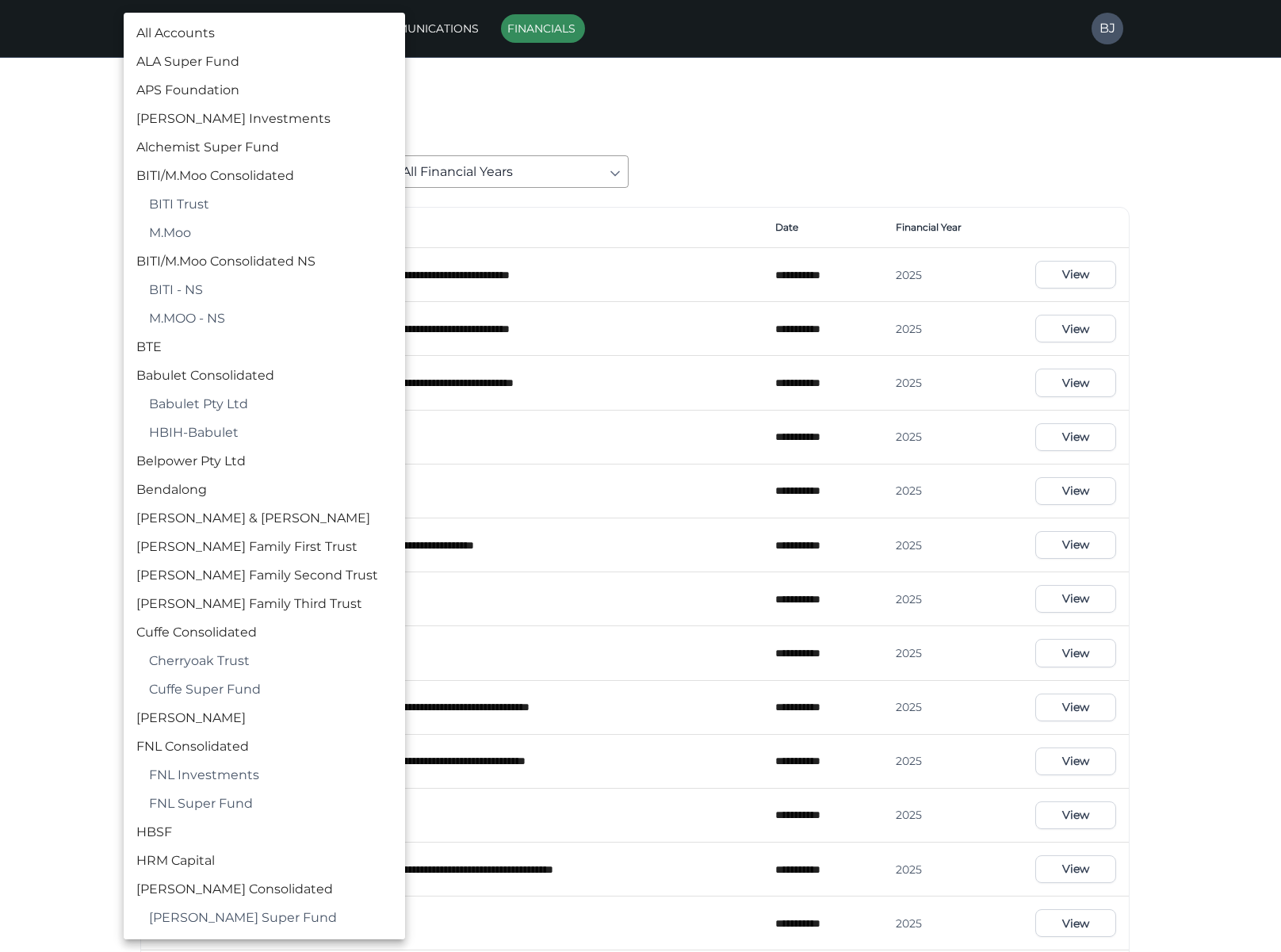 click on "**********" at bounding box center (640, 732) 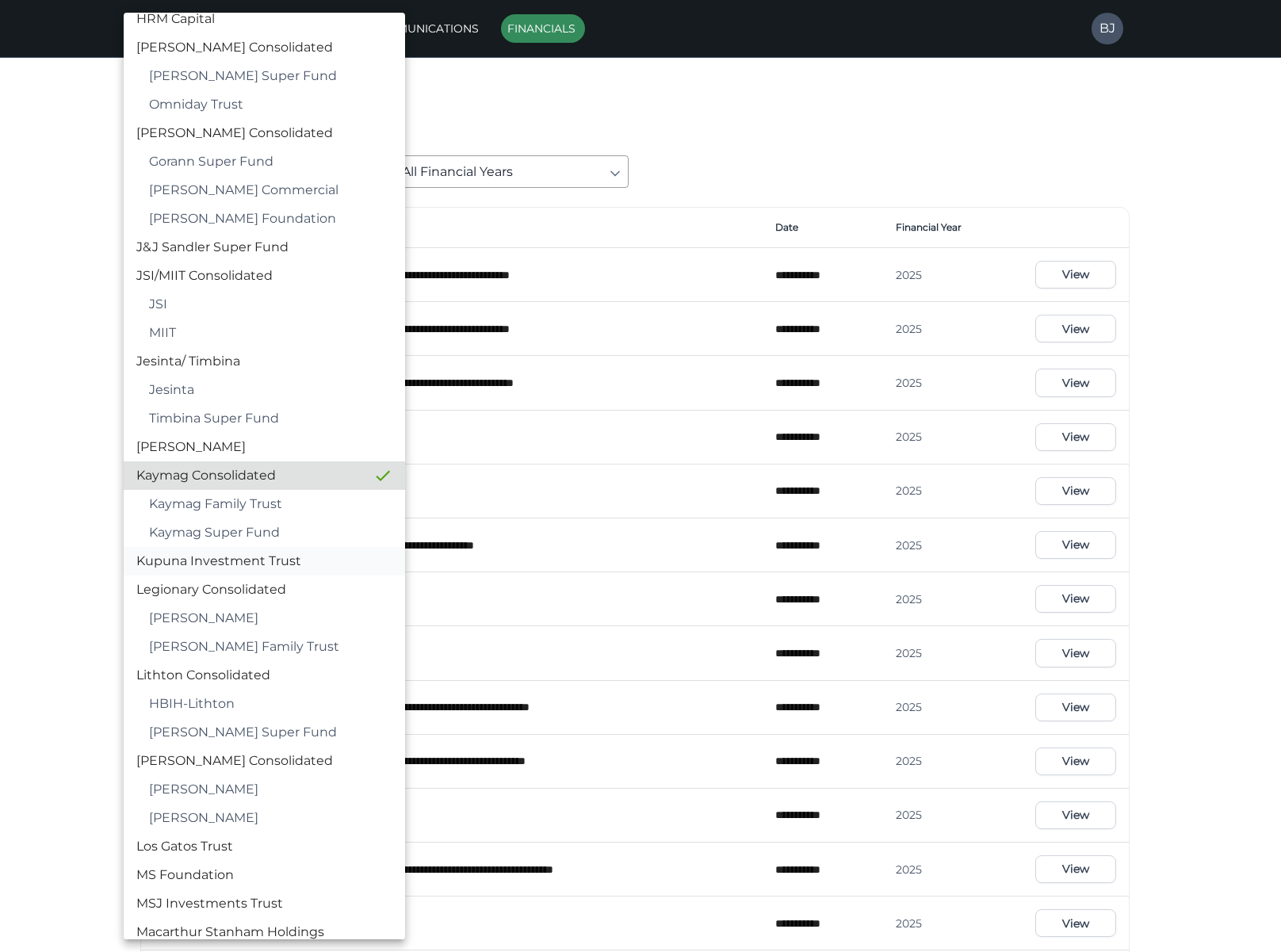 click on "Kupuna Investment Trust" at bounding box center (264, 561) 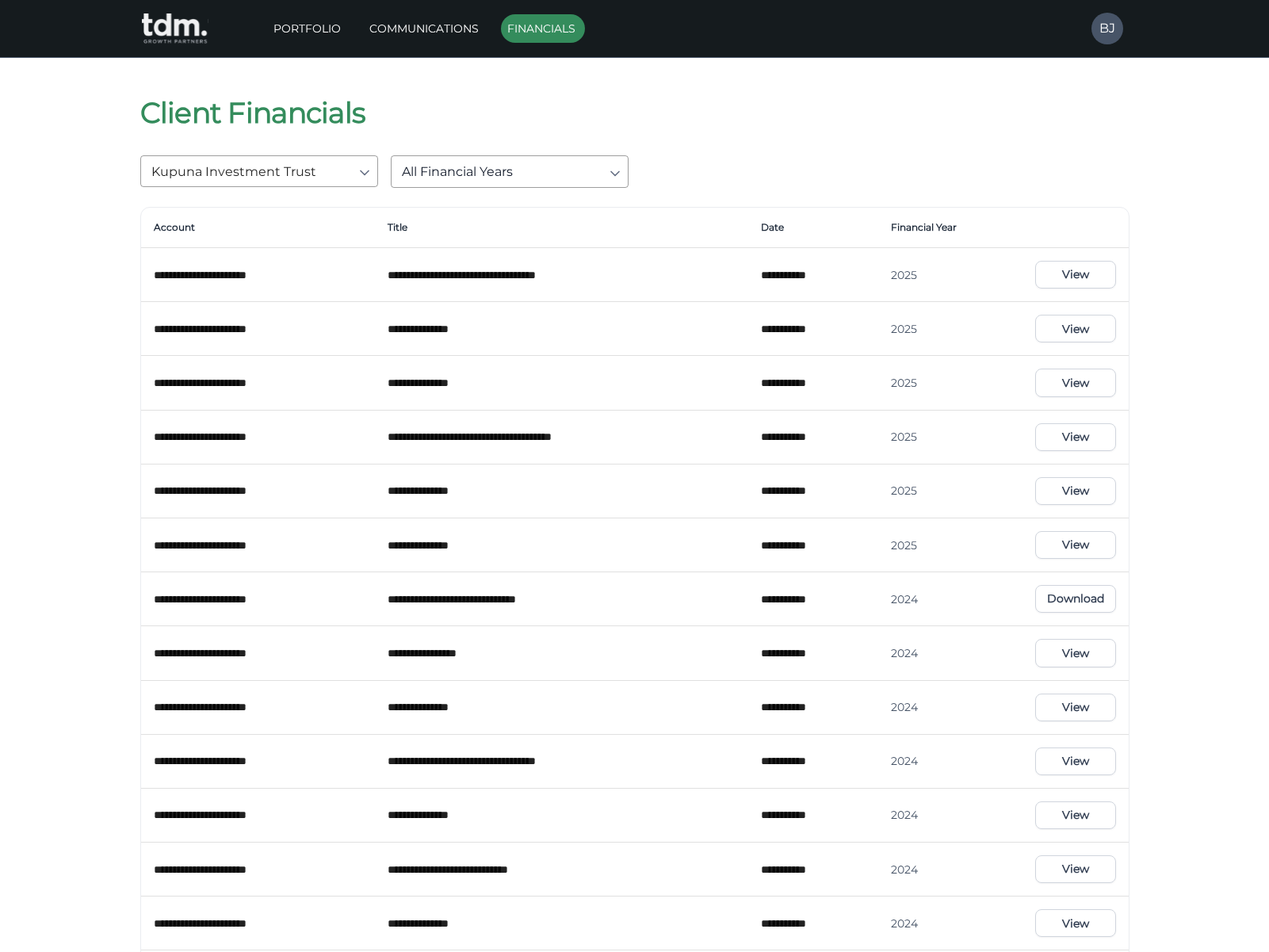 click on "View" at bounding box center [1075, 328] 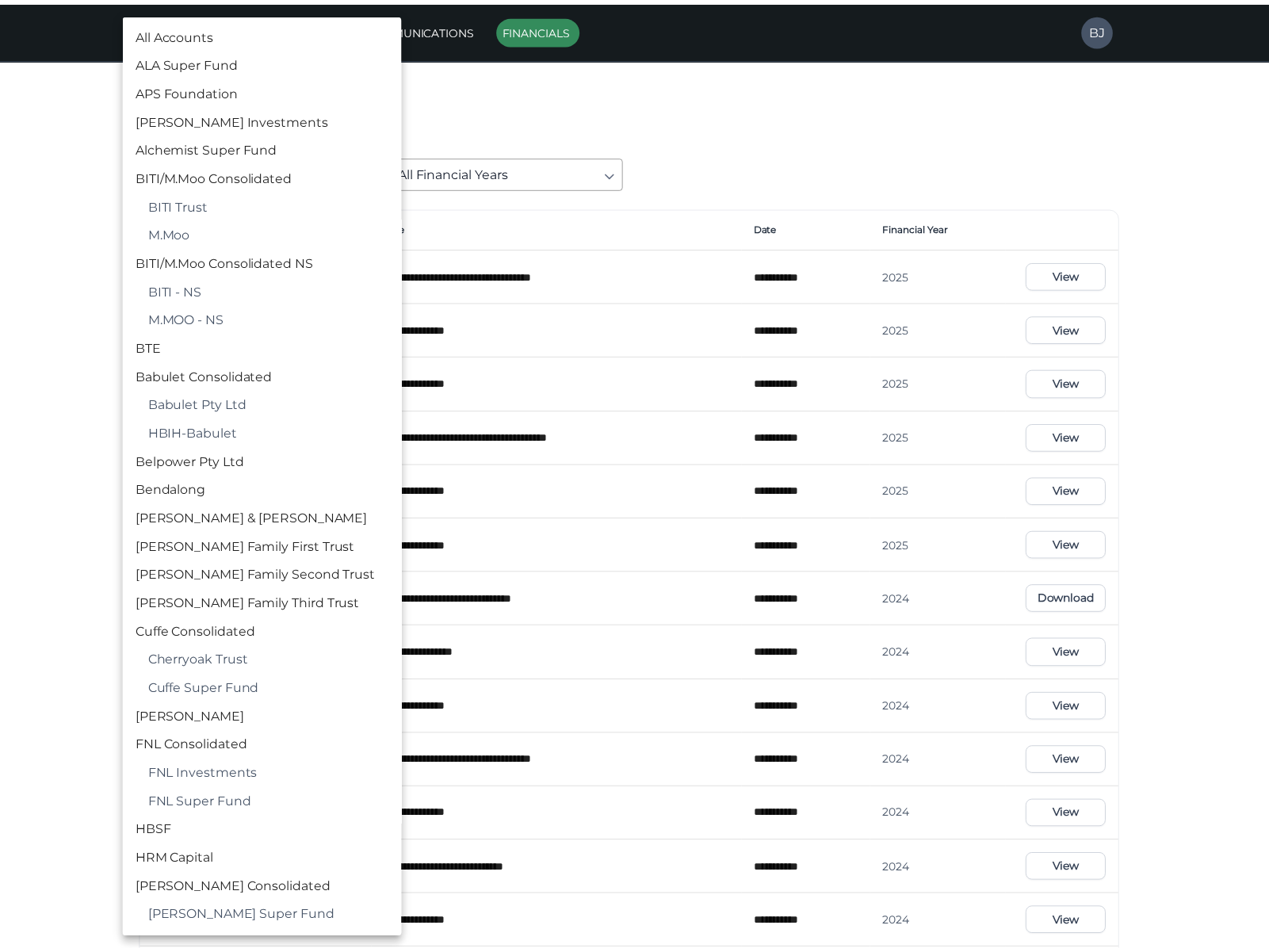 scroll, scrollTop: 927, scrollLeft: 0, axis: vertical 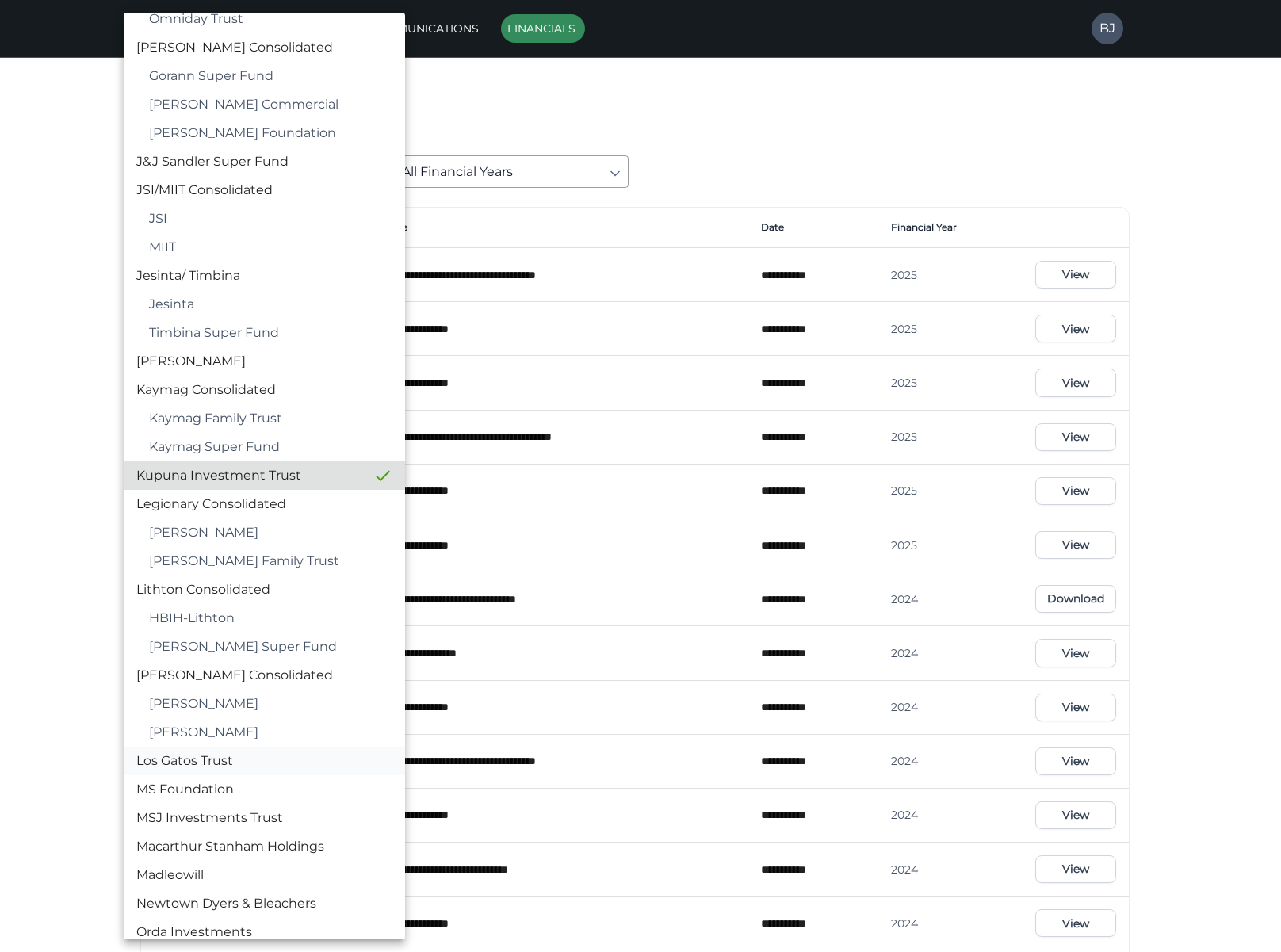 click on "Los Gatos Trust" at bounding box center (264, 761) 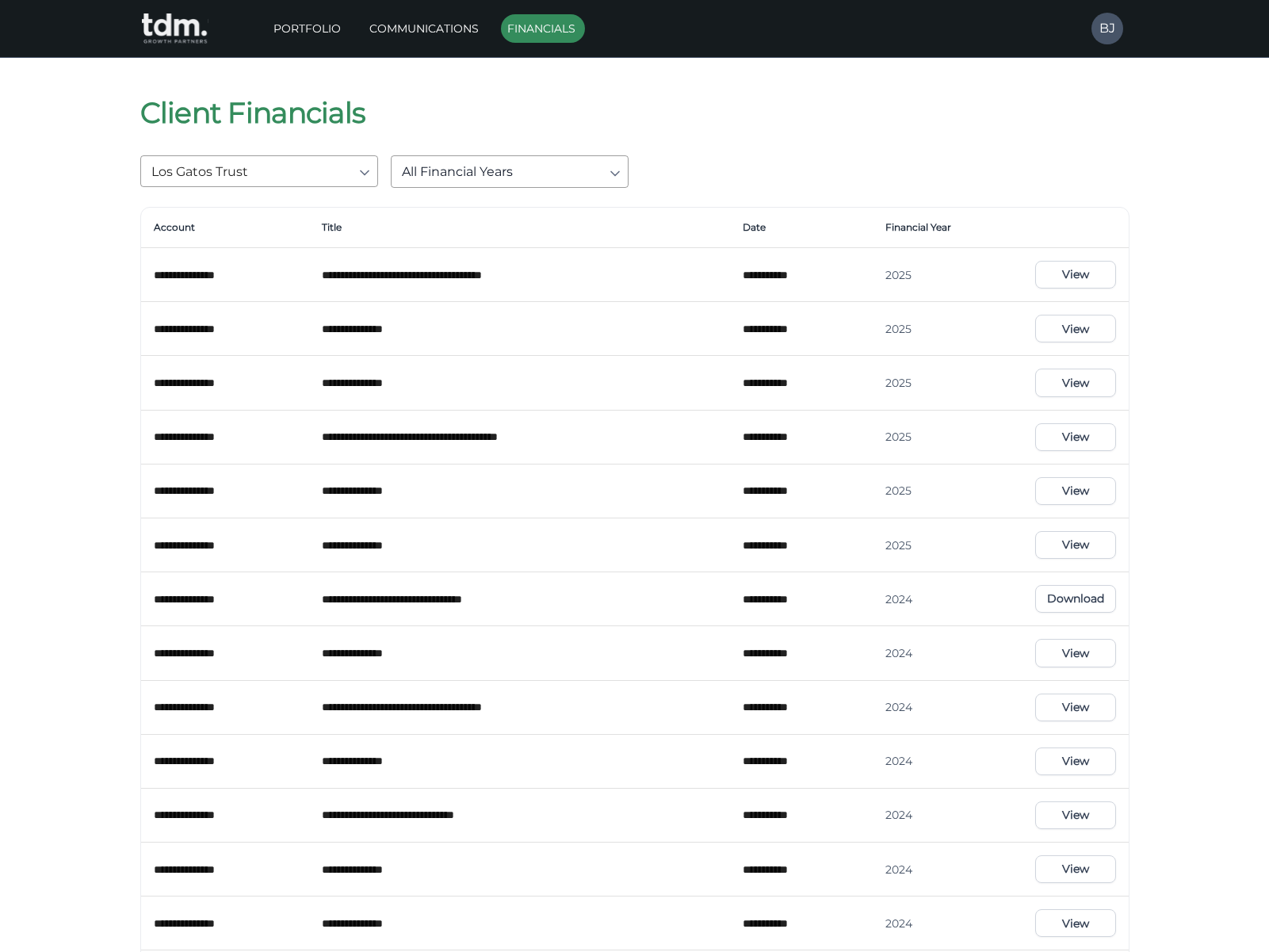 click on "View" at bounding box center (1075, 328) 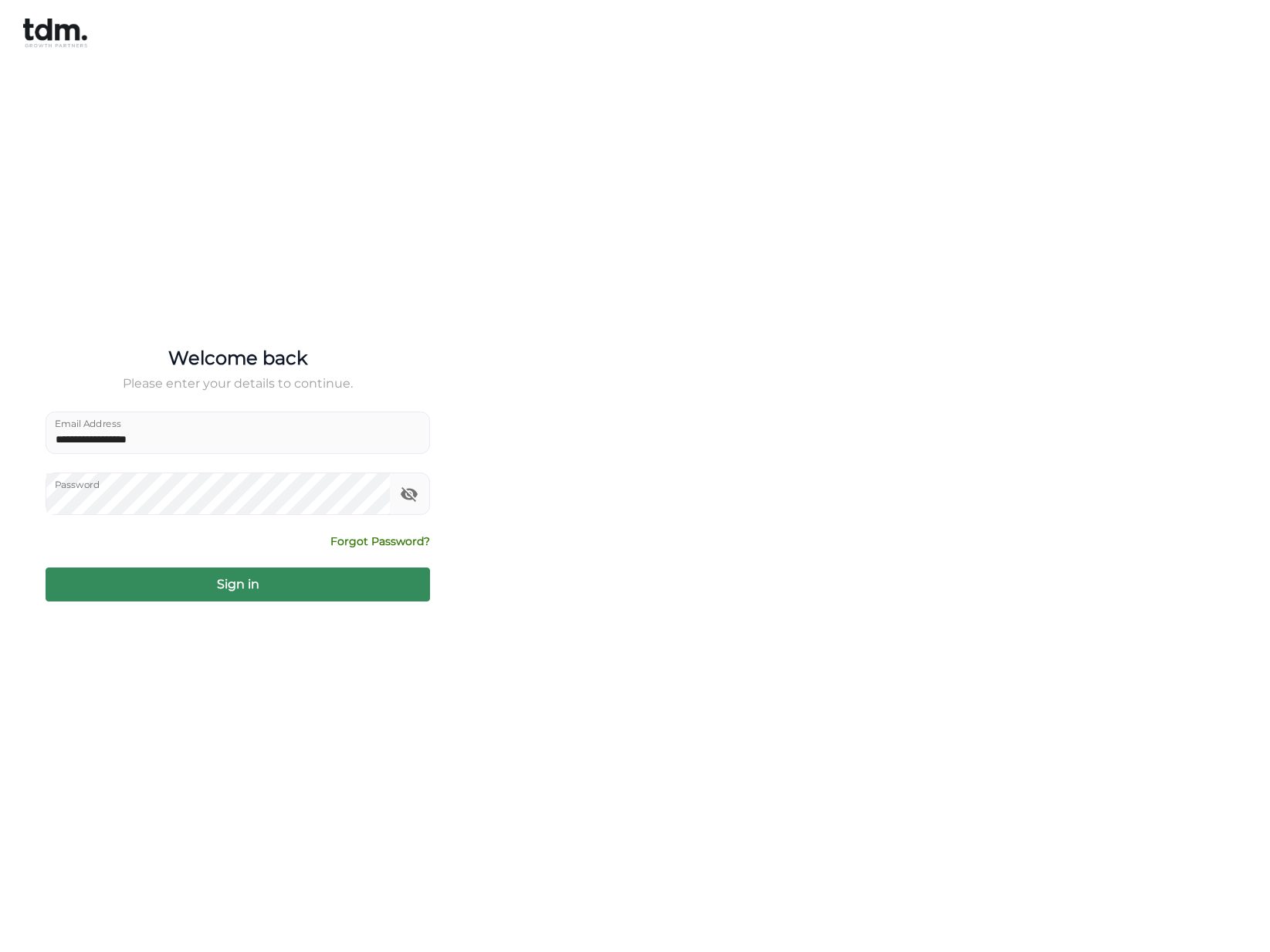 scroll, scrollTop: 0, scrollLeft: 0, axis: both 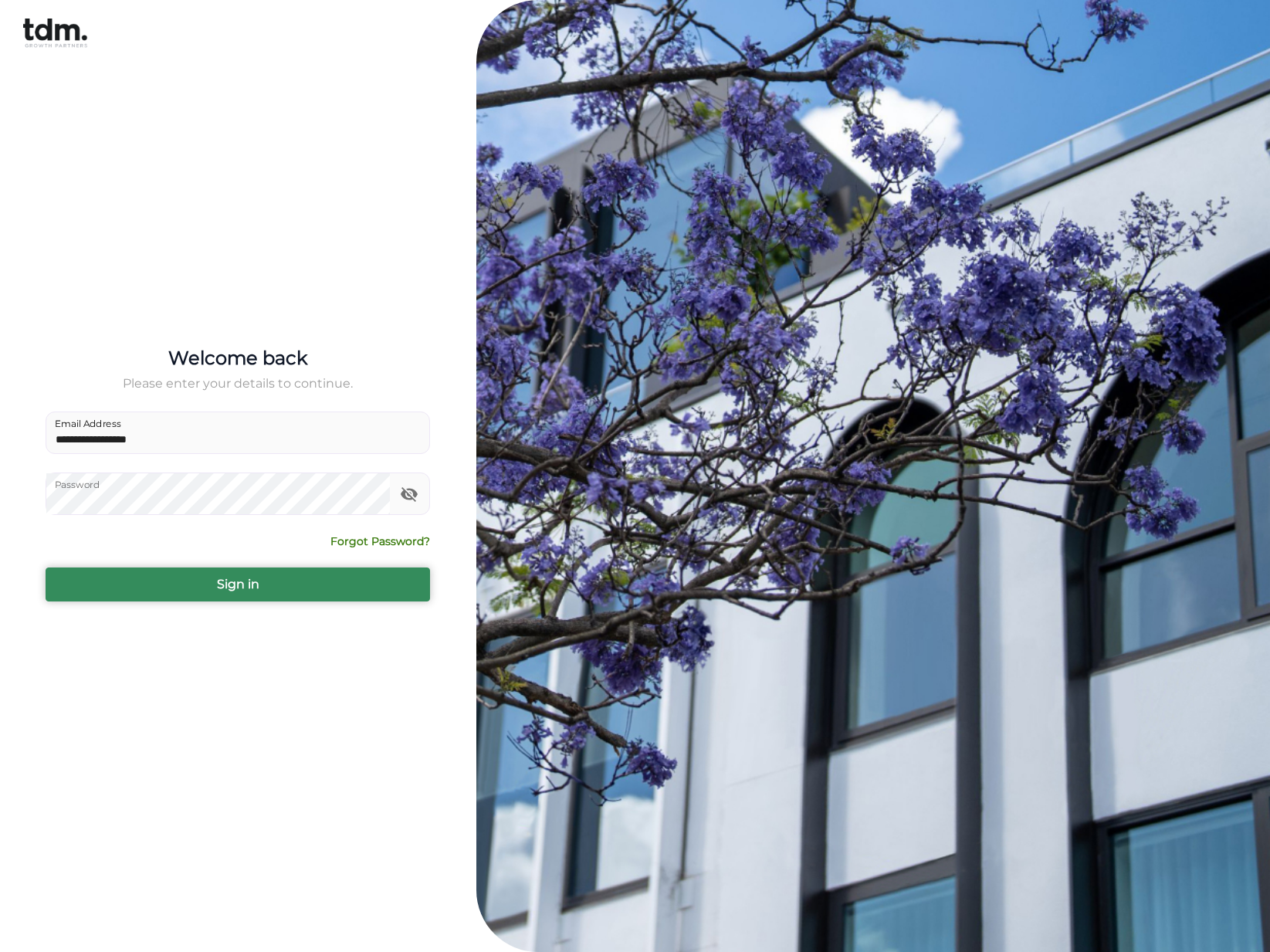 click on "Sign in" at bounding box center (238, 584) 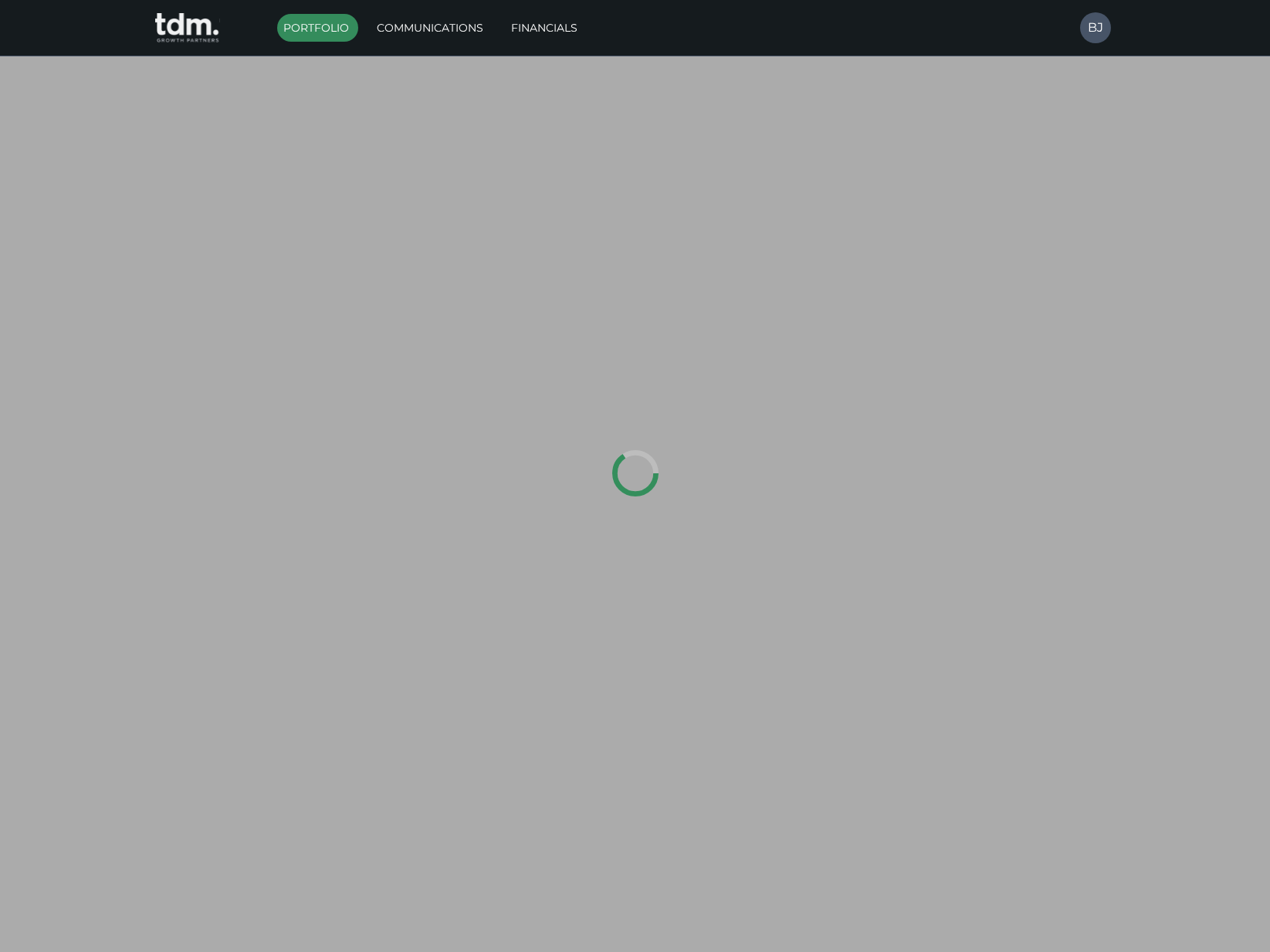 type on "*********" 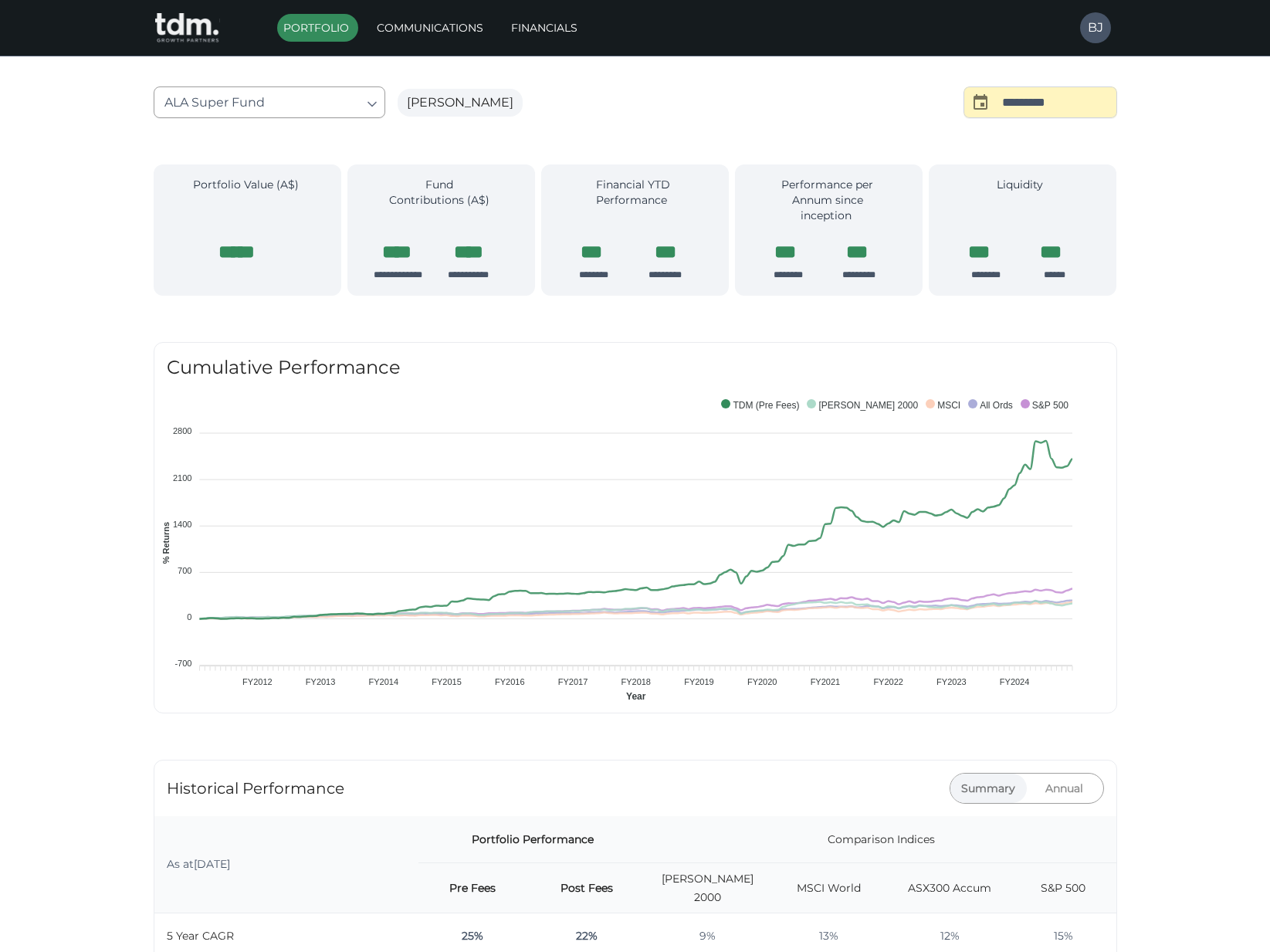 click on "**********" at bounding box center [635, 1122] 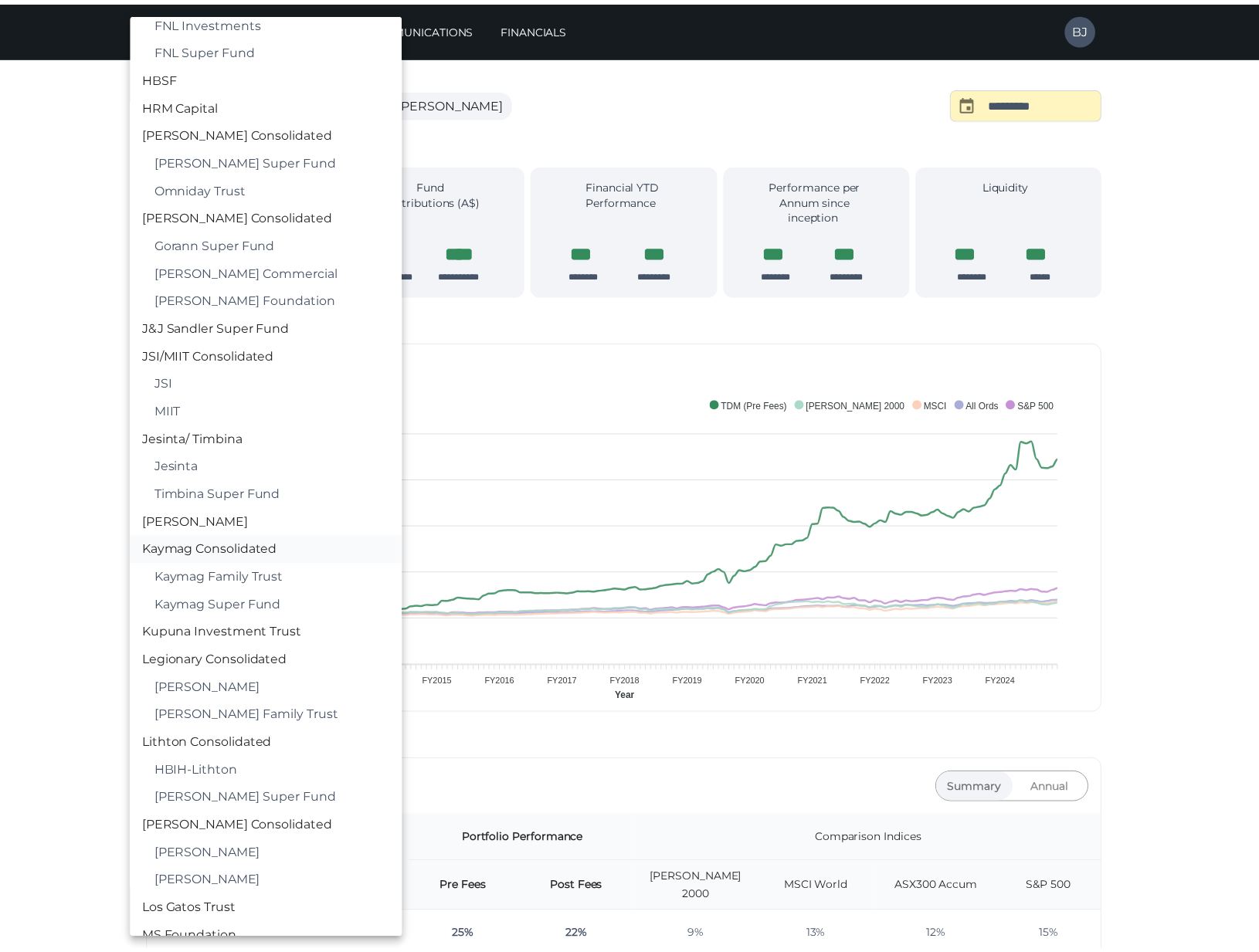 scroll, scrollTop: 695, scrollLeft: 0, axis: vertical 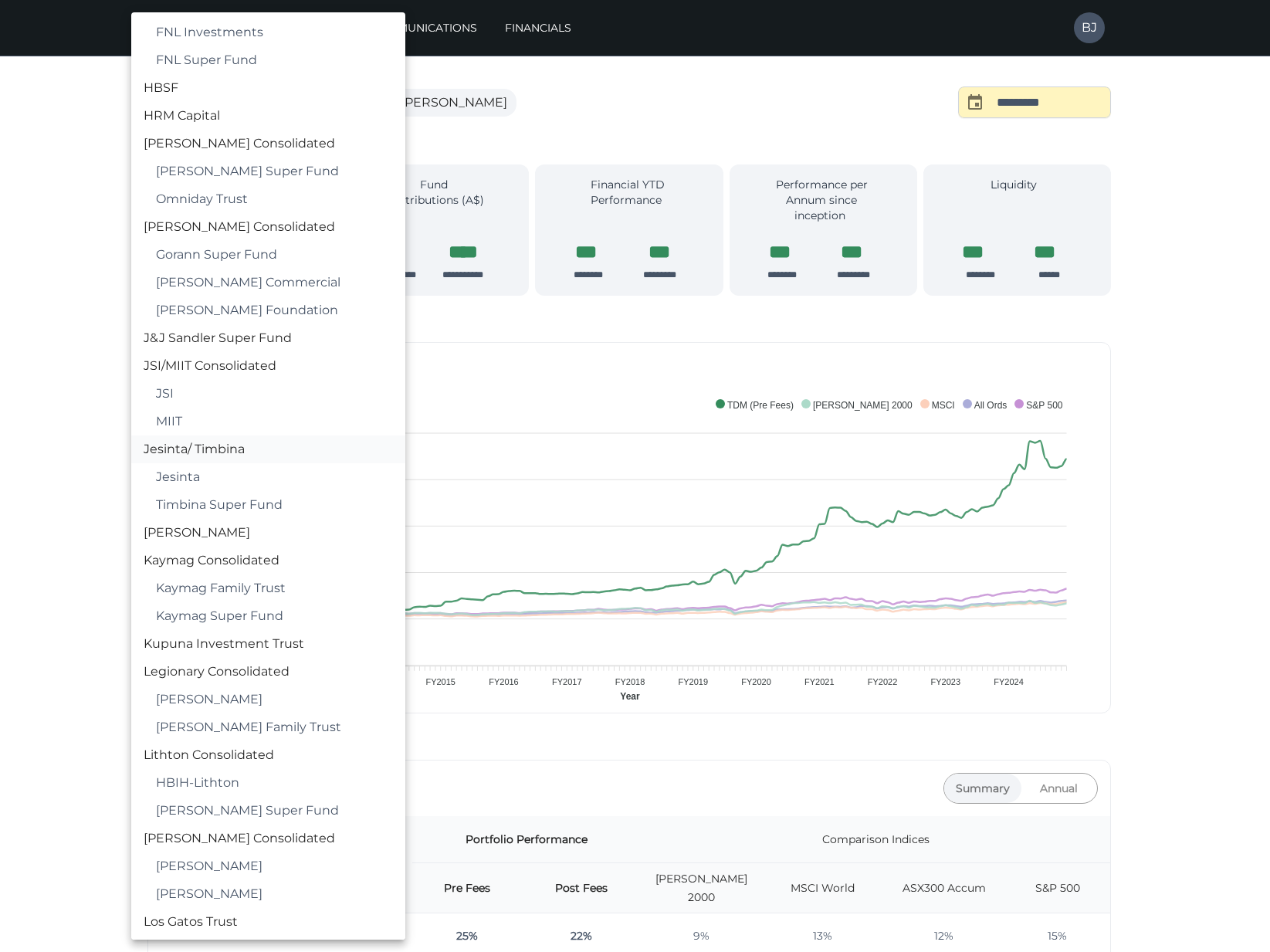 click on "Jesinta/ Timbina" at bounding box center (268, 449) 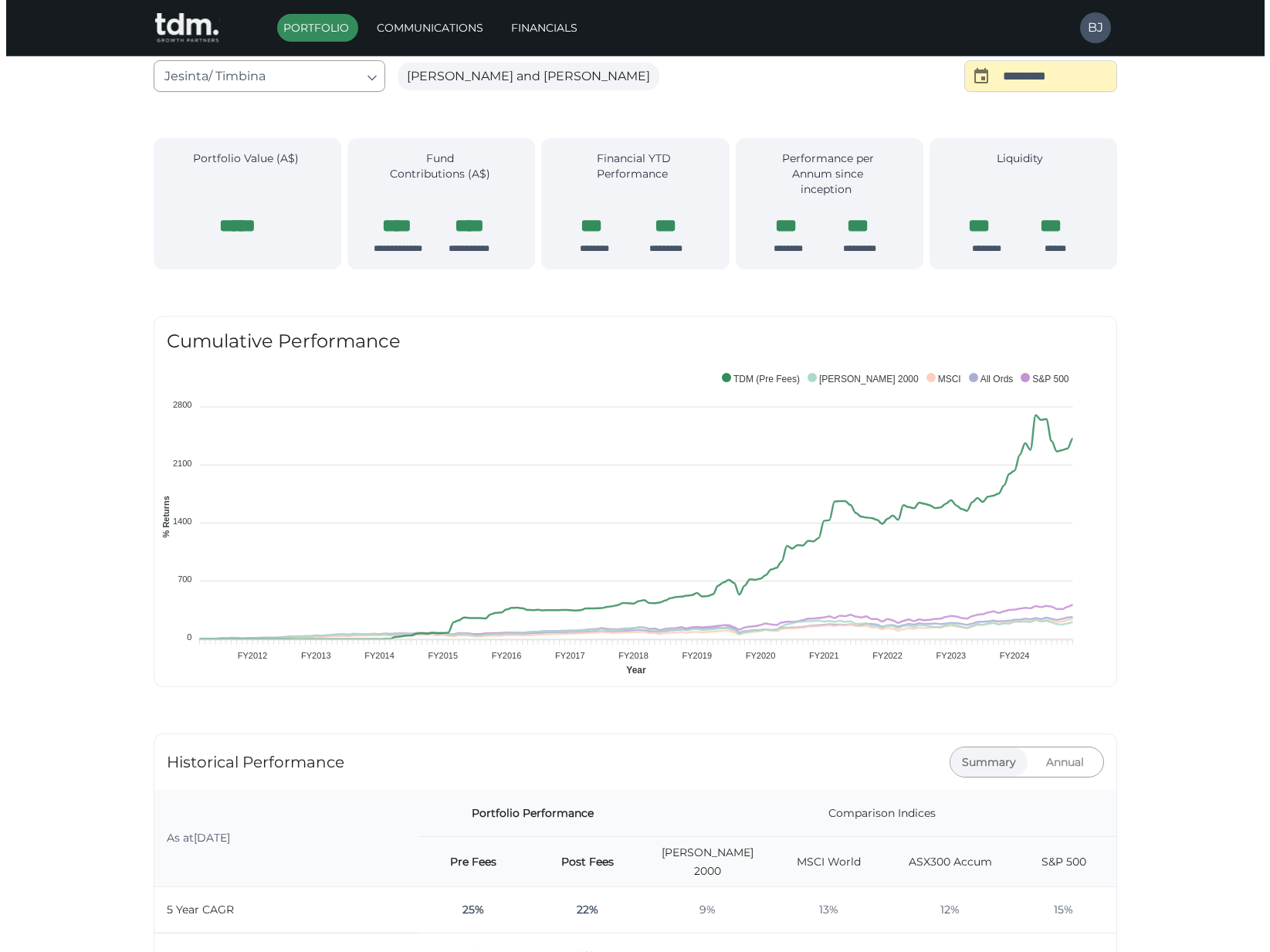 scroll, scrollTop: 0, scrollLeft: 0, axis: both 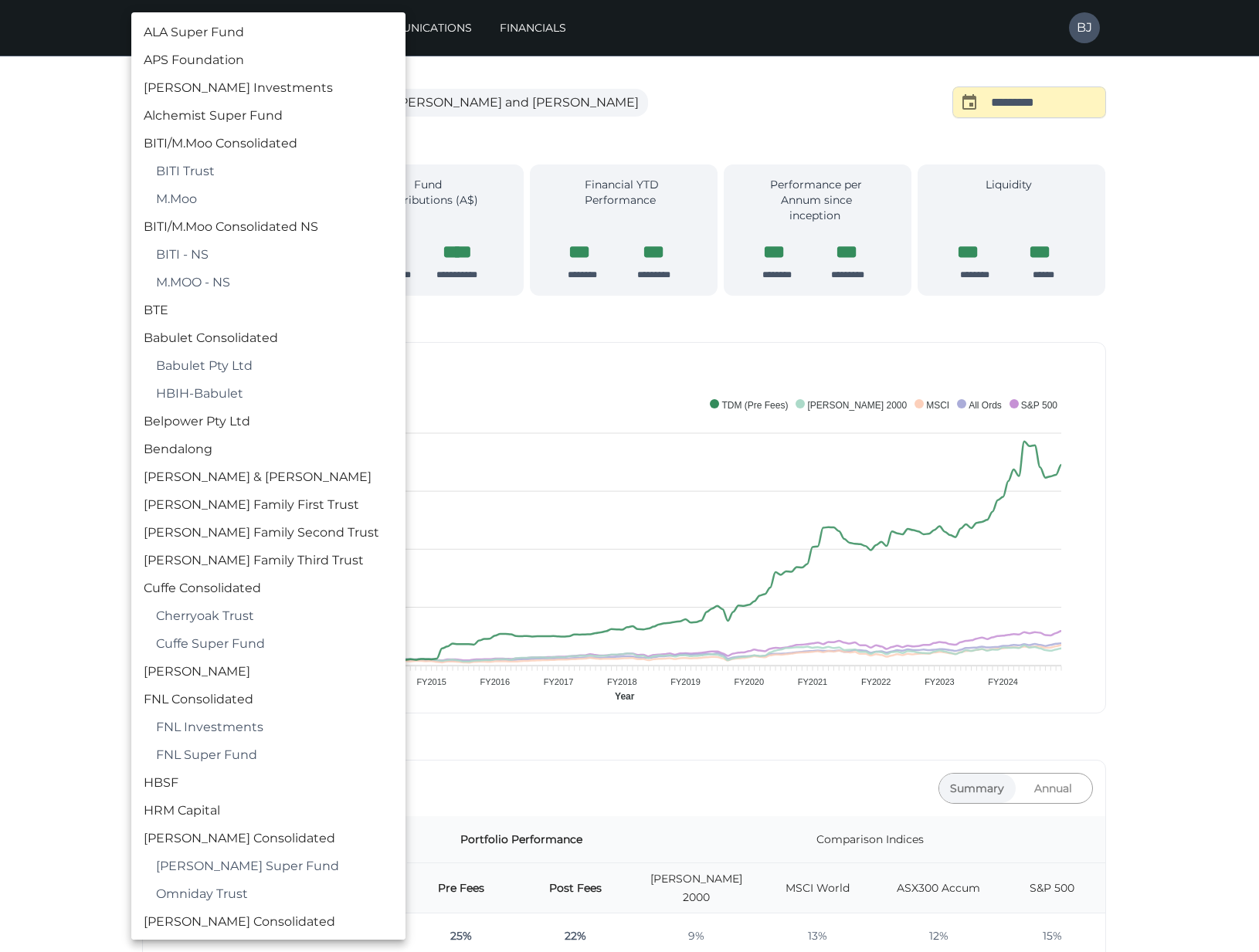 click on "**********" at bounding box center (630, 1094) 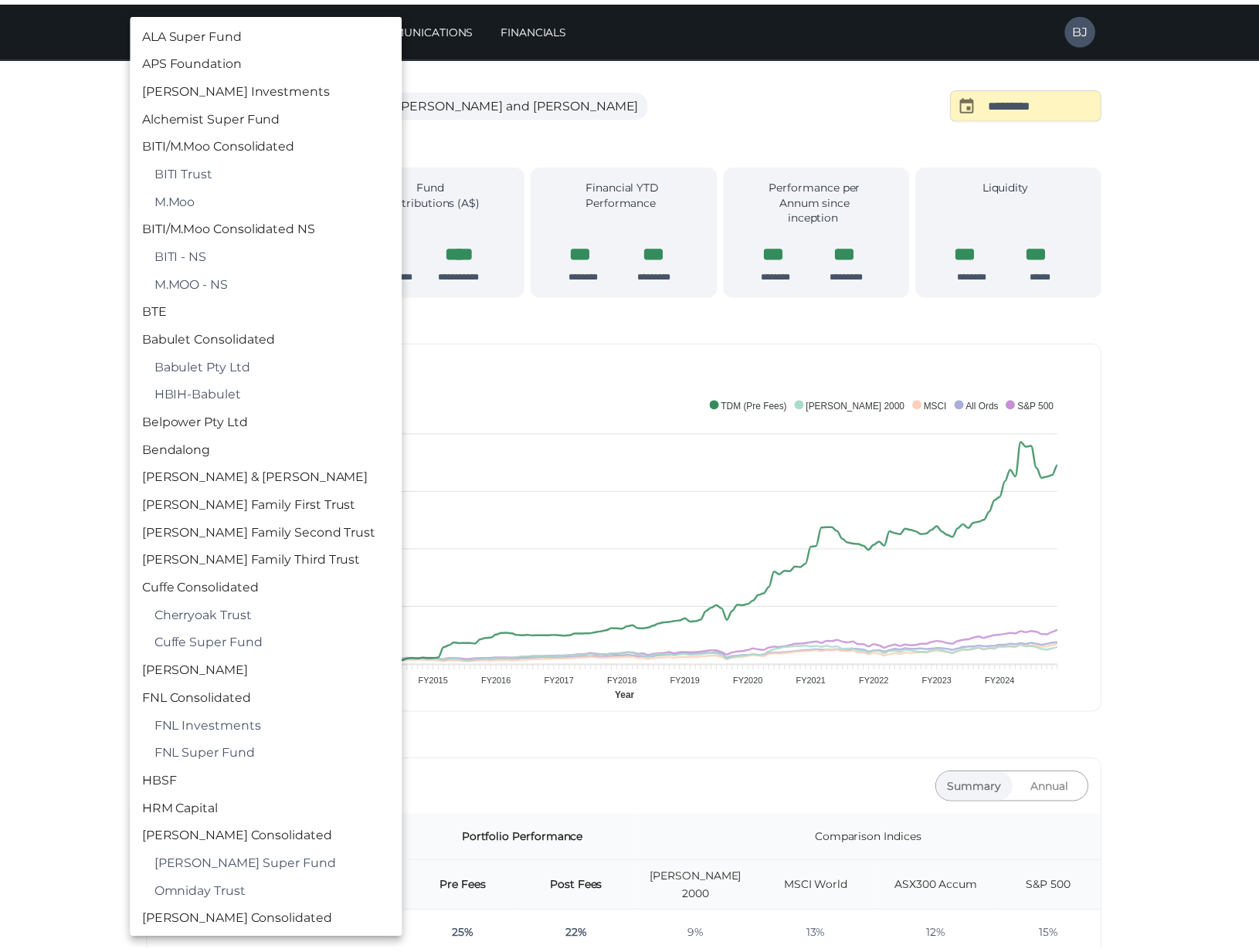 scroll, scrollTop: 669, scrollLeft: 0, axis: vertical 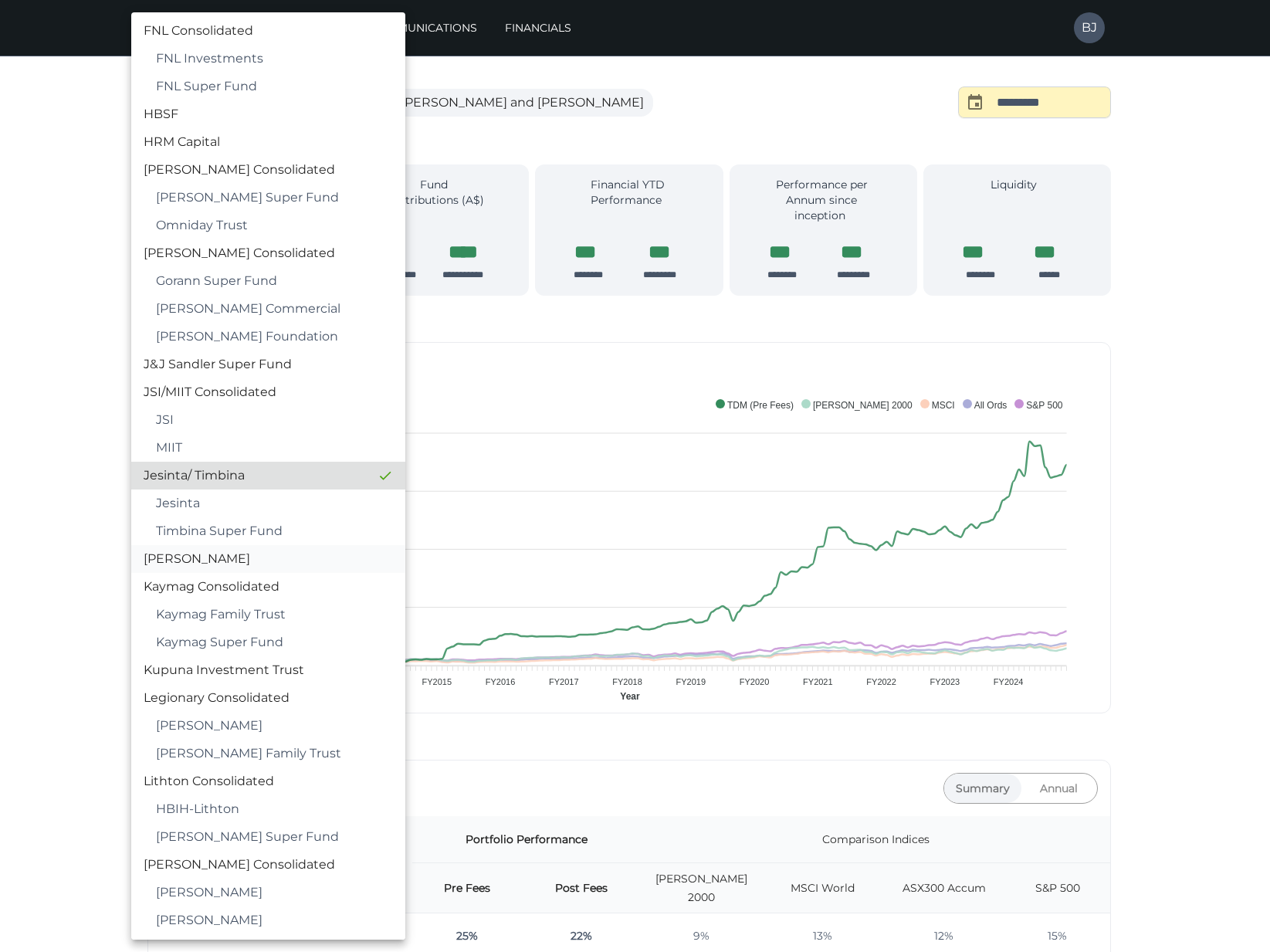 click on "[PERSON_NAME]" at bounding box center [268, 559] 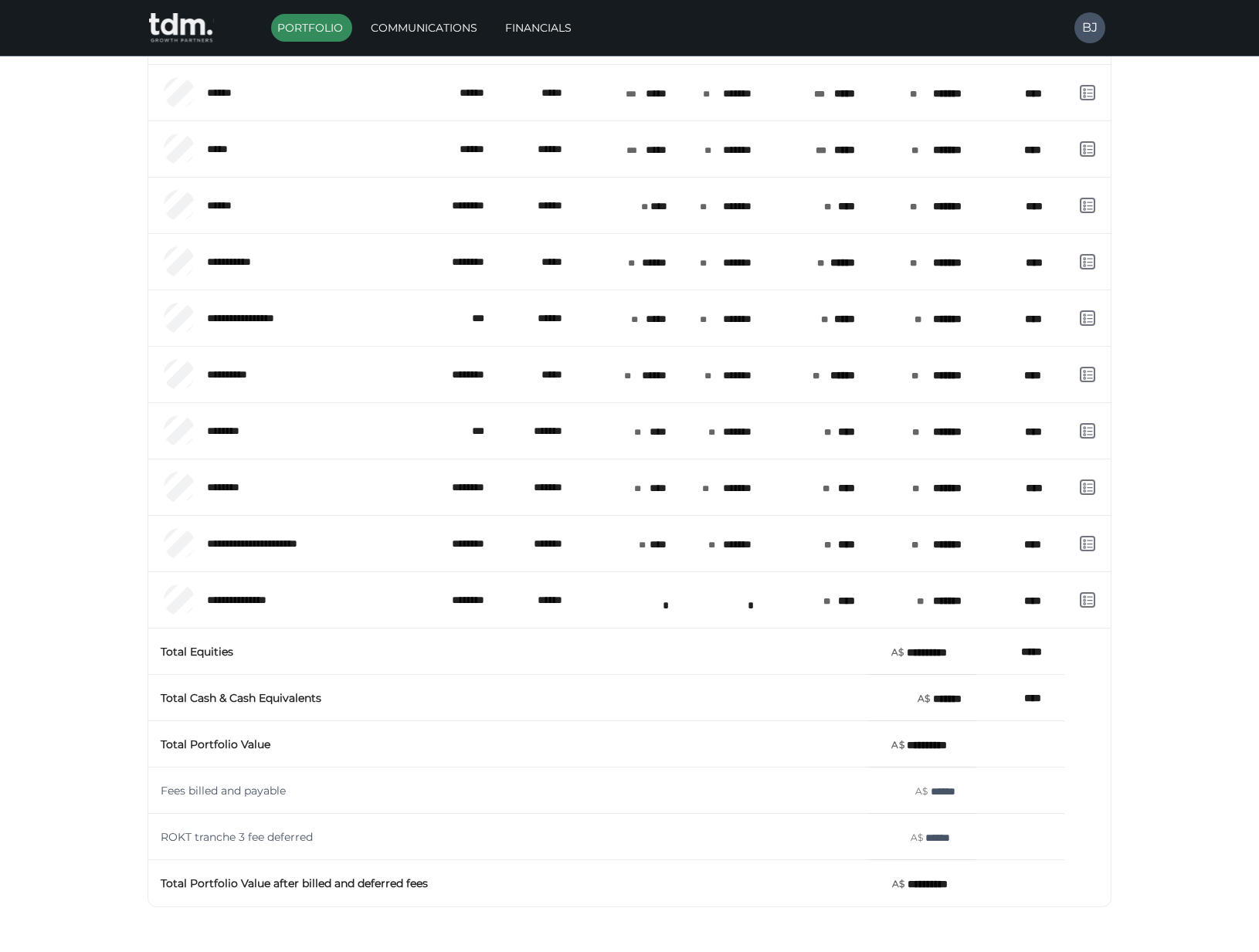 scroll, scrollTop: 1313, scrollLeft: 0, axis: vertical 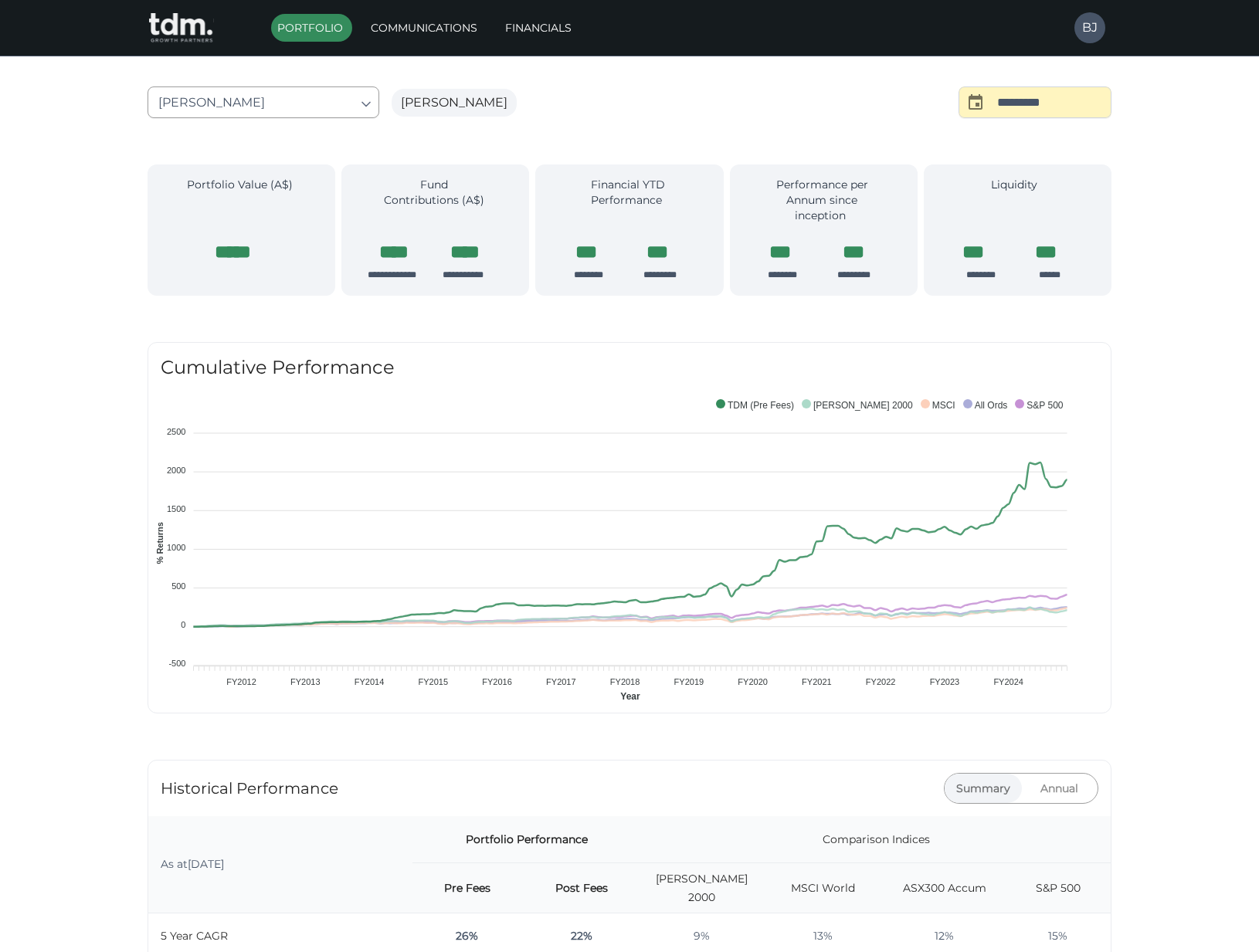 drag, startPoint x: 219, startPoint y: 134, endPoint x: 219, endPoint y: 122, distance: 12 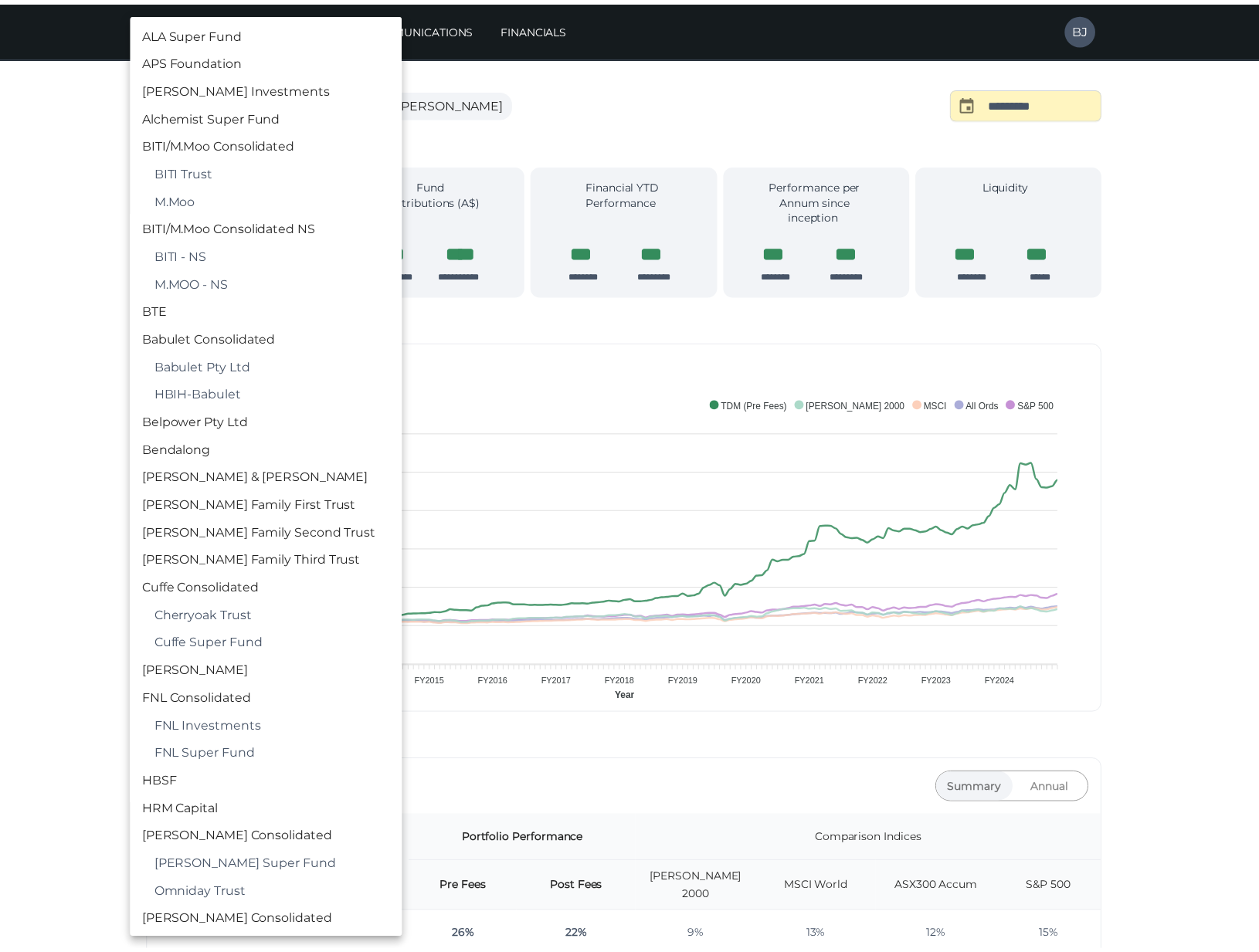 scroll, scrollTop: 752, scrollLeft: 0, axis: vertical 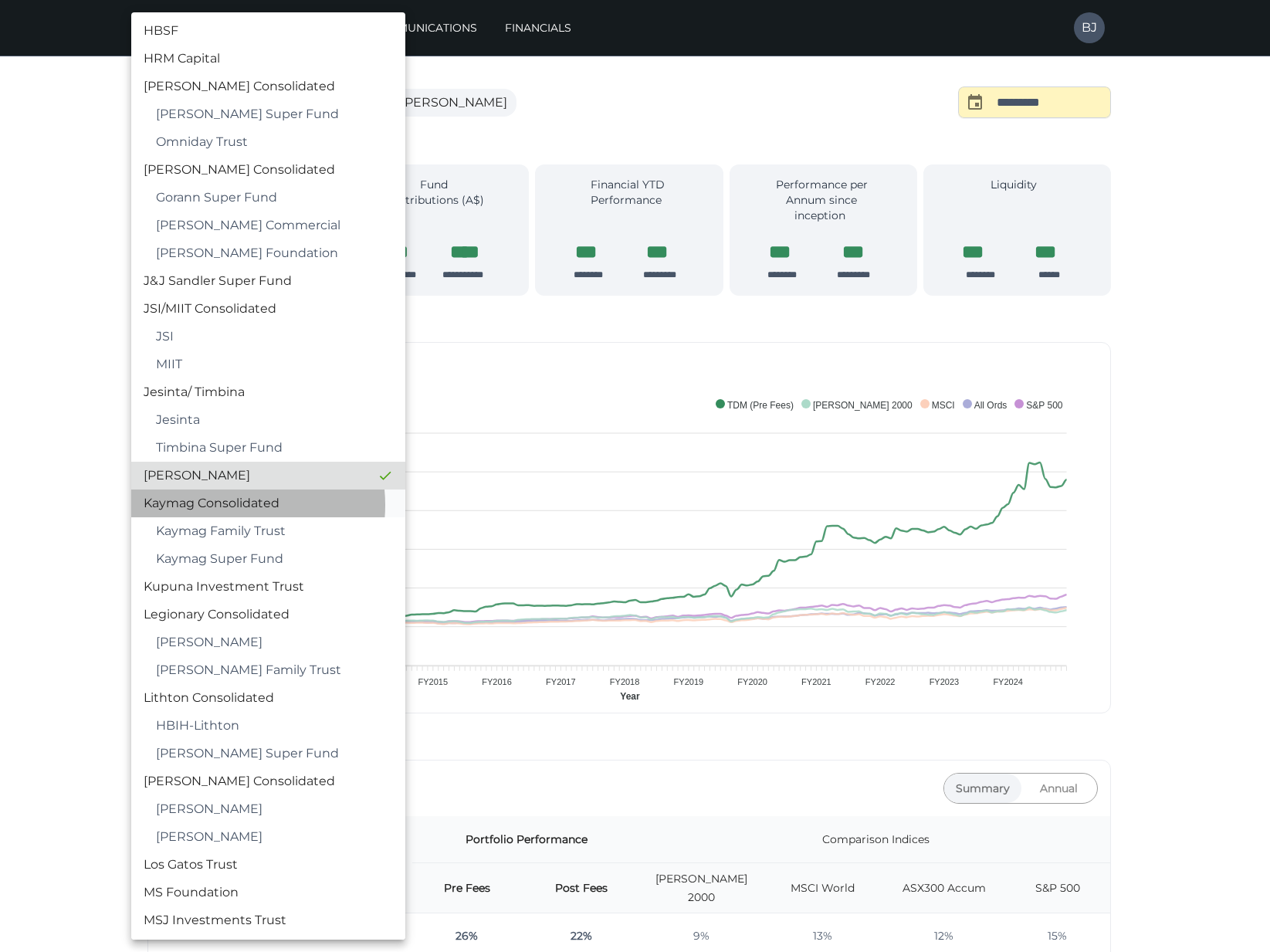 click on "Kaymag Consolidated" at bounding box center (268, 503) 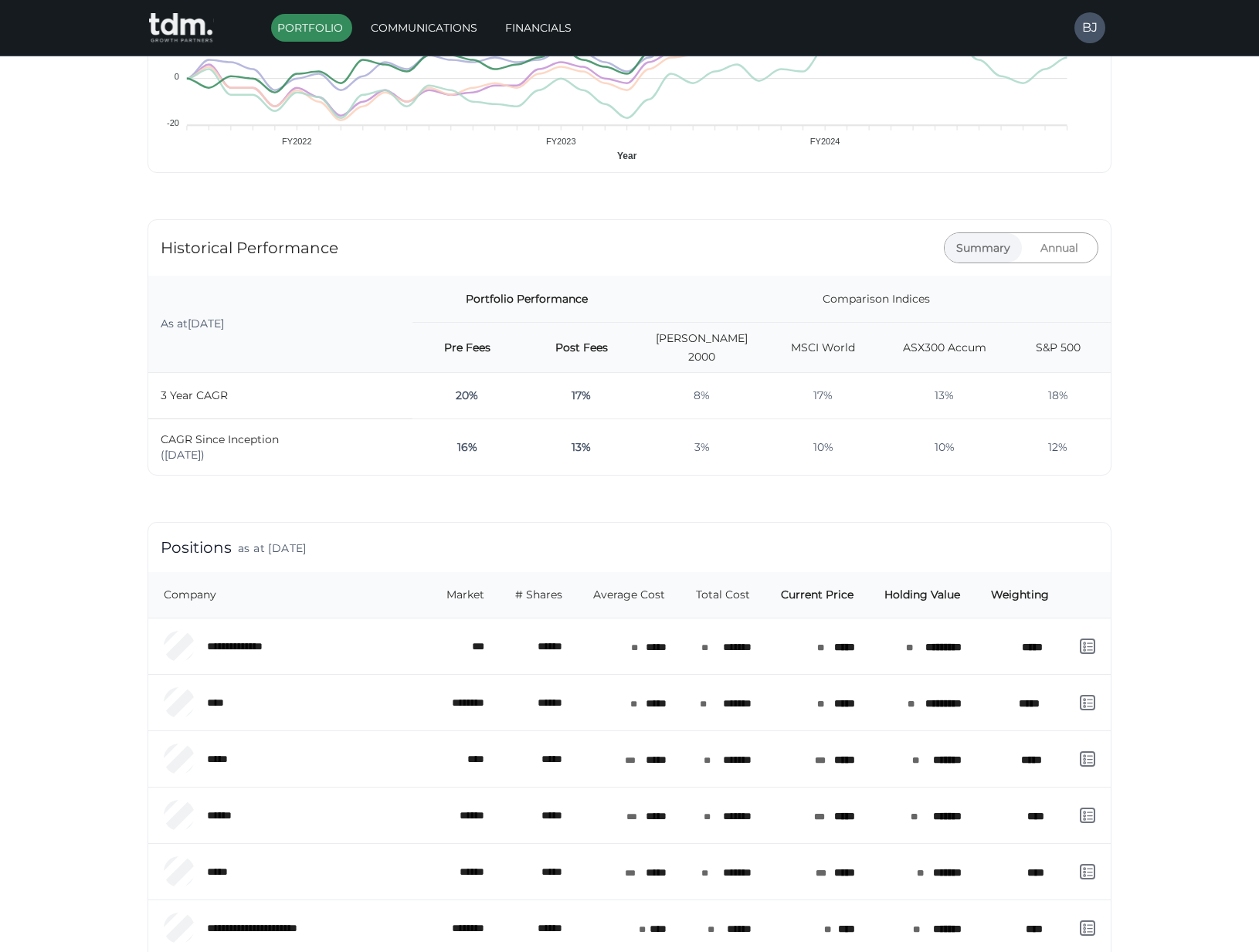 scroll, scrollTop: 1081, scrollLeft: 0, axis: vertical 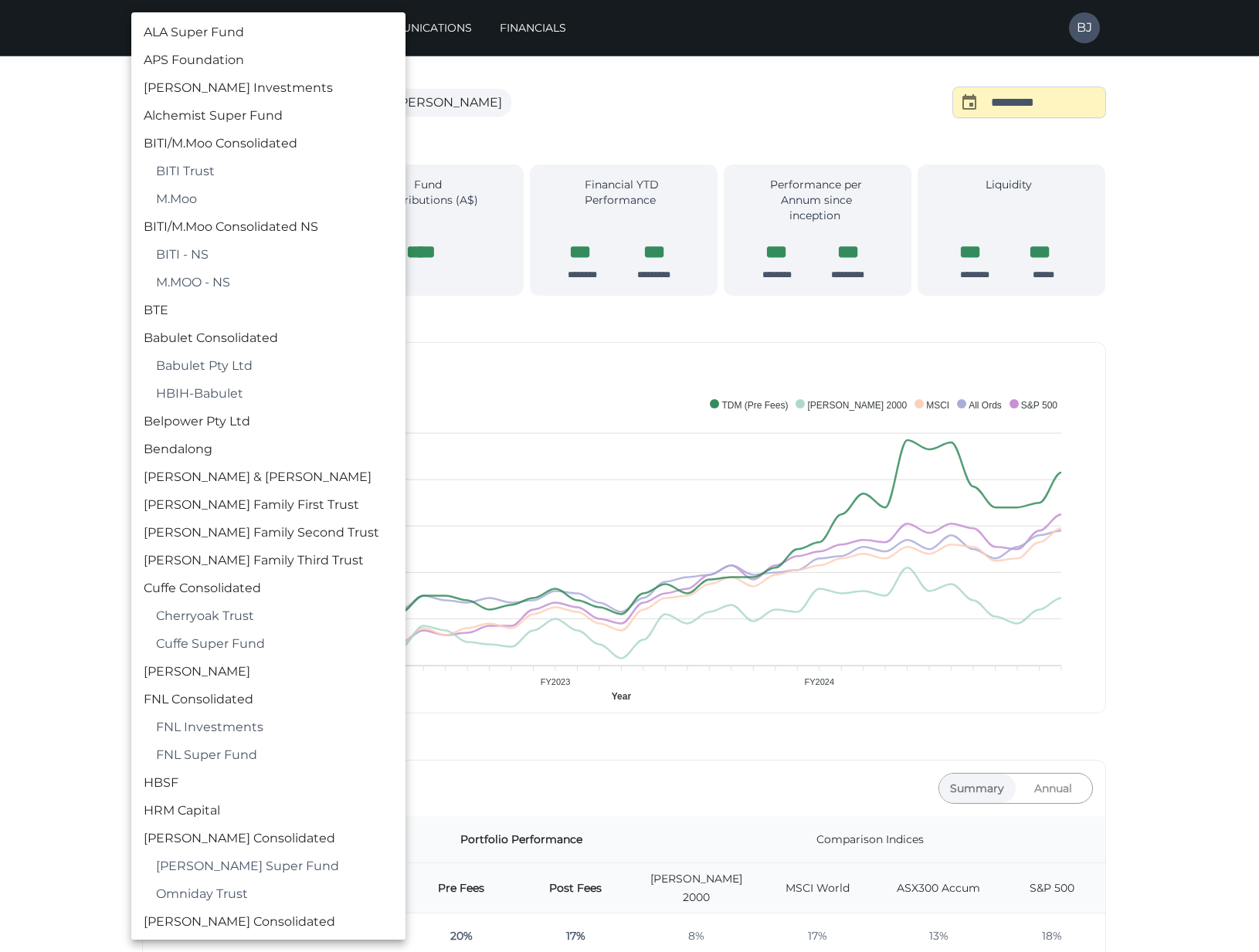 click on "**********" at bounding box center (630, 1042) 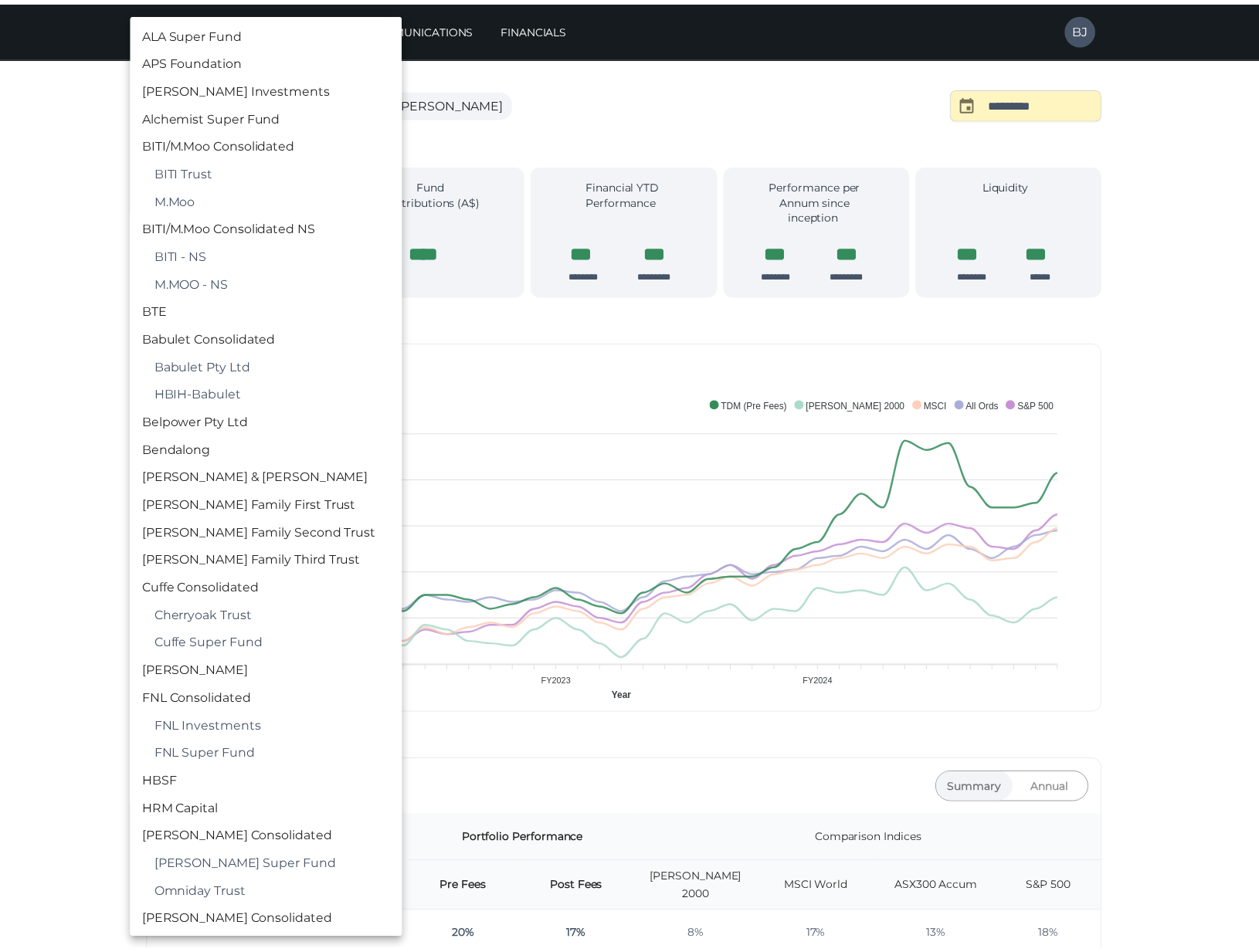 scroll, scrollTop: 780, scrollLeft: 0, axis: vertical 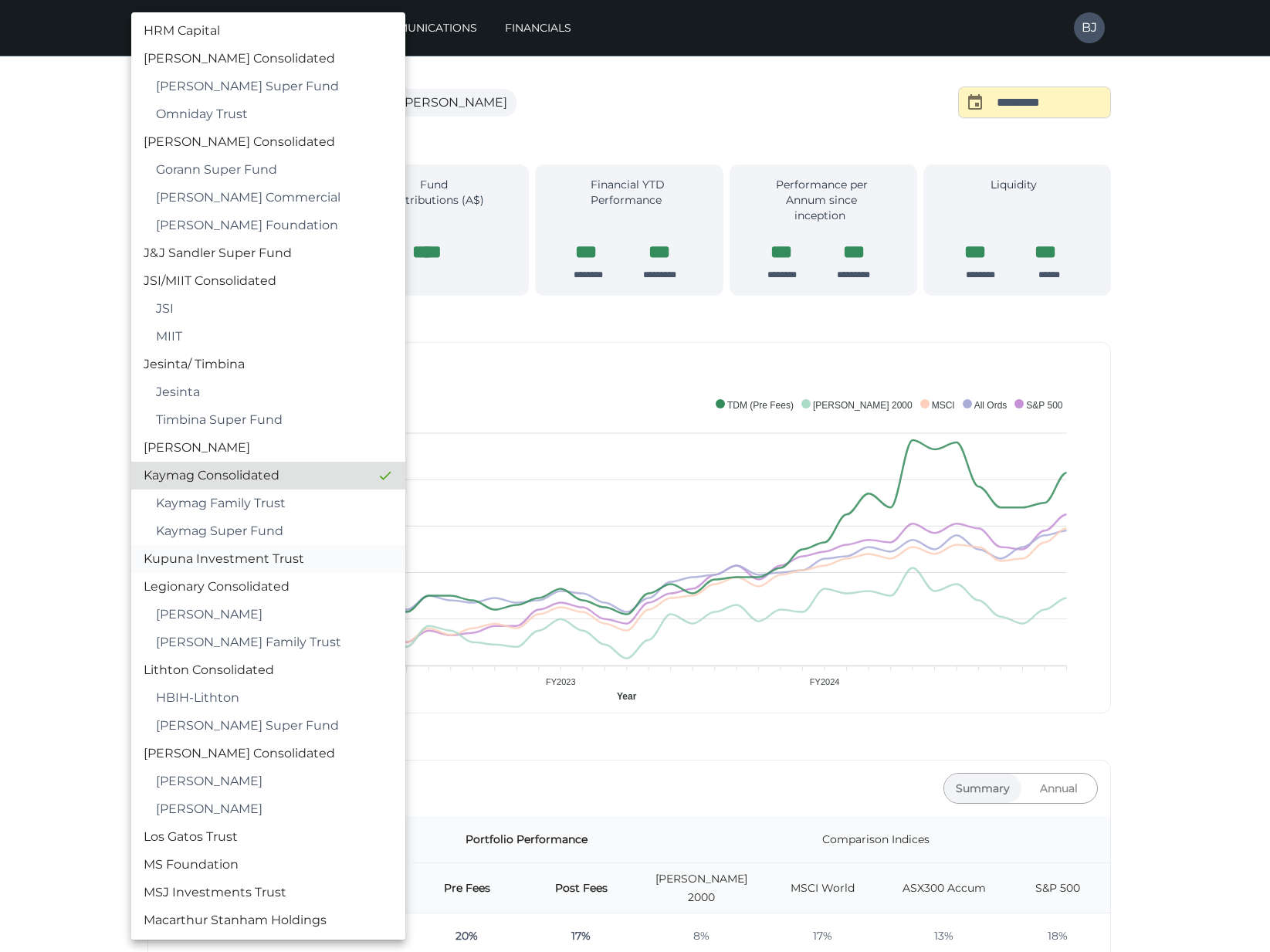 click on "Kupuna Investment Trust" at bounding box center [268, 559] 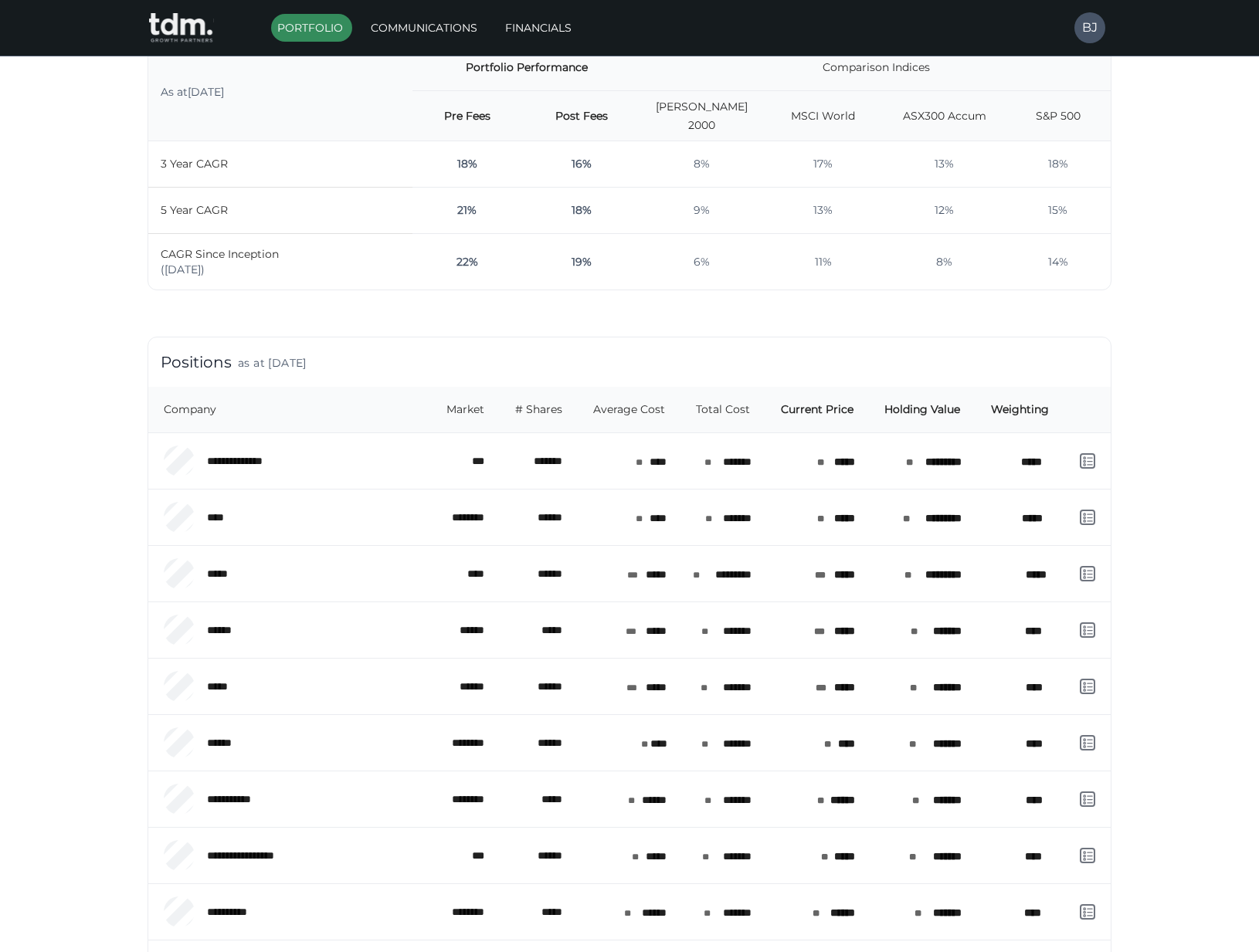 scroll, scrollTop: 1289, scrollLeft: 0, axis: vertical 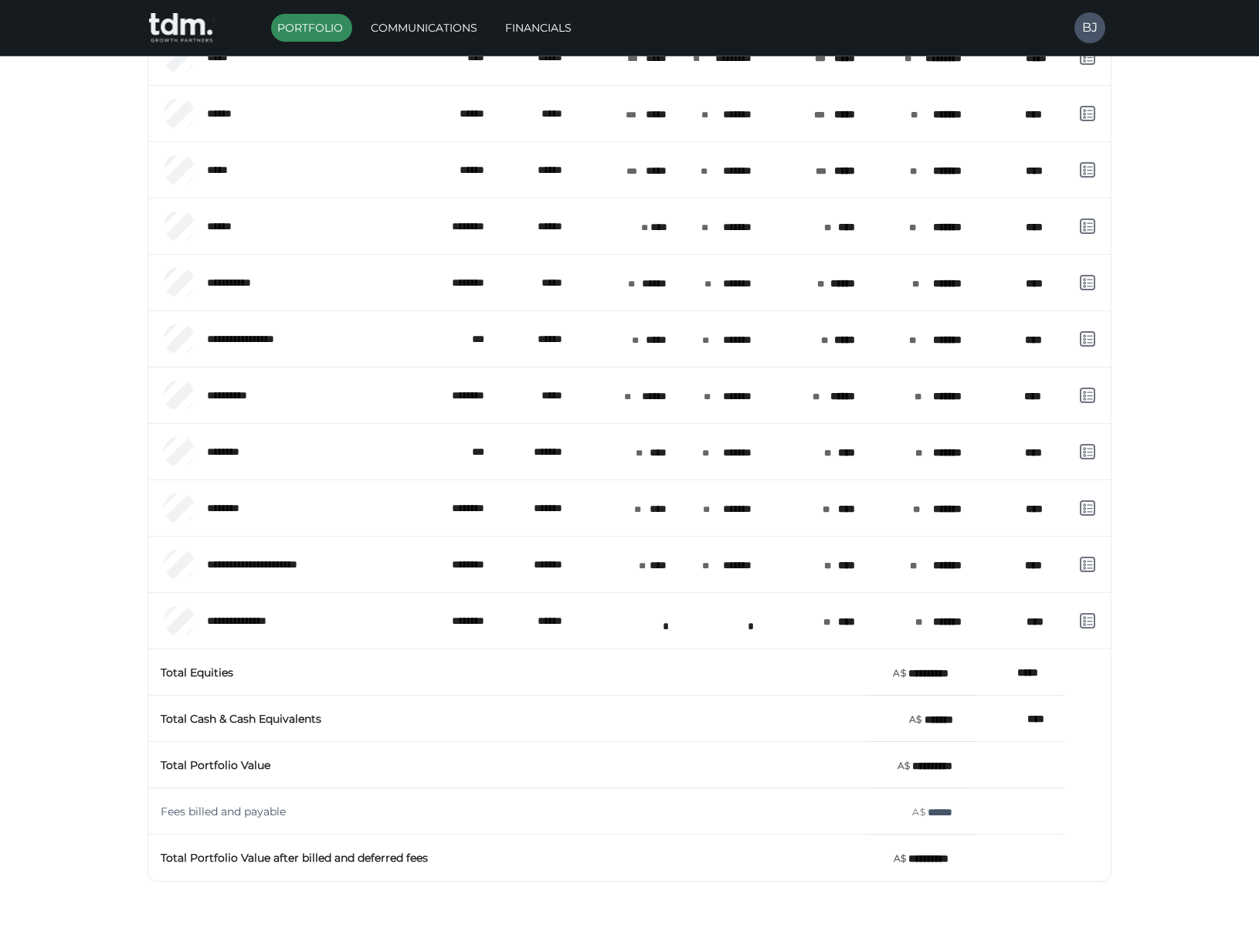 click on "**********" at bounding box center [630, -167] 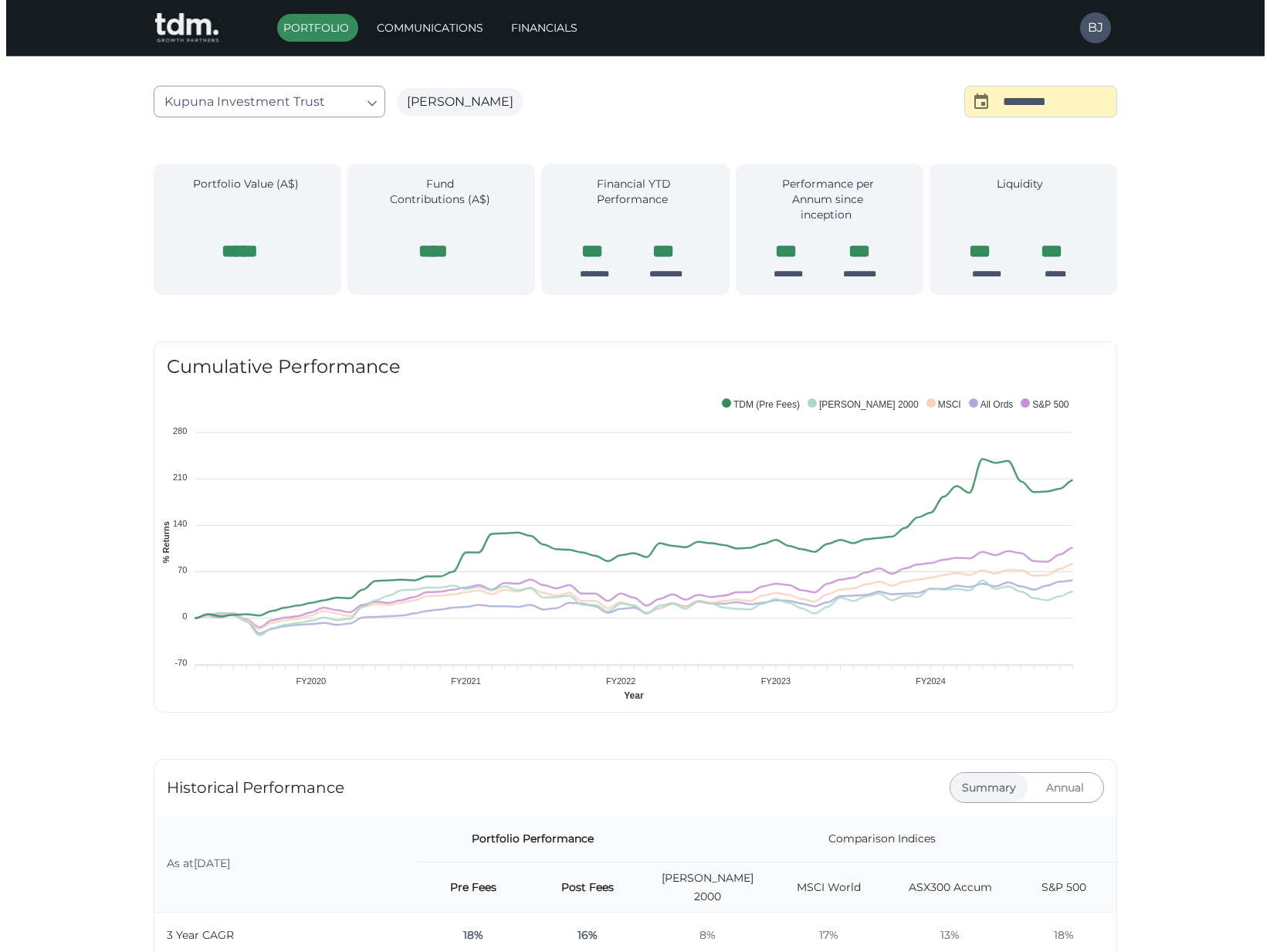 scroll, scrollTop: 0, scrollLeft: 0, axis: both 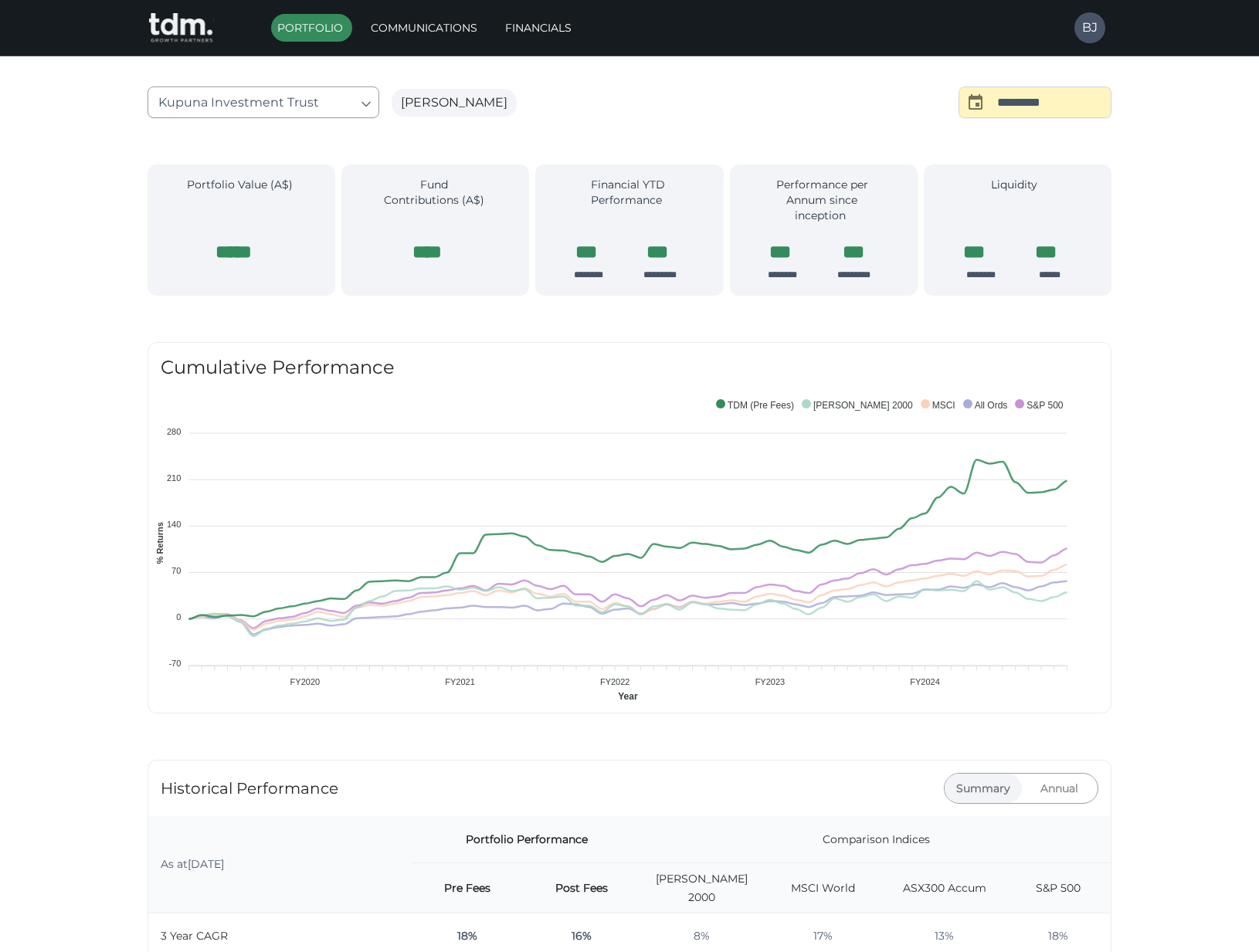 click on "**********" at bounding box center [630, 1122] 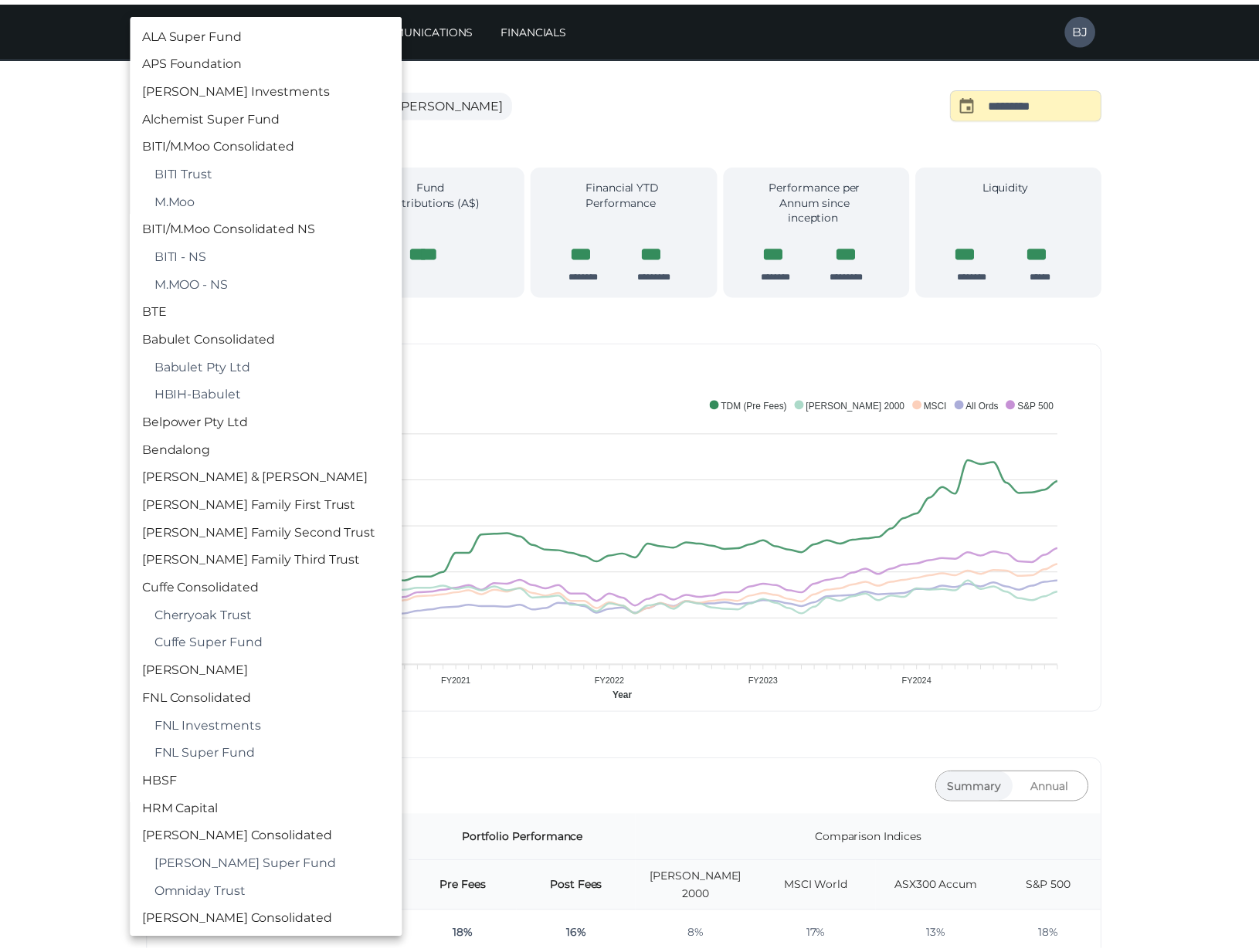 scroll, scrollTop: 863, scrollLeft: 0, axis: vertical 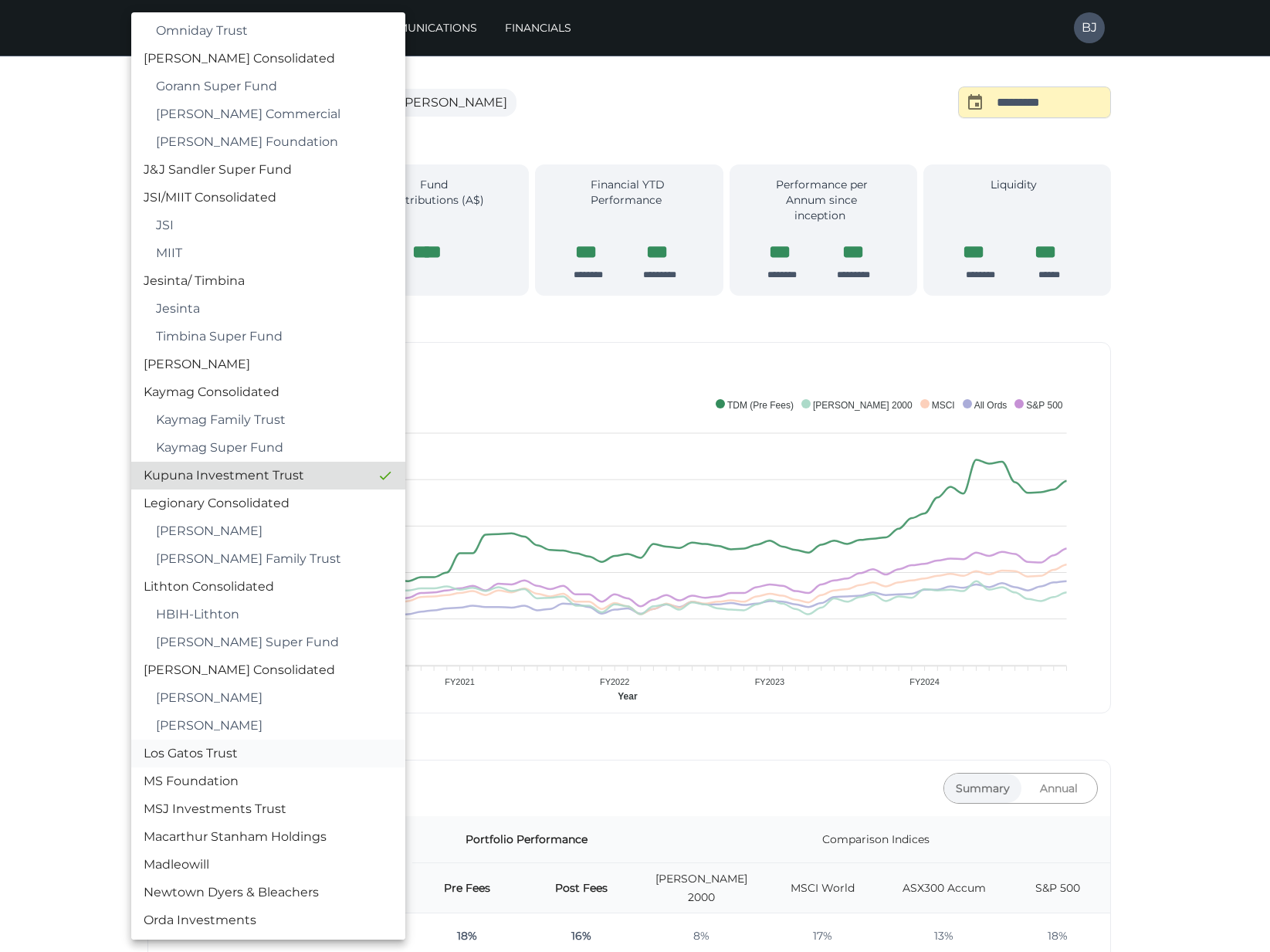 click on "Los Gatos Trust" at bounding box center (268, 754) 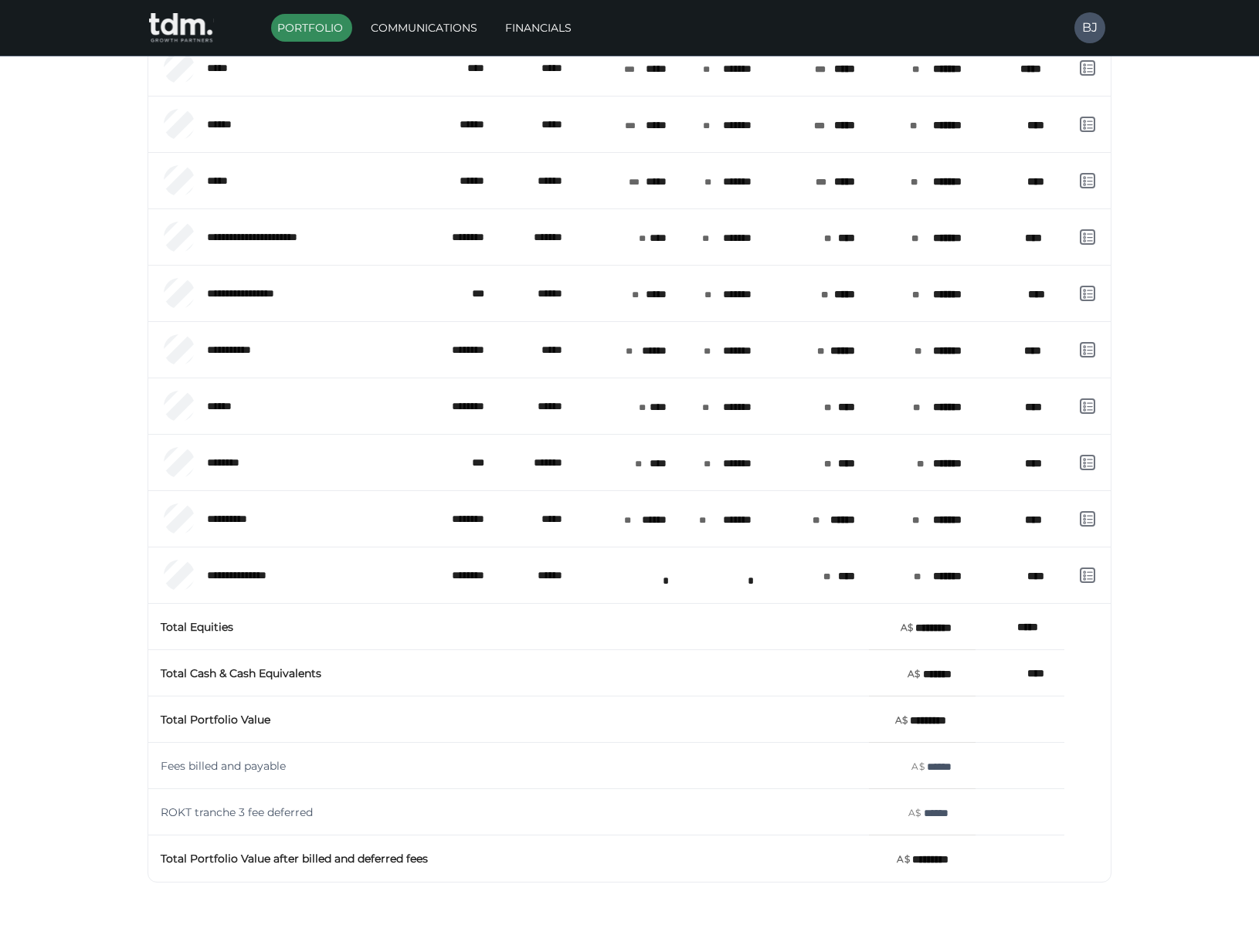 scroll, scrollTop: 1232, scrollLeft: 0, axis: vertical 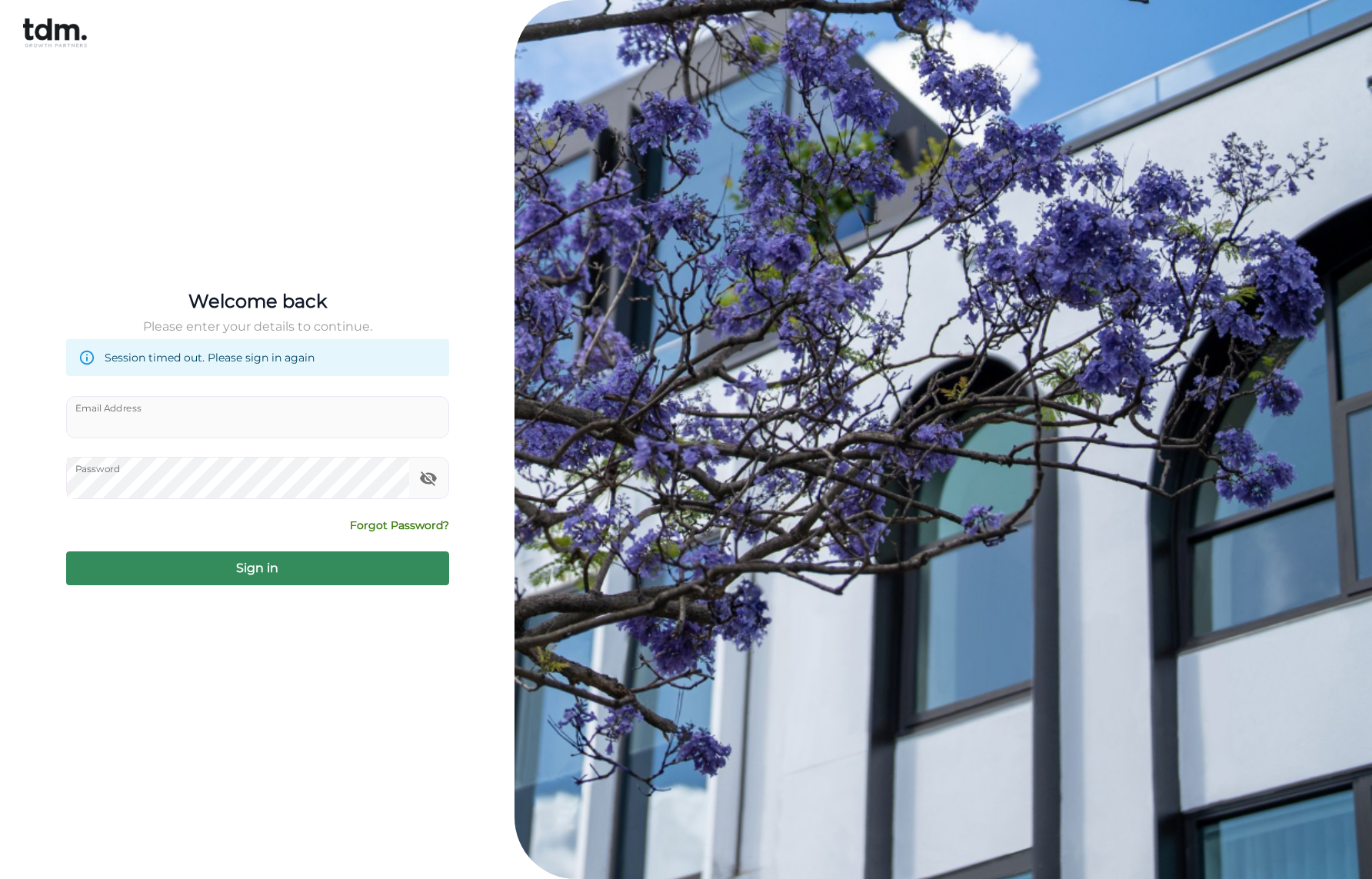 drag, startPoint x: 250, startPoint y: 770, endPoint x: 247, endPoint y: 756, distance: 14.317821 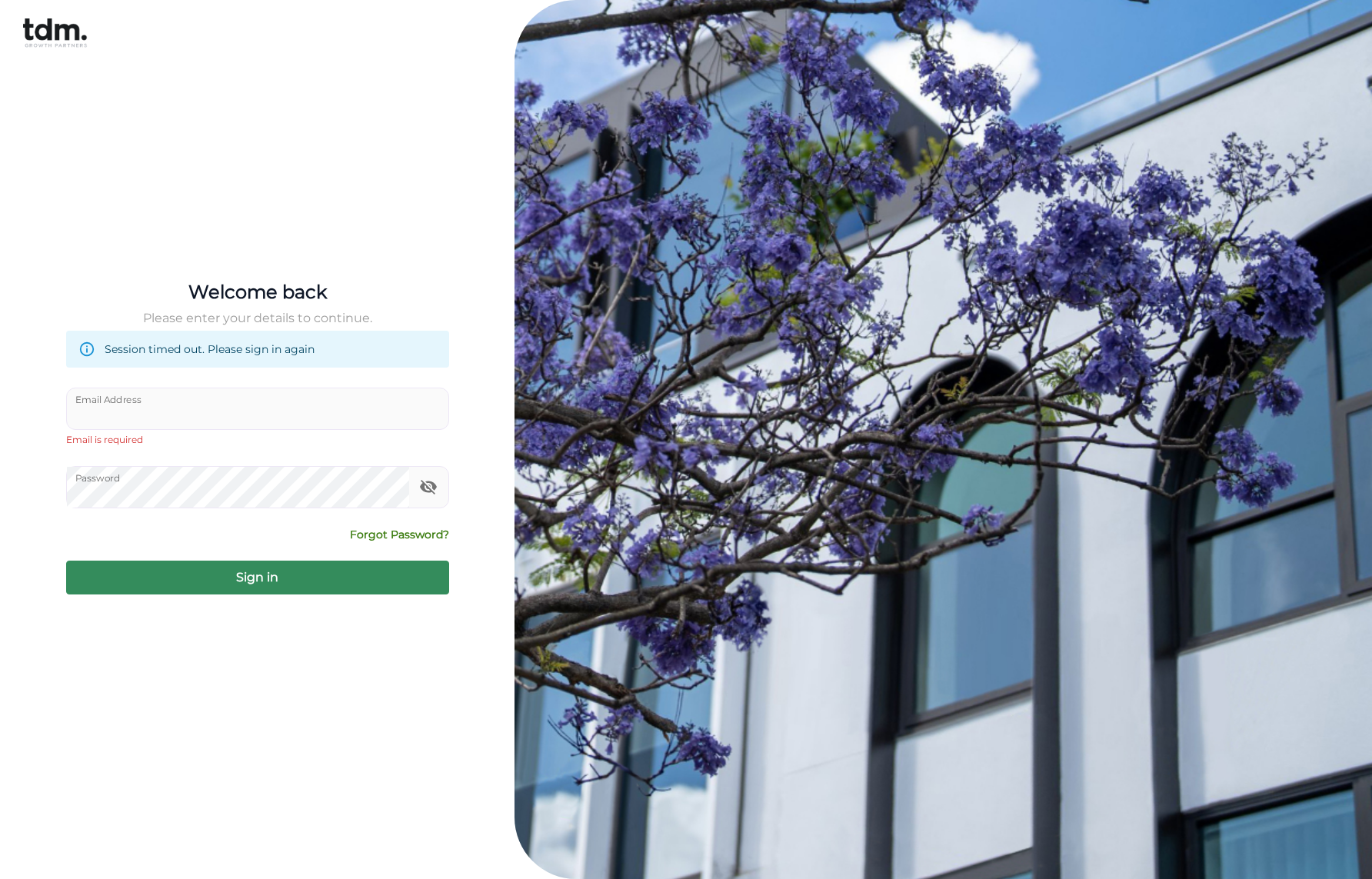 click on "Email Address" at bounding box center (258, 408) 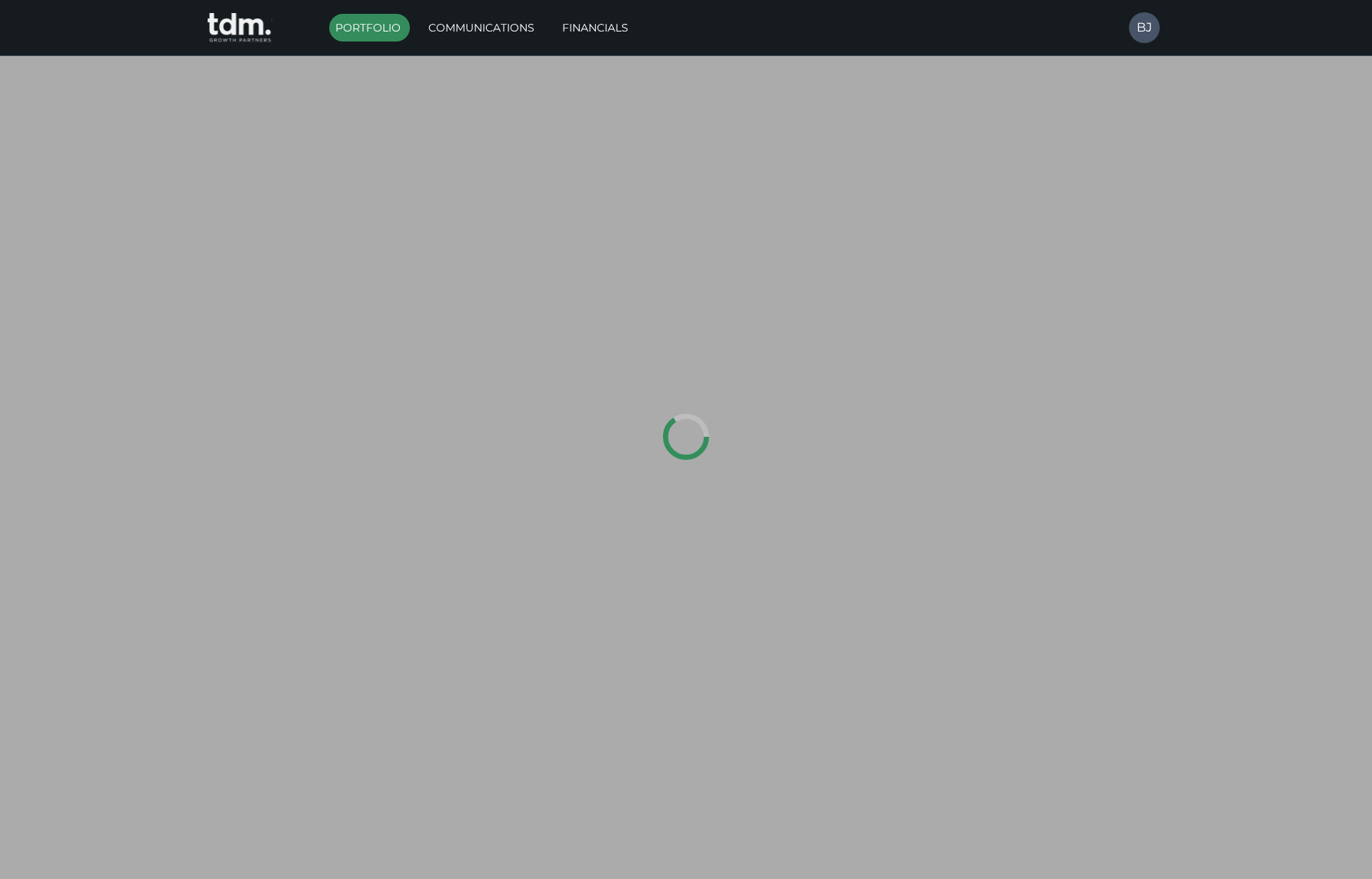 scroll, scrollTop: 0, scrollLeft: 0, axis: both 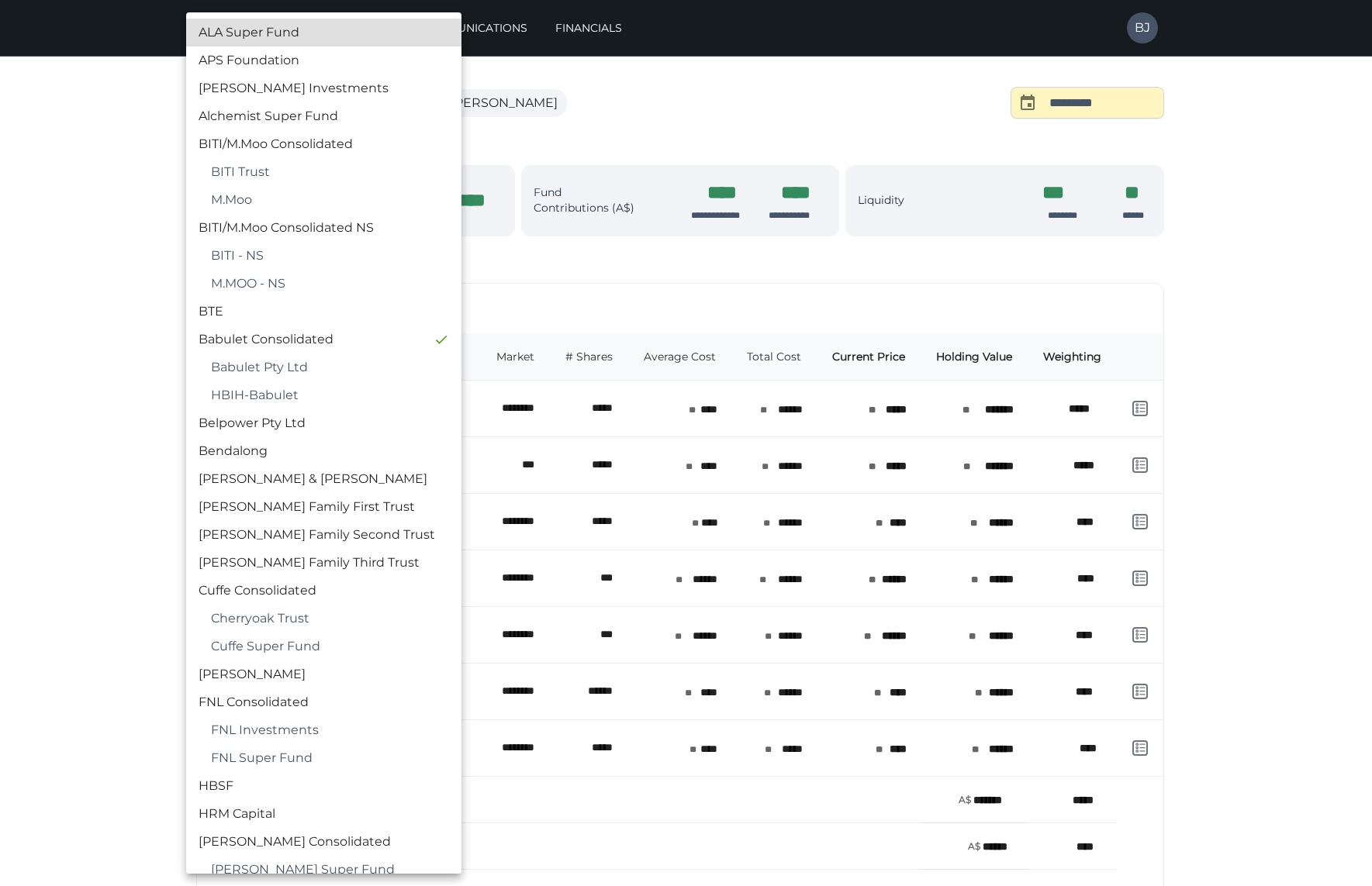 click on "**********" at bounding box center [686, 495] 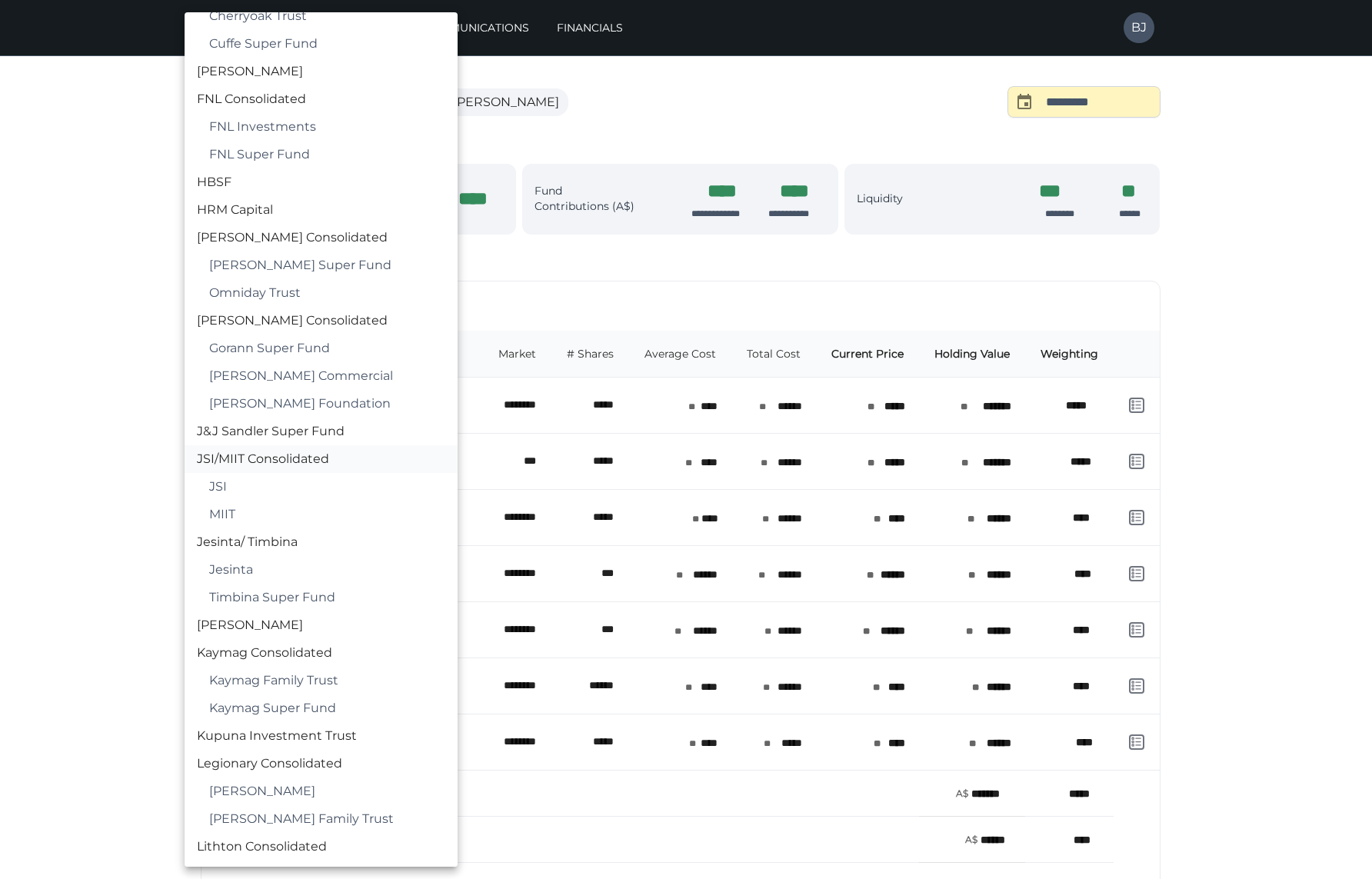 scroll, scrollTop: 615, scrollLeft: 0, axis: vertical 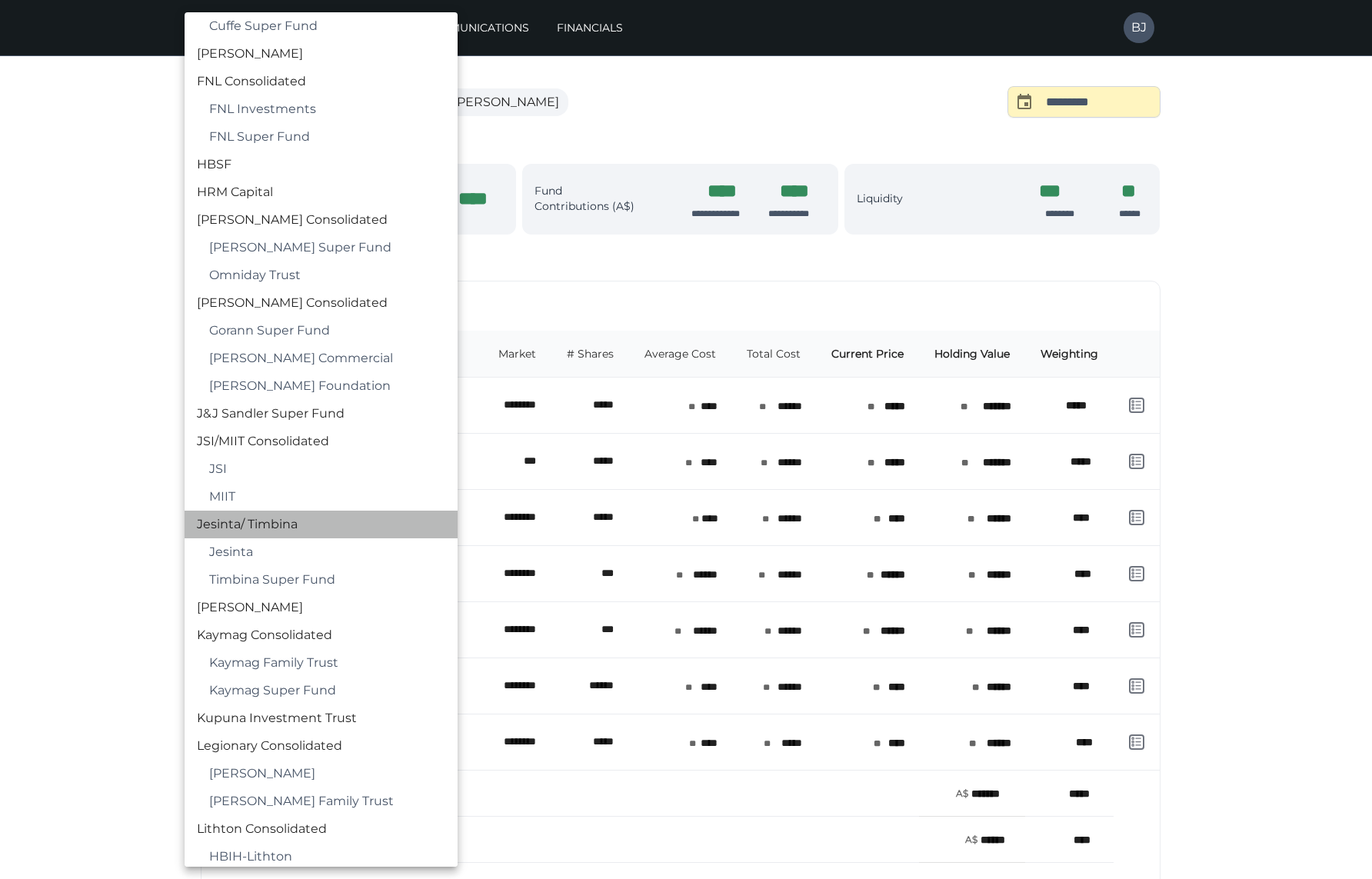 click on "Jesinta/ Timbina" at bounding box center [321, 524] 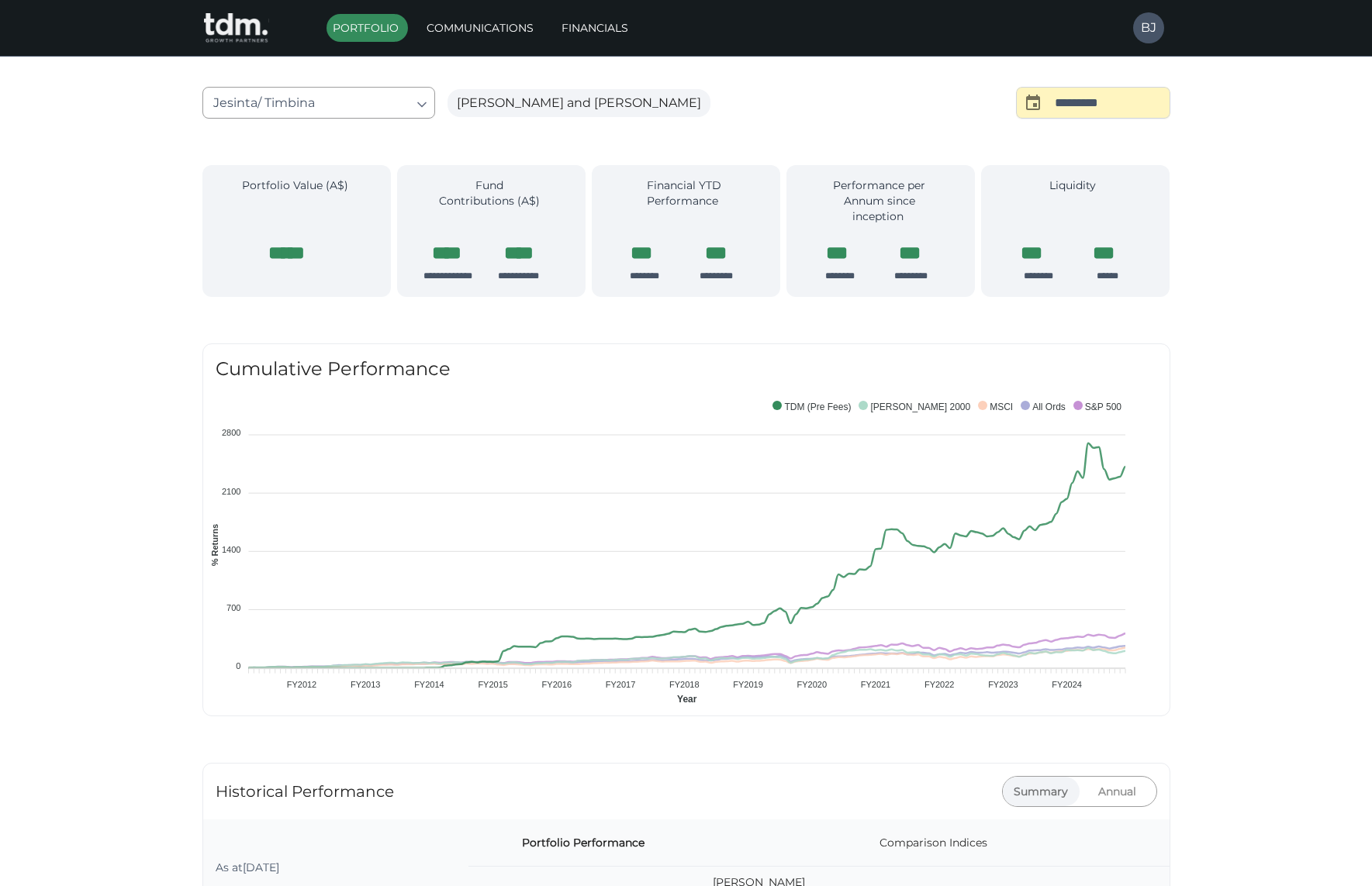 click on "Financials" at bounding box center [596, 28] 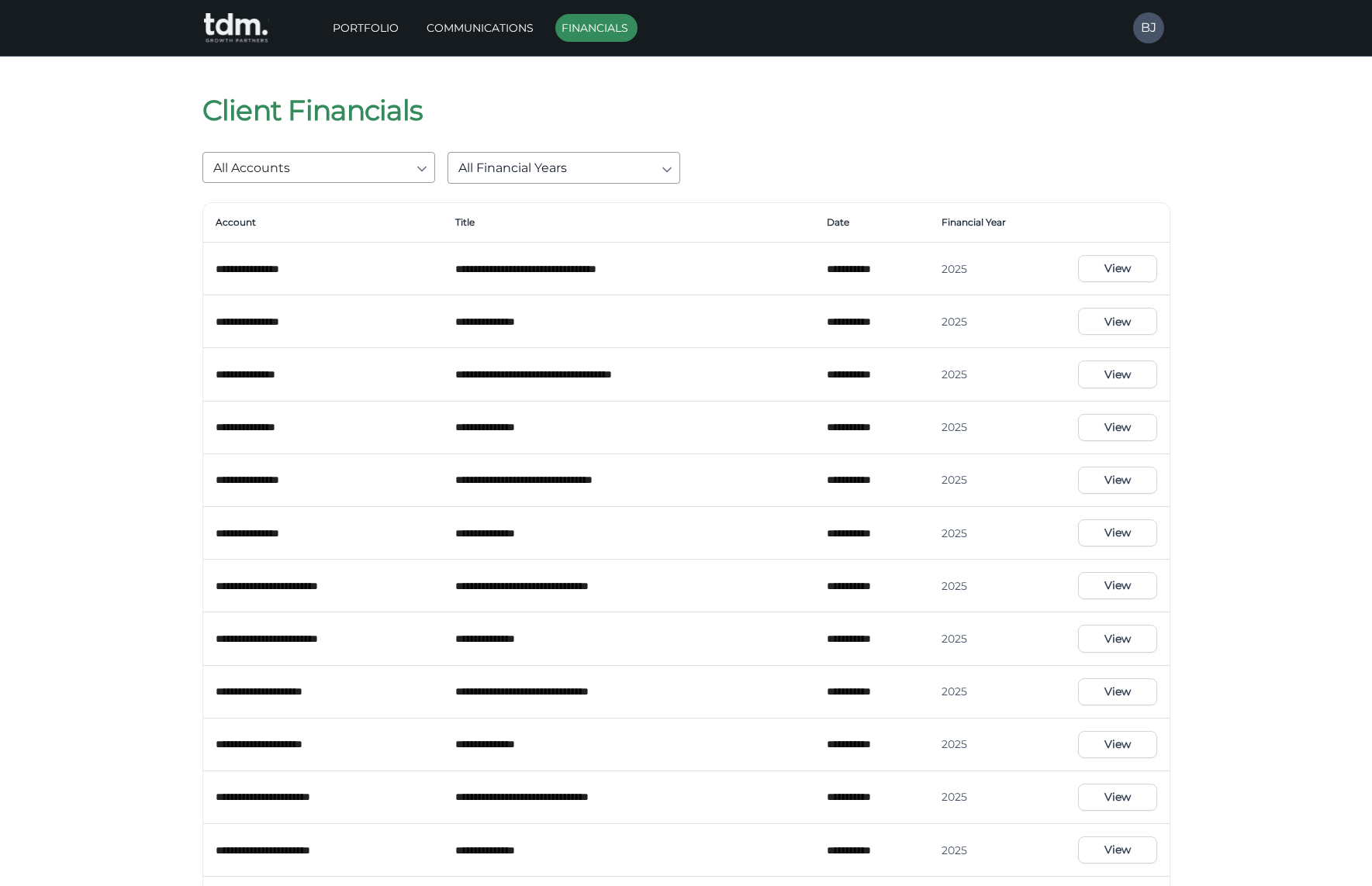 click on "**********" at bounding box center (686, 715) 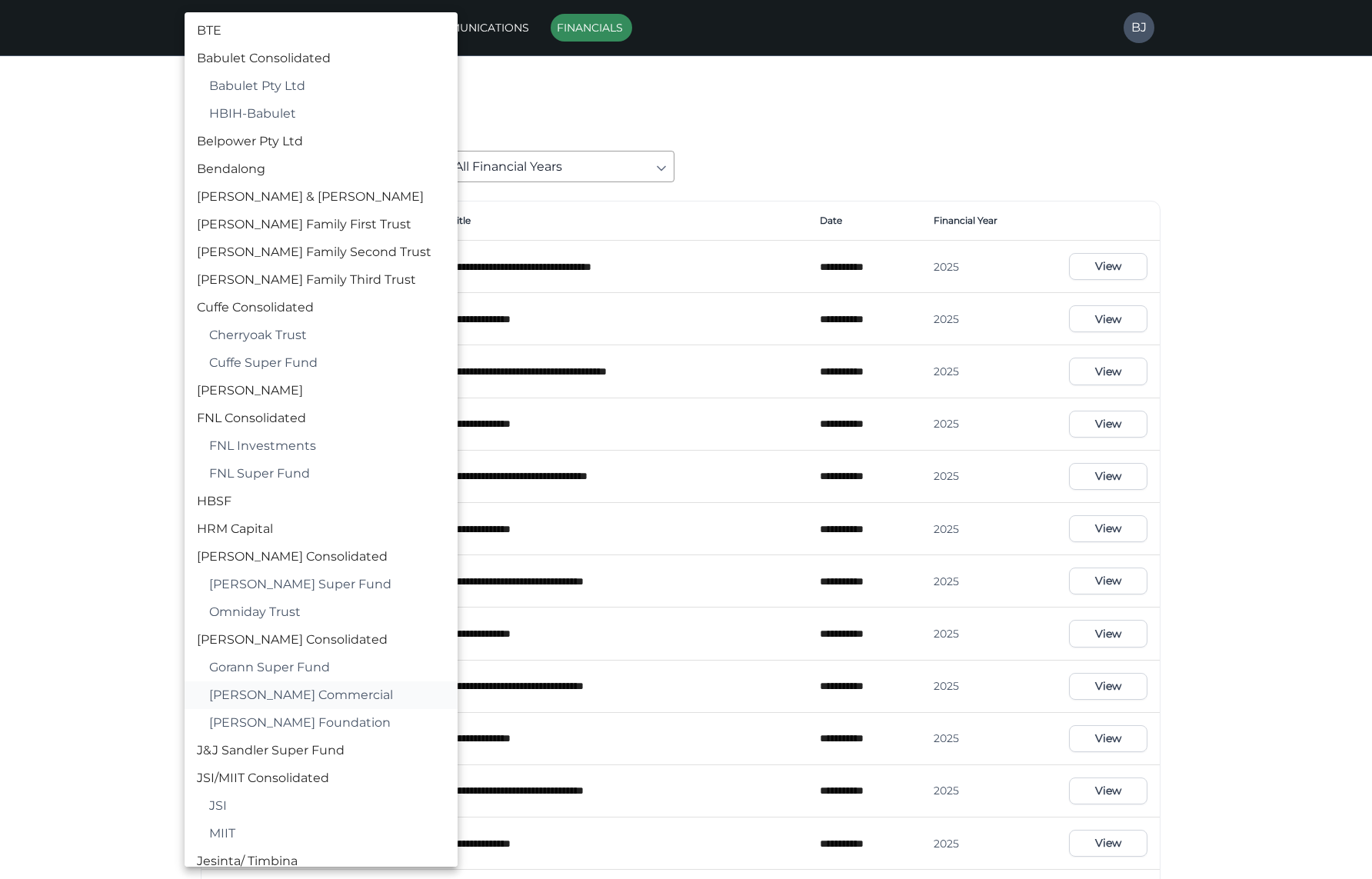 scroll, scrollTop: 385, scrollLeft: 0, axis: vertical 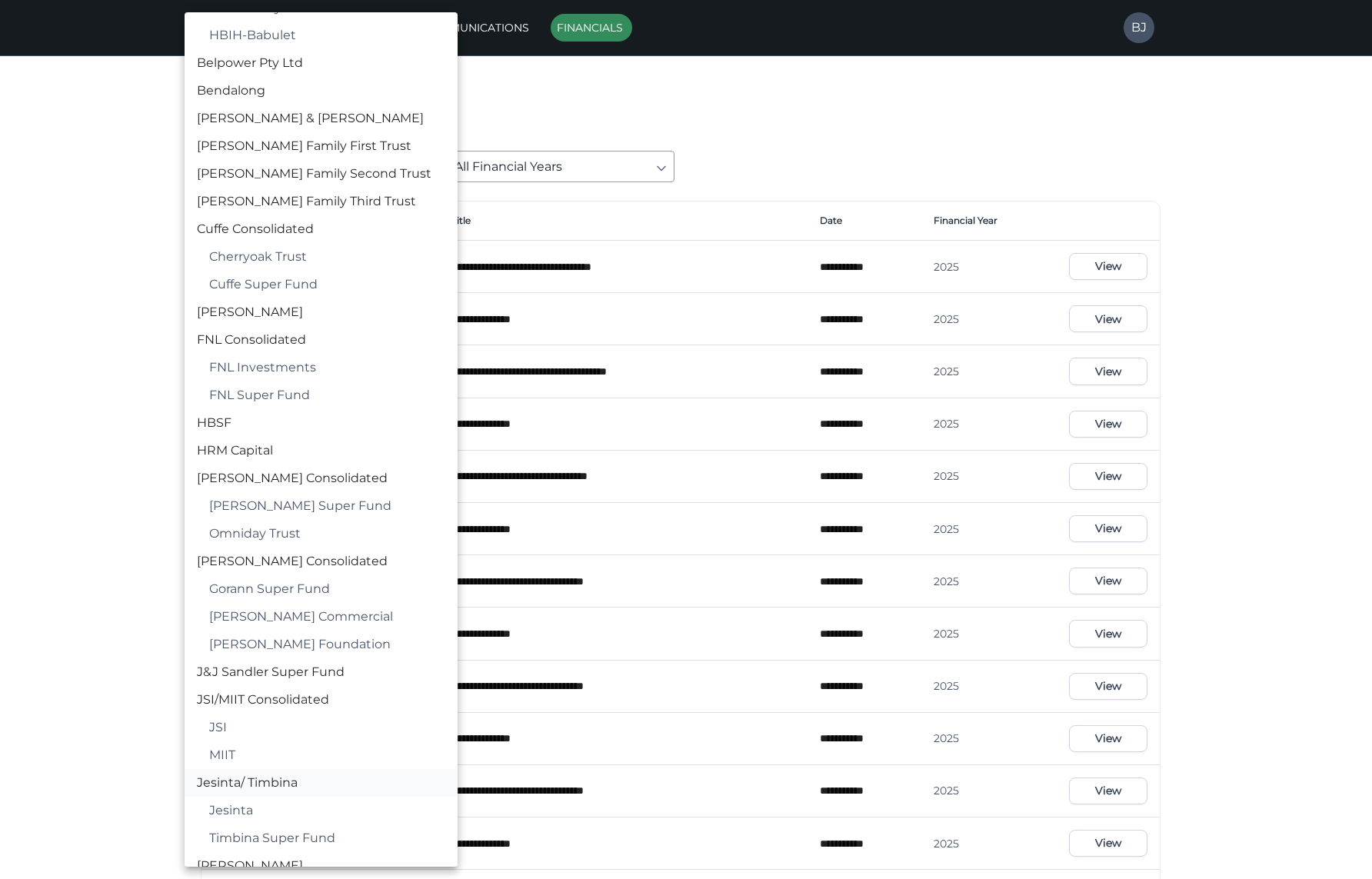click on "Jesinta/ Timbina" at bounding box center [321, 783] 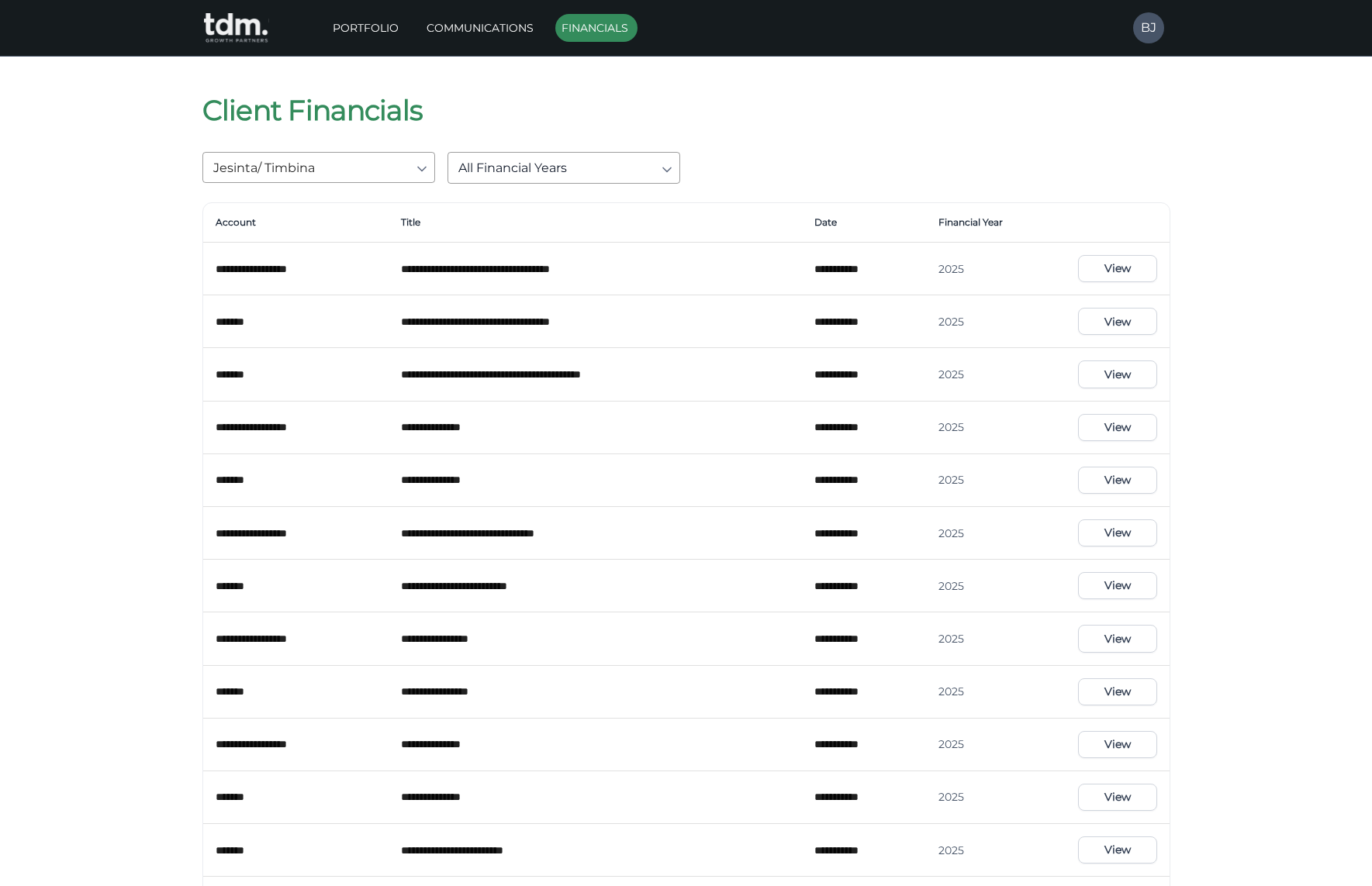 click on "View" at bounding box center (1117, 268) 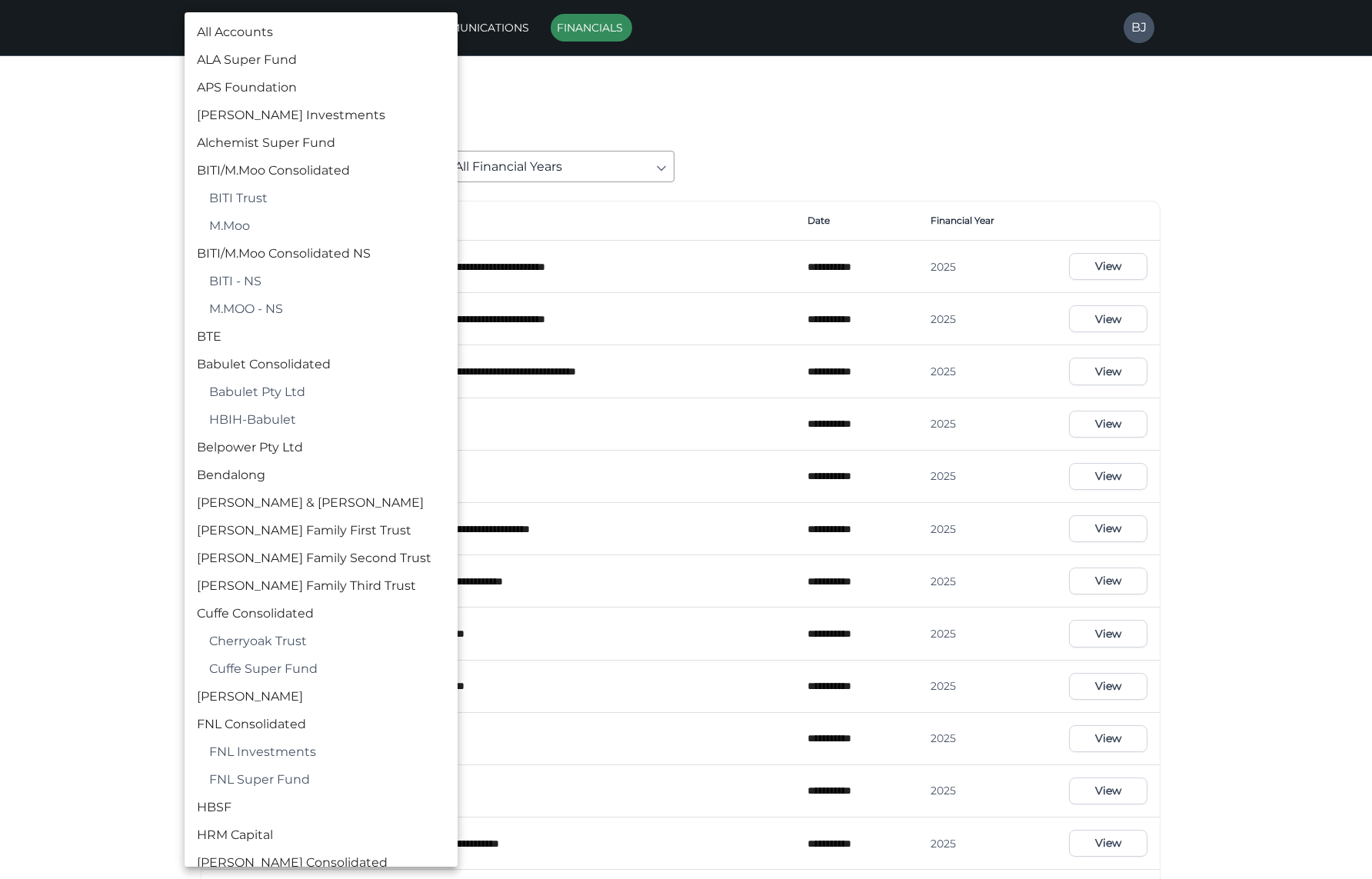 scroll, scrollTop: 728, scrollLeft: 0, axis: vertical 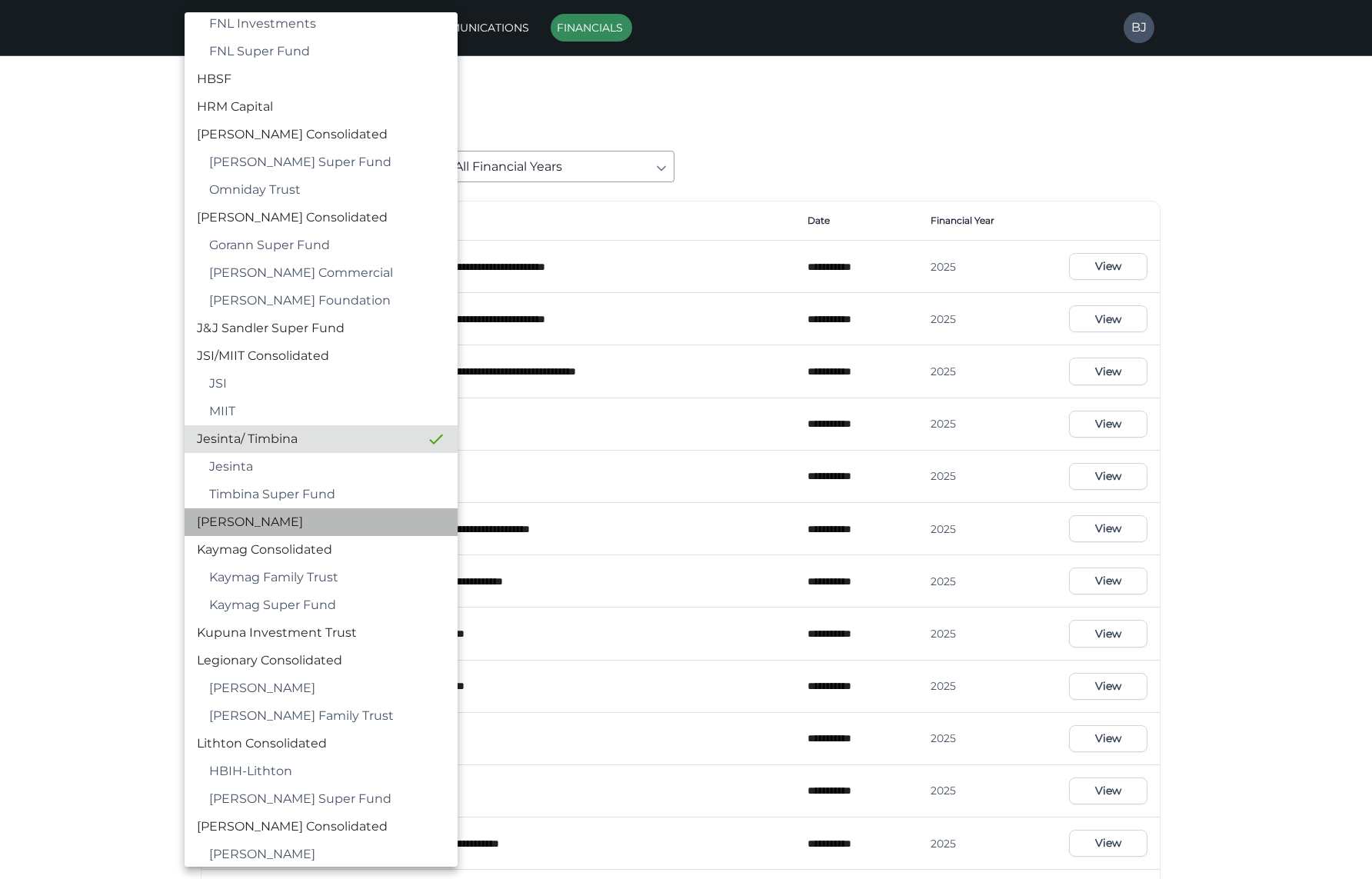 click on "[PERSON_NAME]" at bounding box center [321, 522] 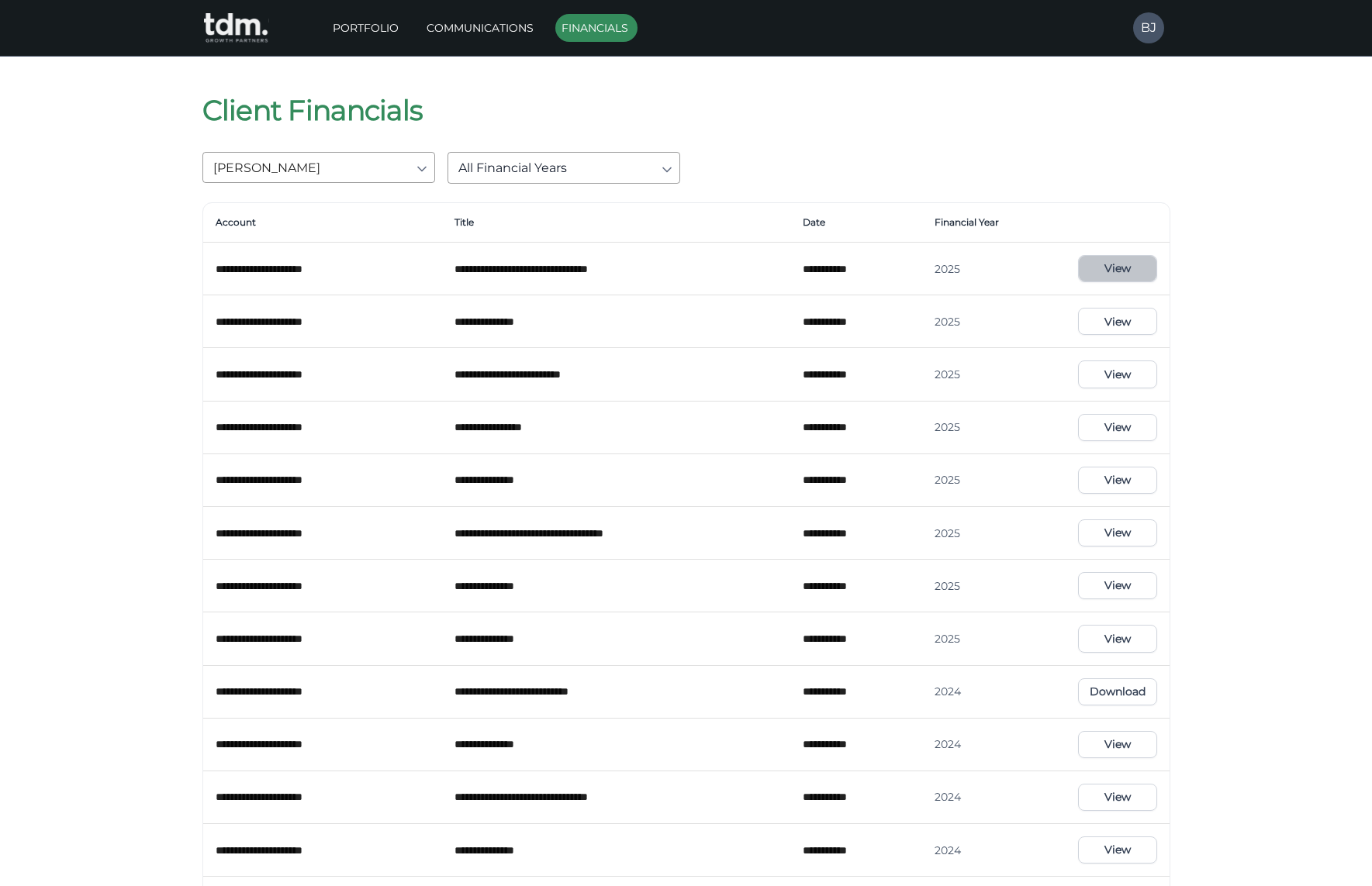click on "View" at bounding box center [1117, 268] 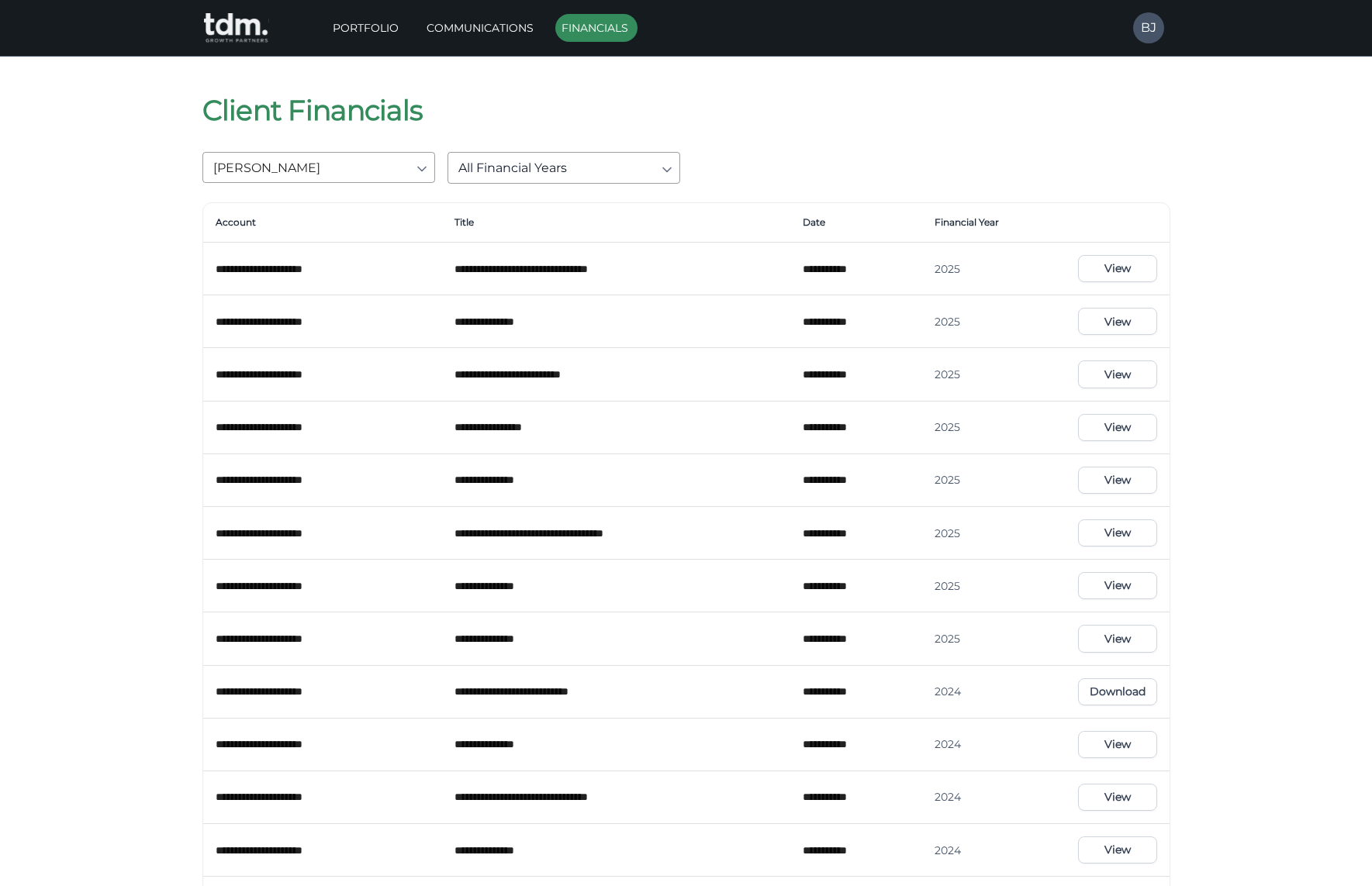 click on "View" at bounding box center (1117, 268) 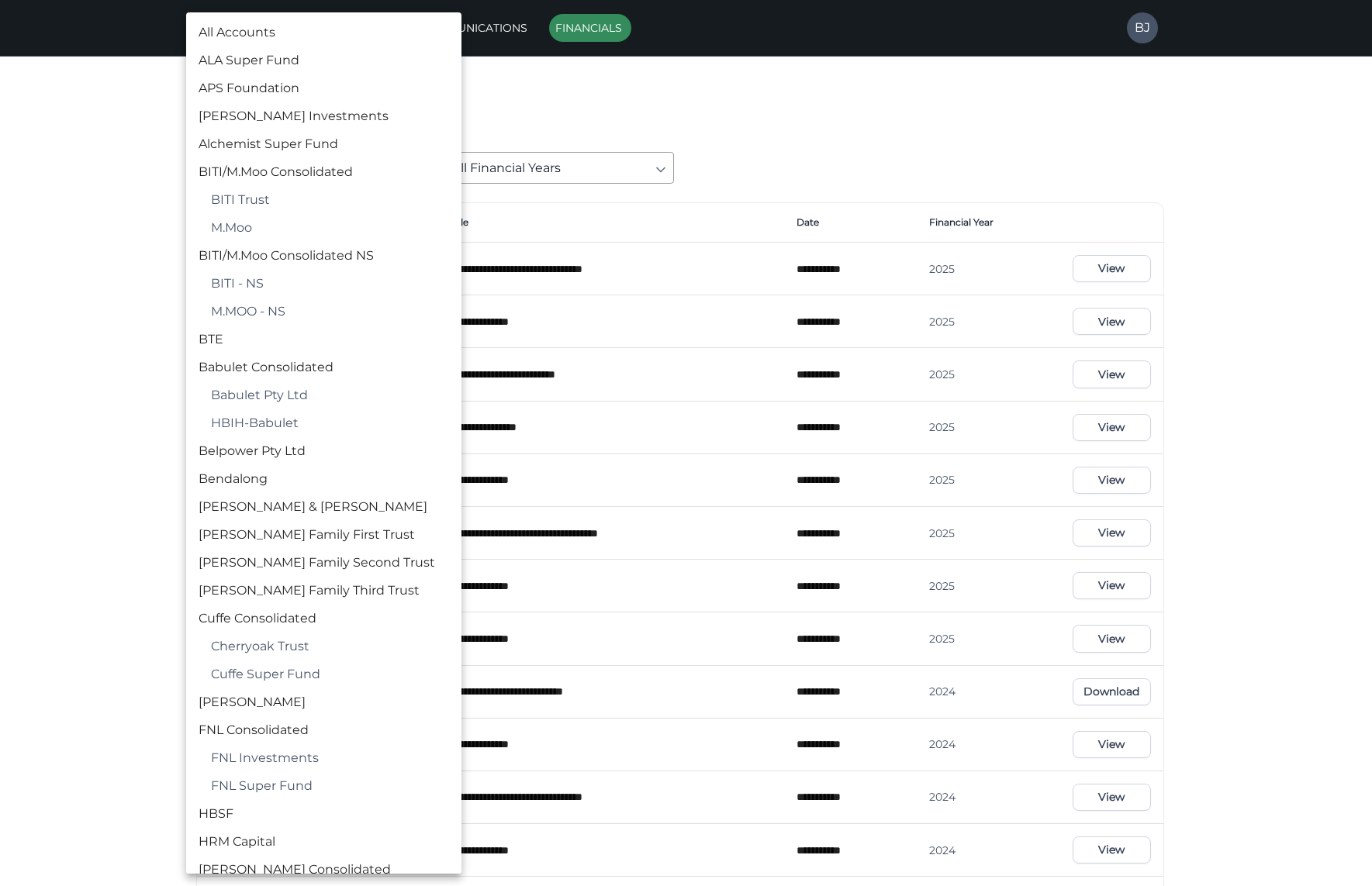 click on "**********" at bounding box center [686, 662] 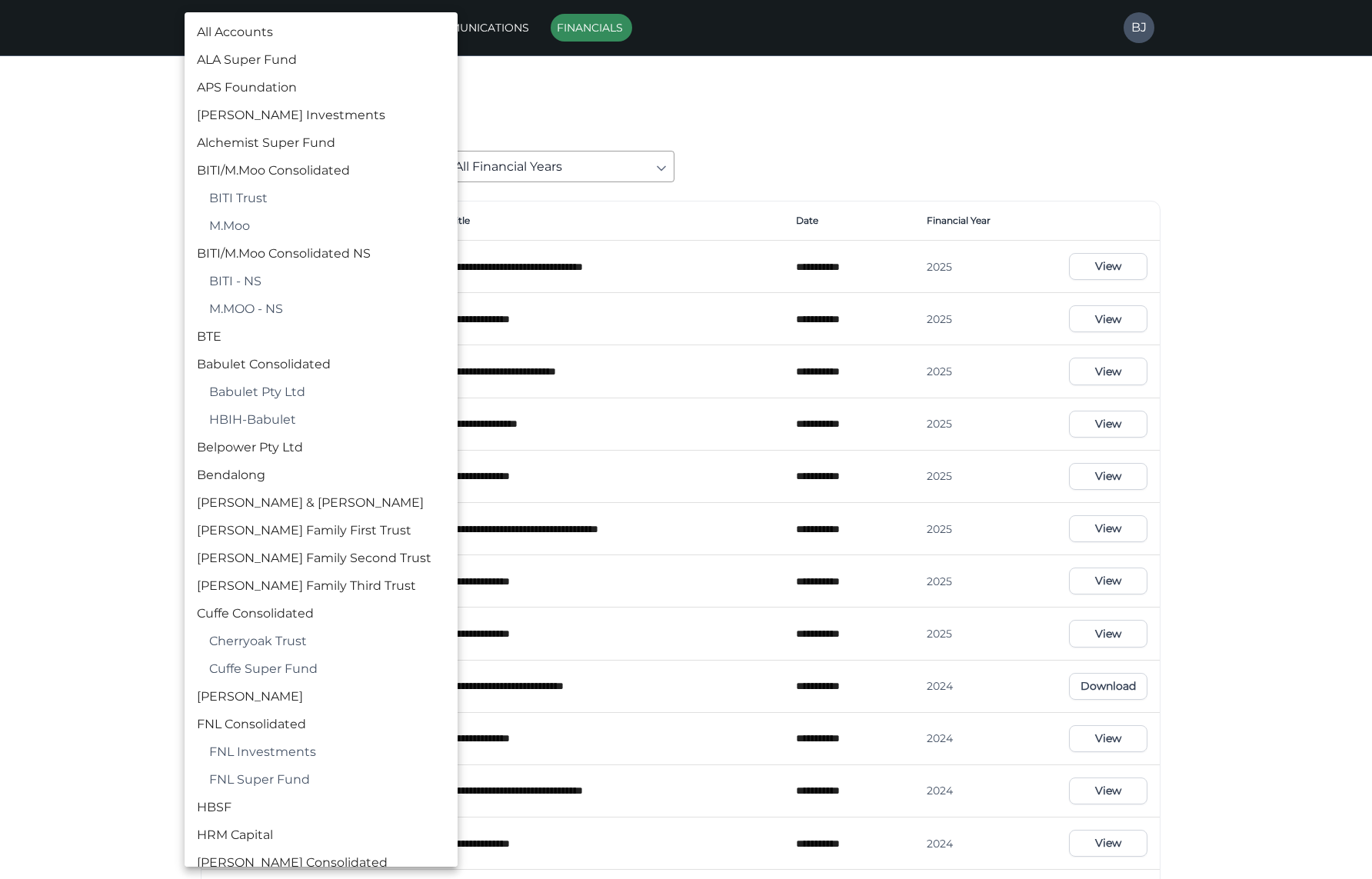 scroll, scrollTop: 811, scrollLeft: 0, axis: vertical 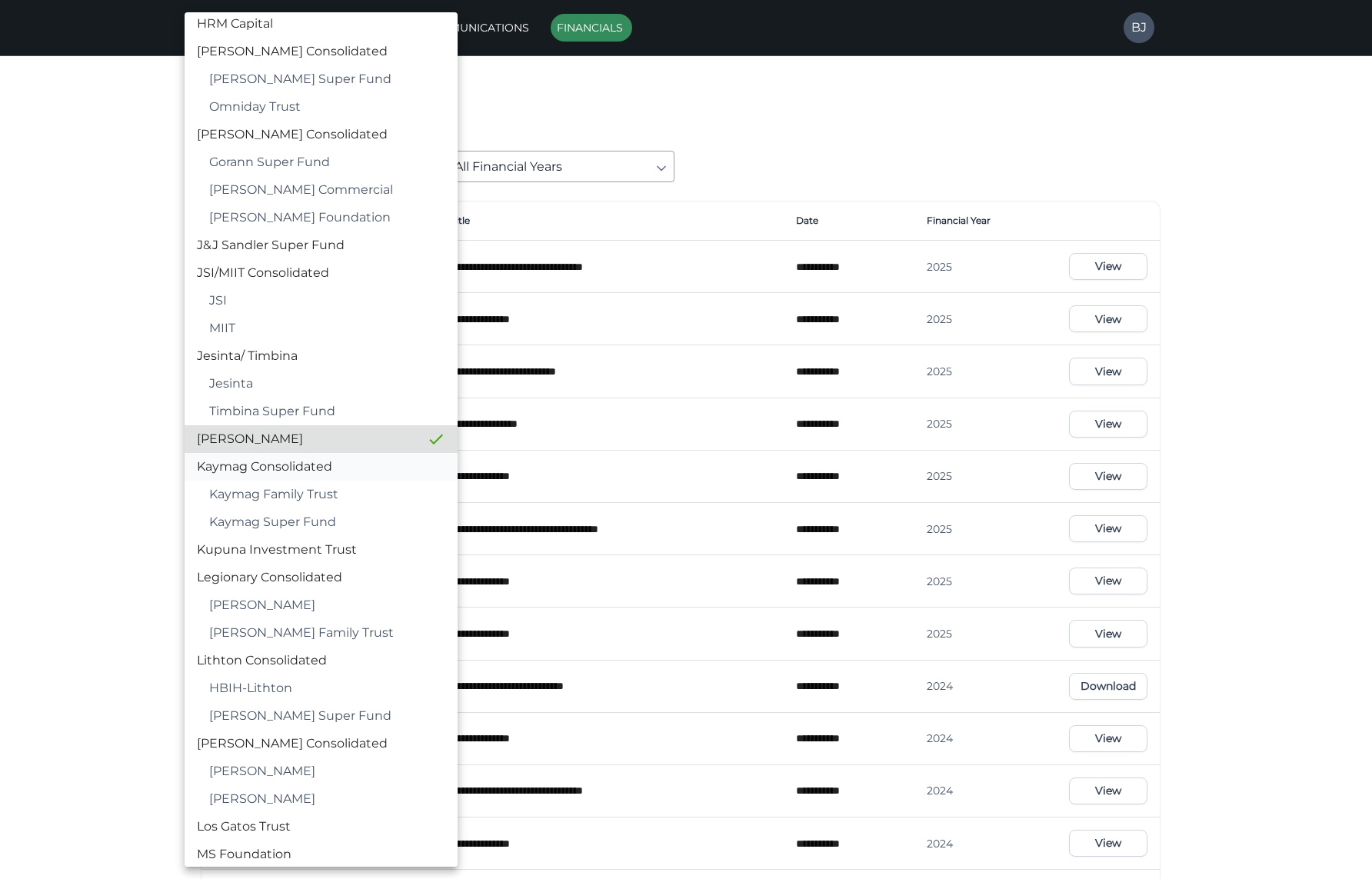 click on "Kaymag Consolidated" at bounding box center (321, 467) 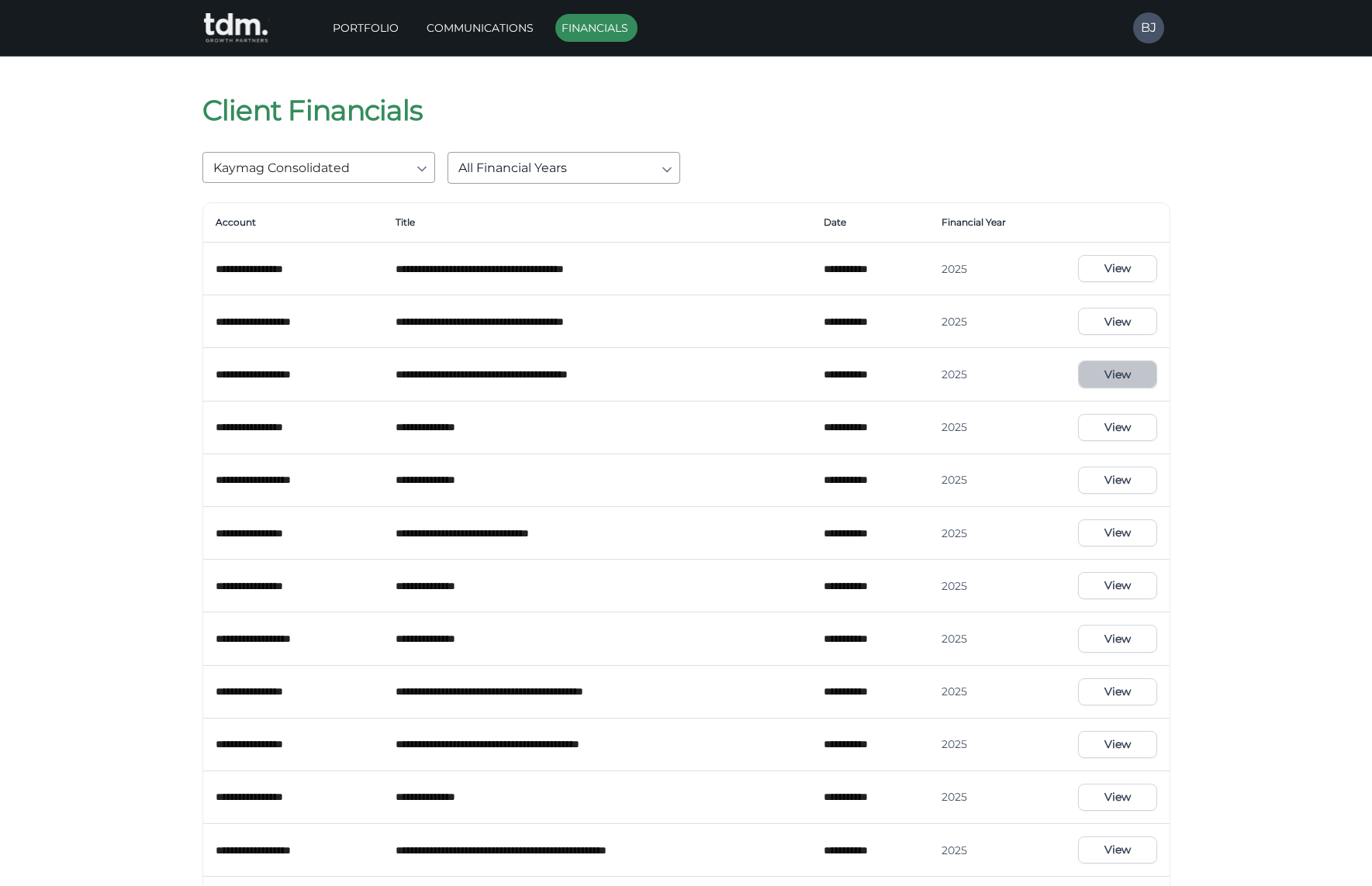 click on "View" at bounding box center [1117, 374] 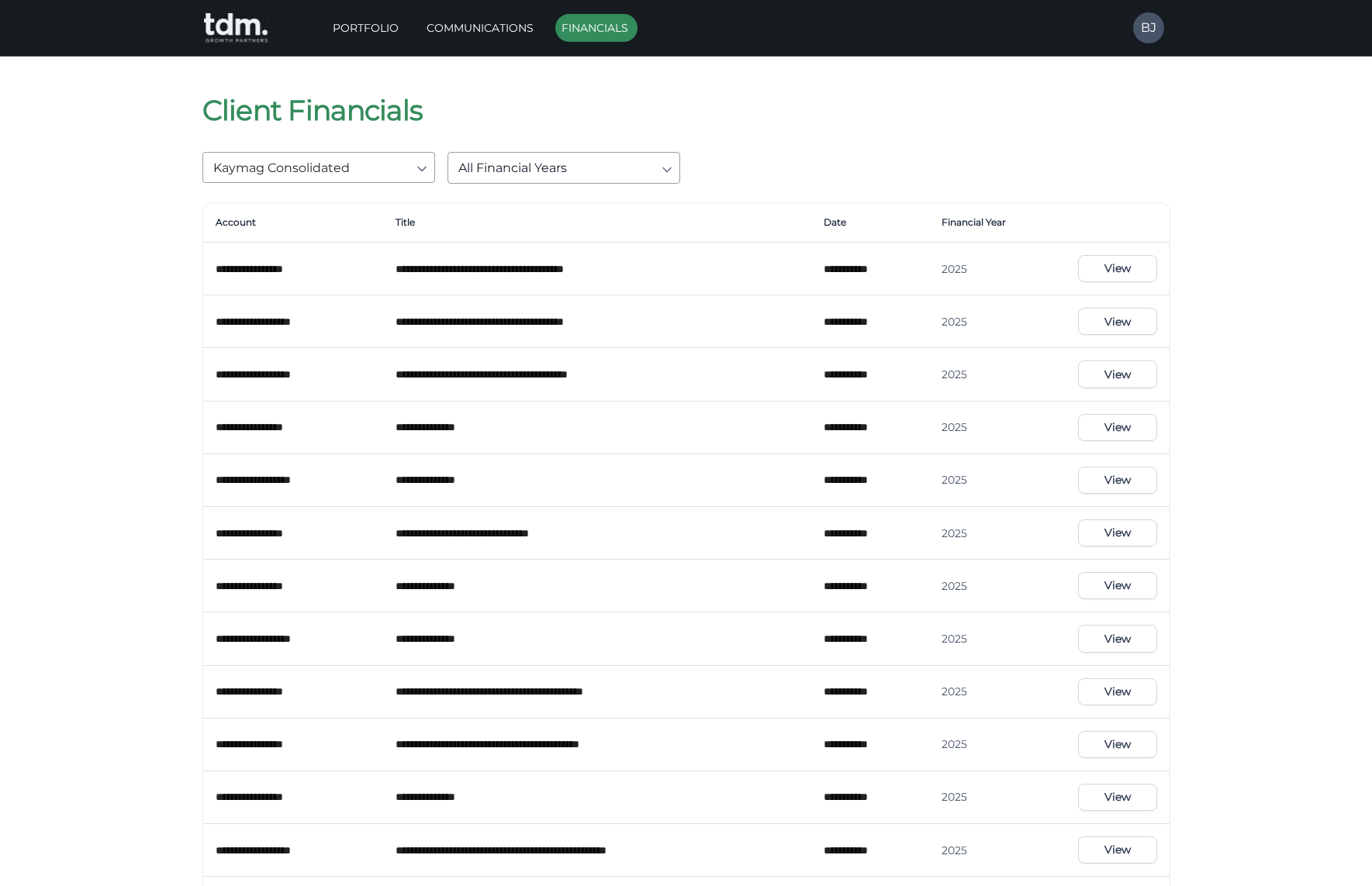 click on "View" at bounding box center [1117, 321] 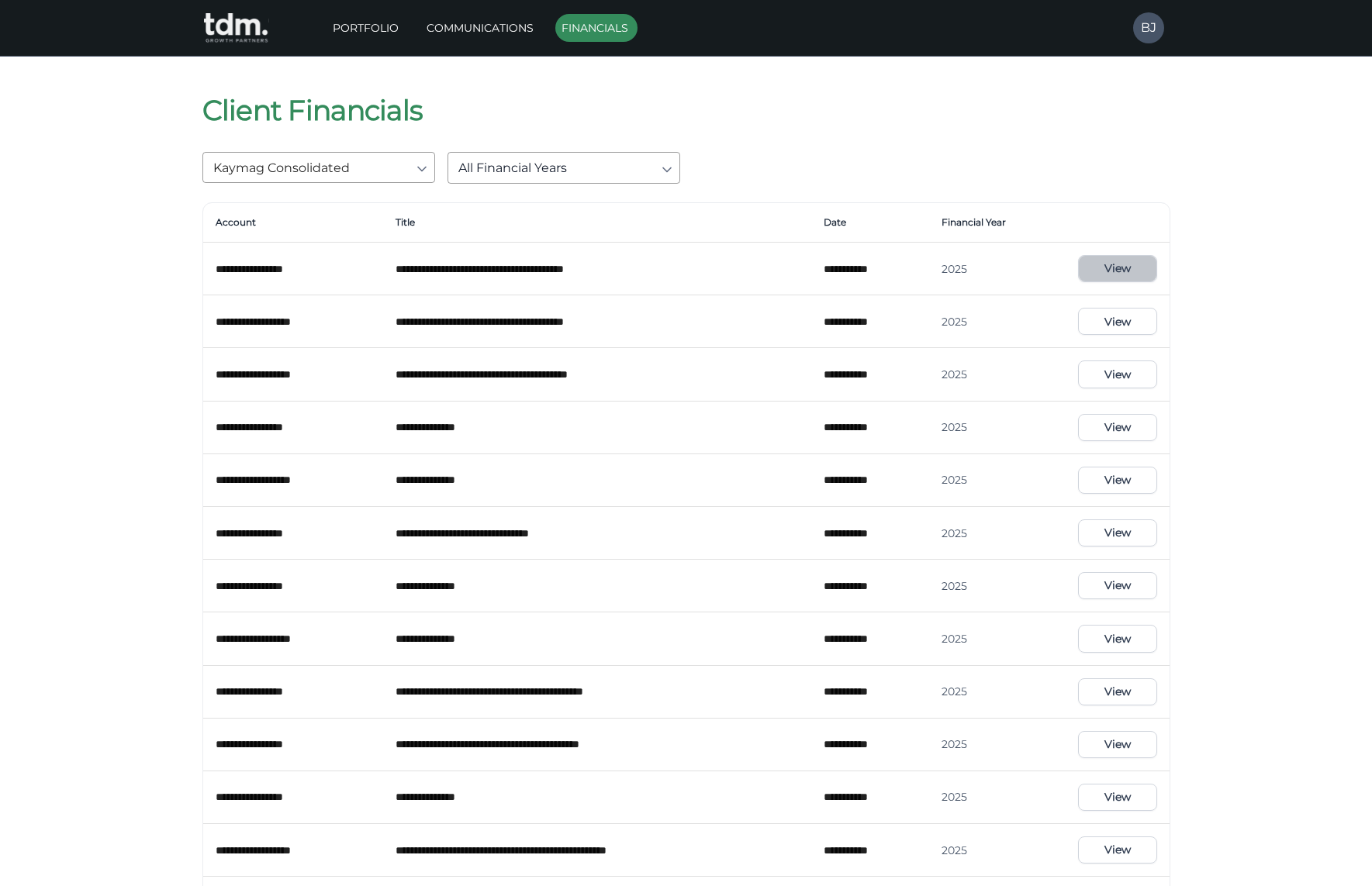 click on "View" at bounding box center [1117, 268] 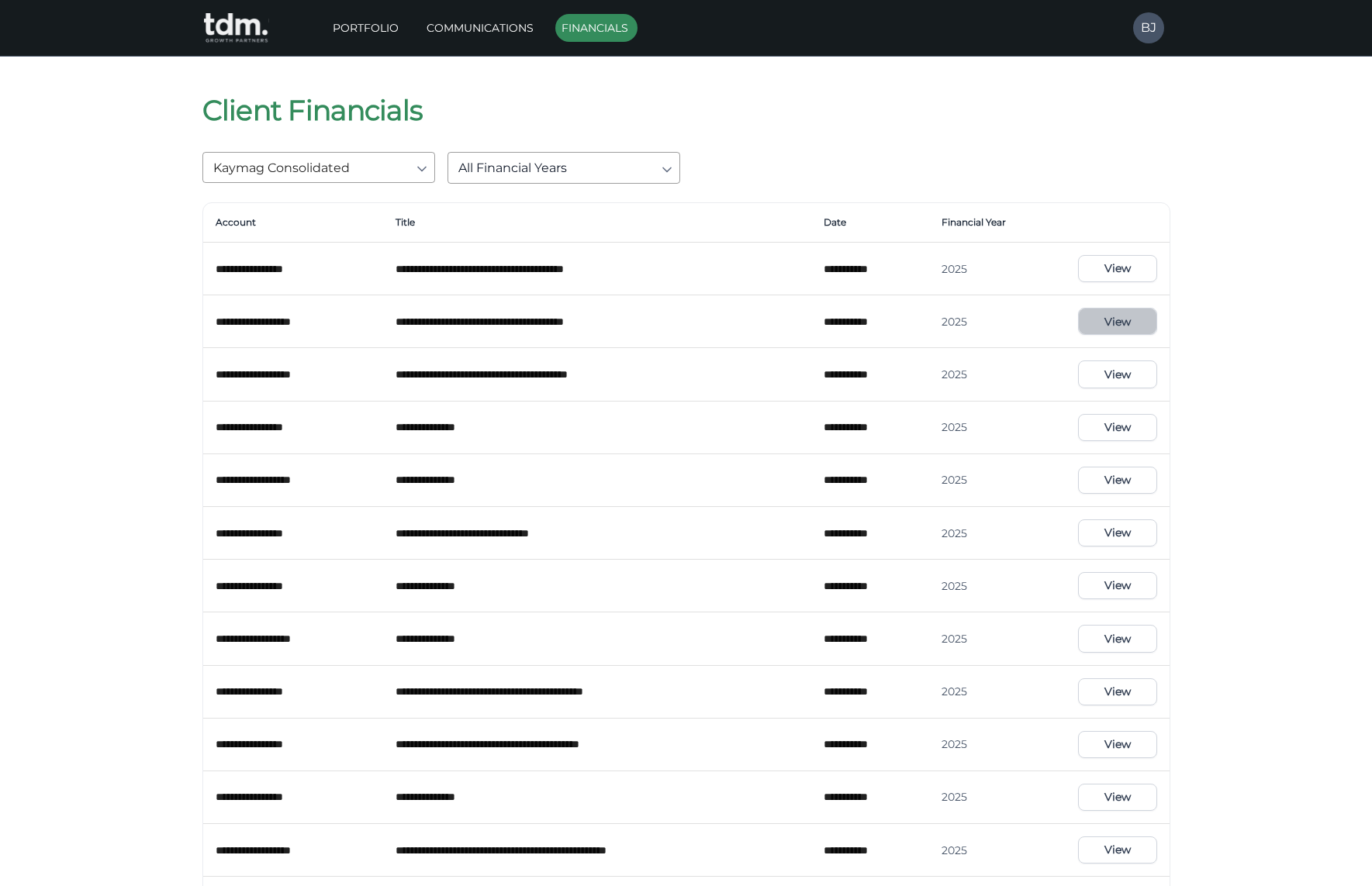 click on "View" at bounding box center [1117, 321] 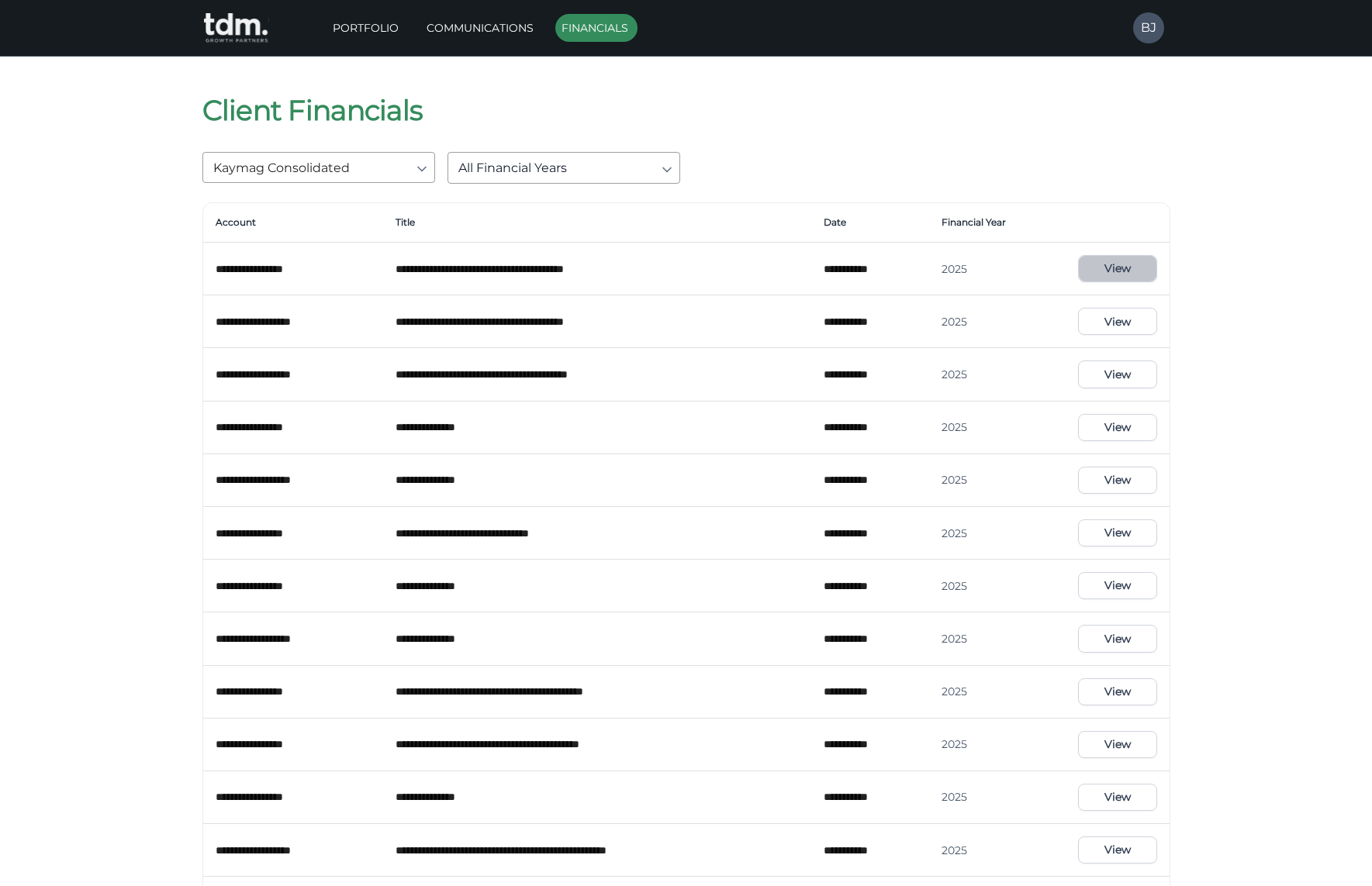 click on "View" at bounding box center (1117, 268) 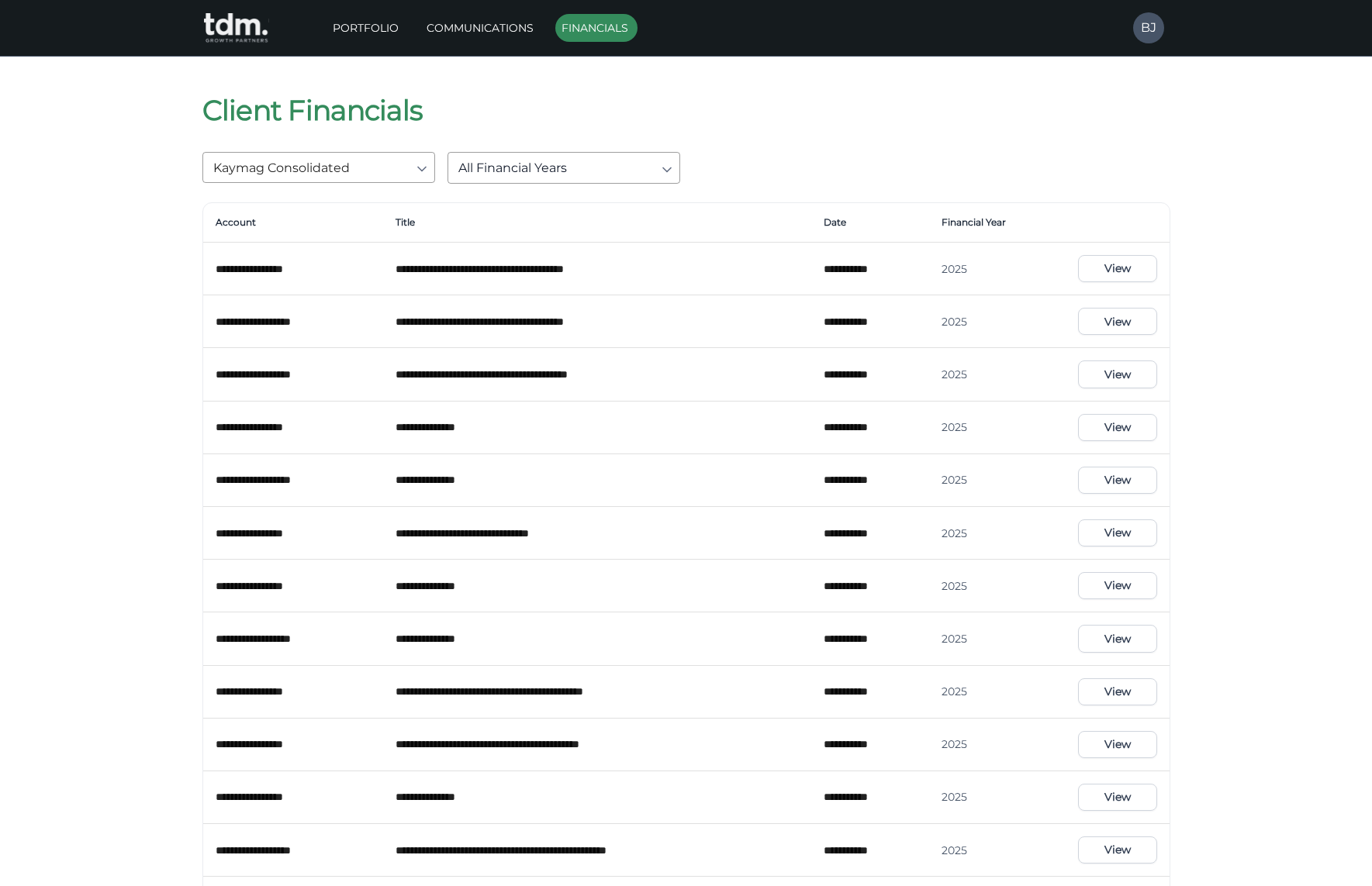 click on "**********" at bounding box center [686, 715] 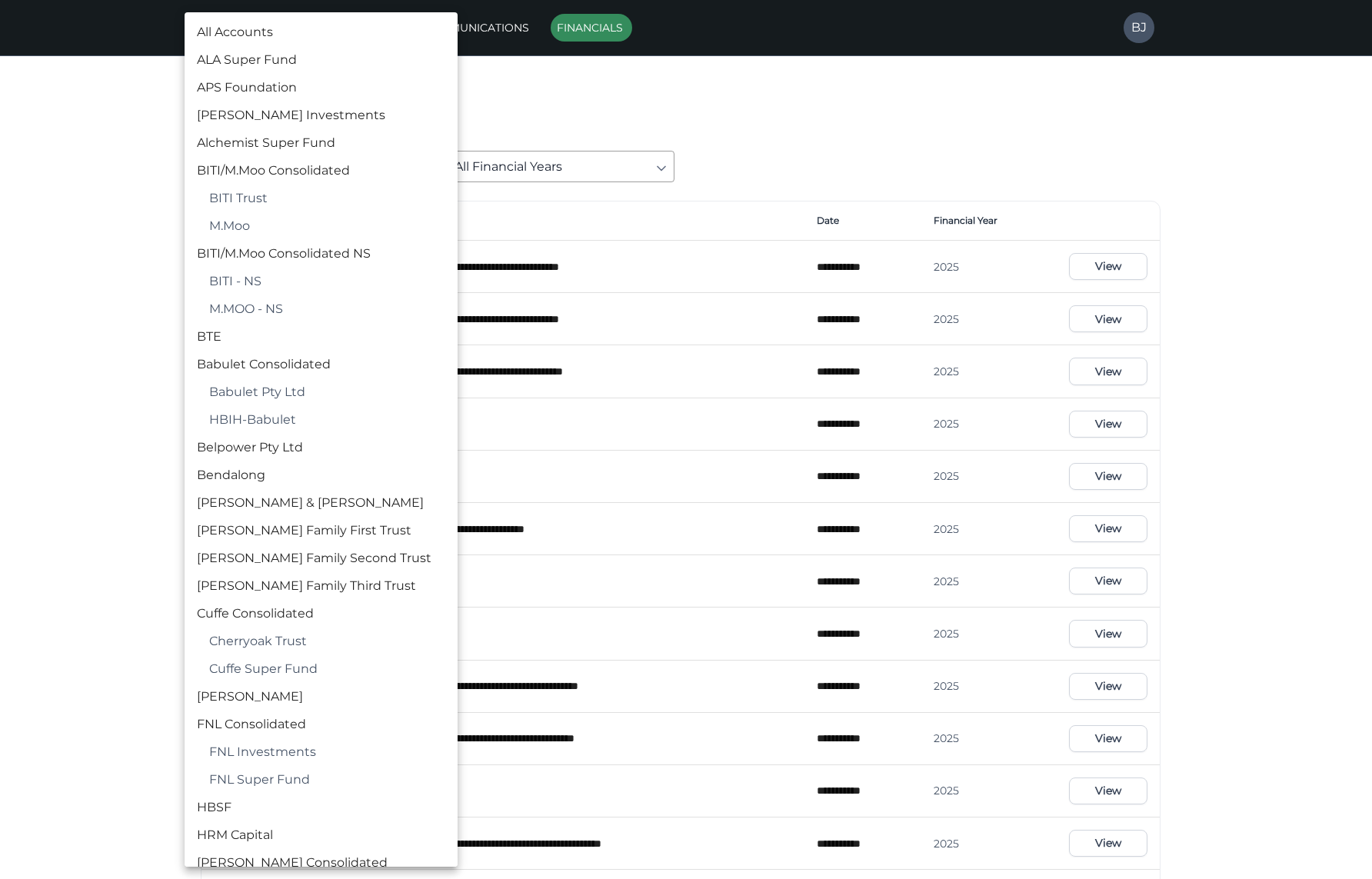 scroll, scrollTop: 839, scrollLeft: 0, axis: vertical 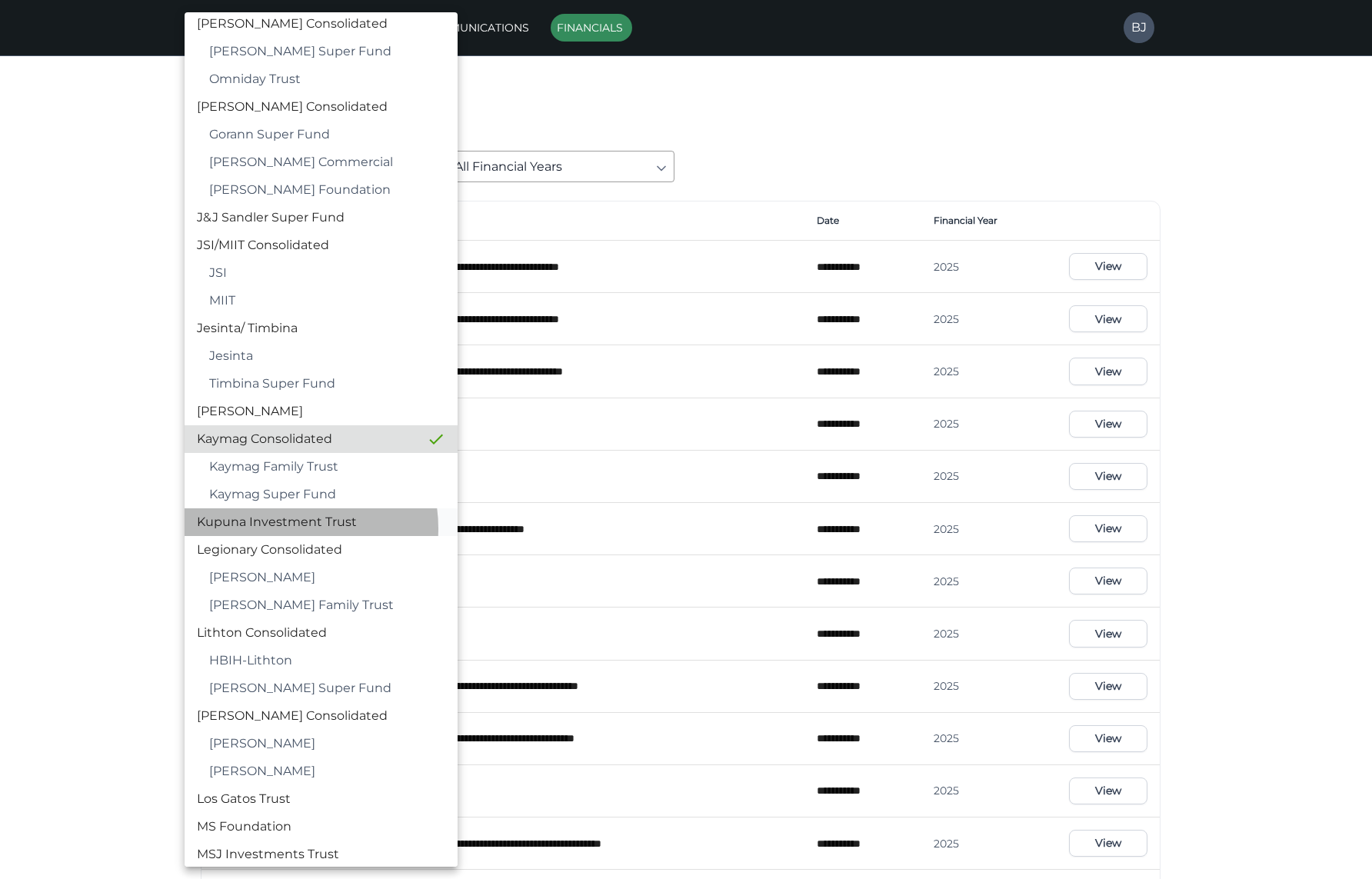 click on "Kupuna Investment Trust" at bounding box center [321, 522] 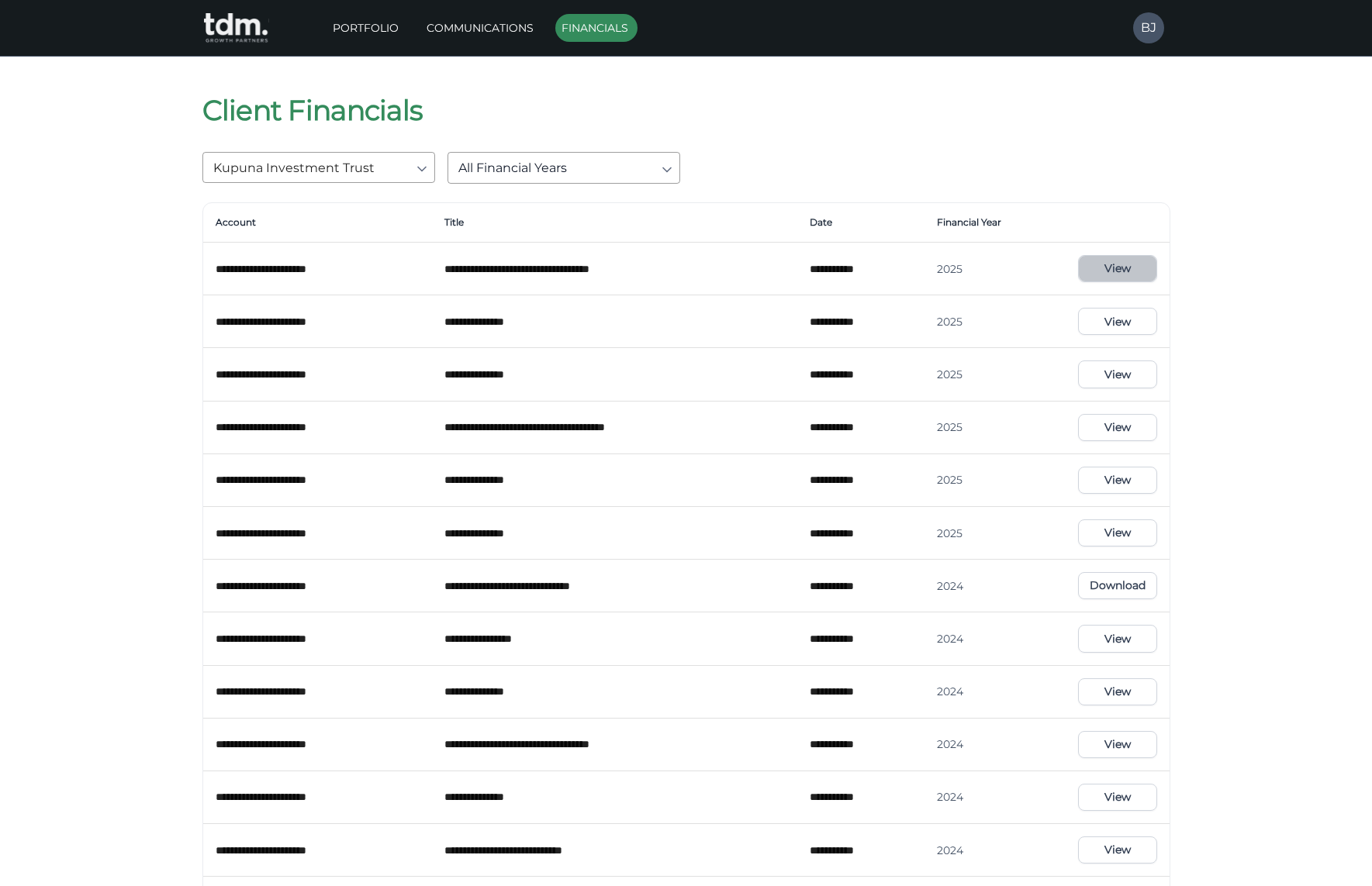 click on "View" at bounding box center (1117, 268) 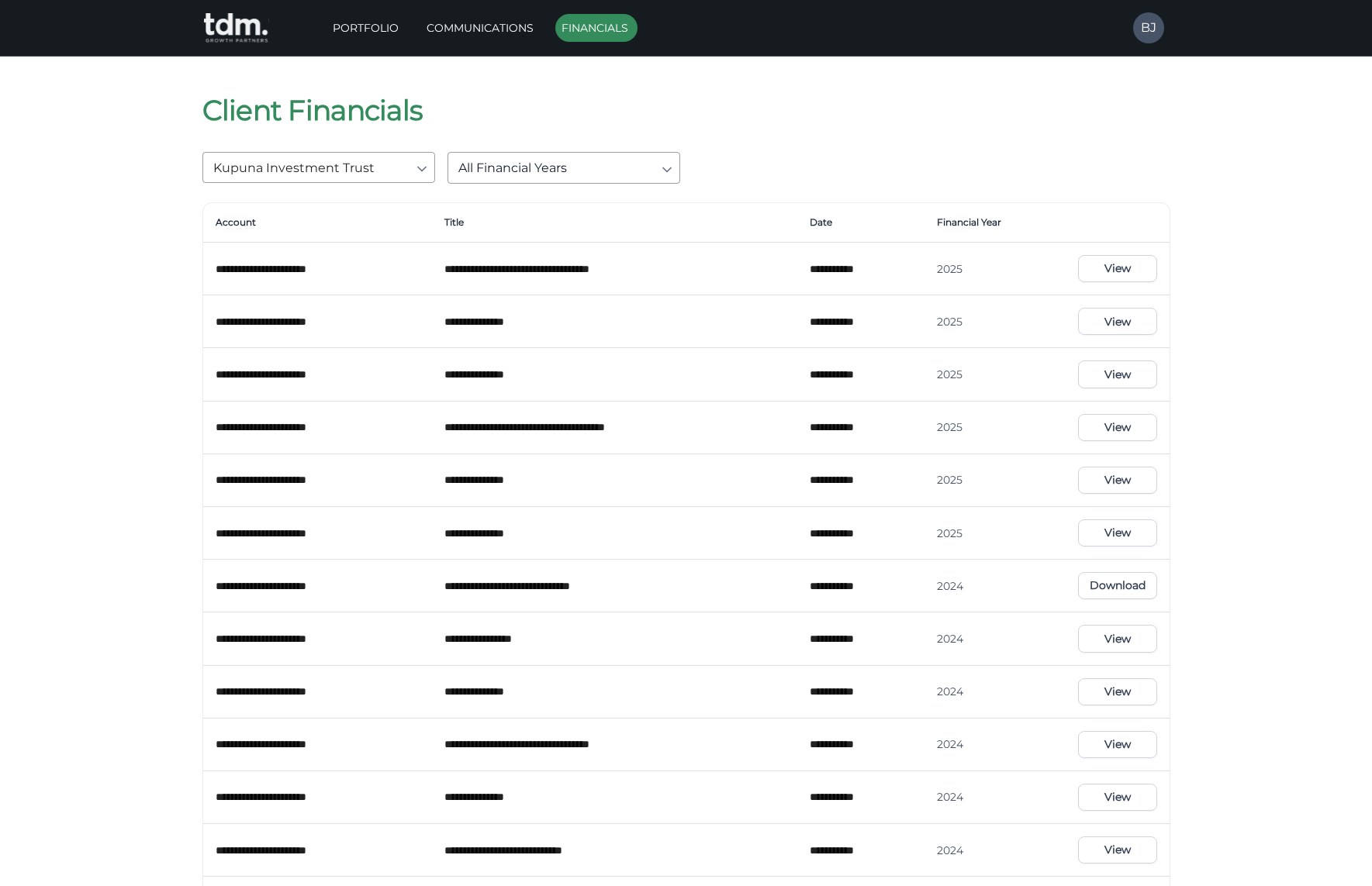 click on "View" at bounding box center (1117, 268) 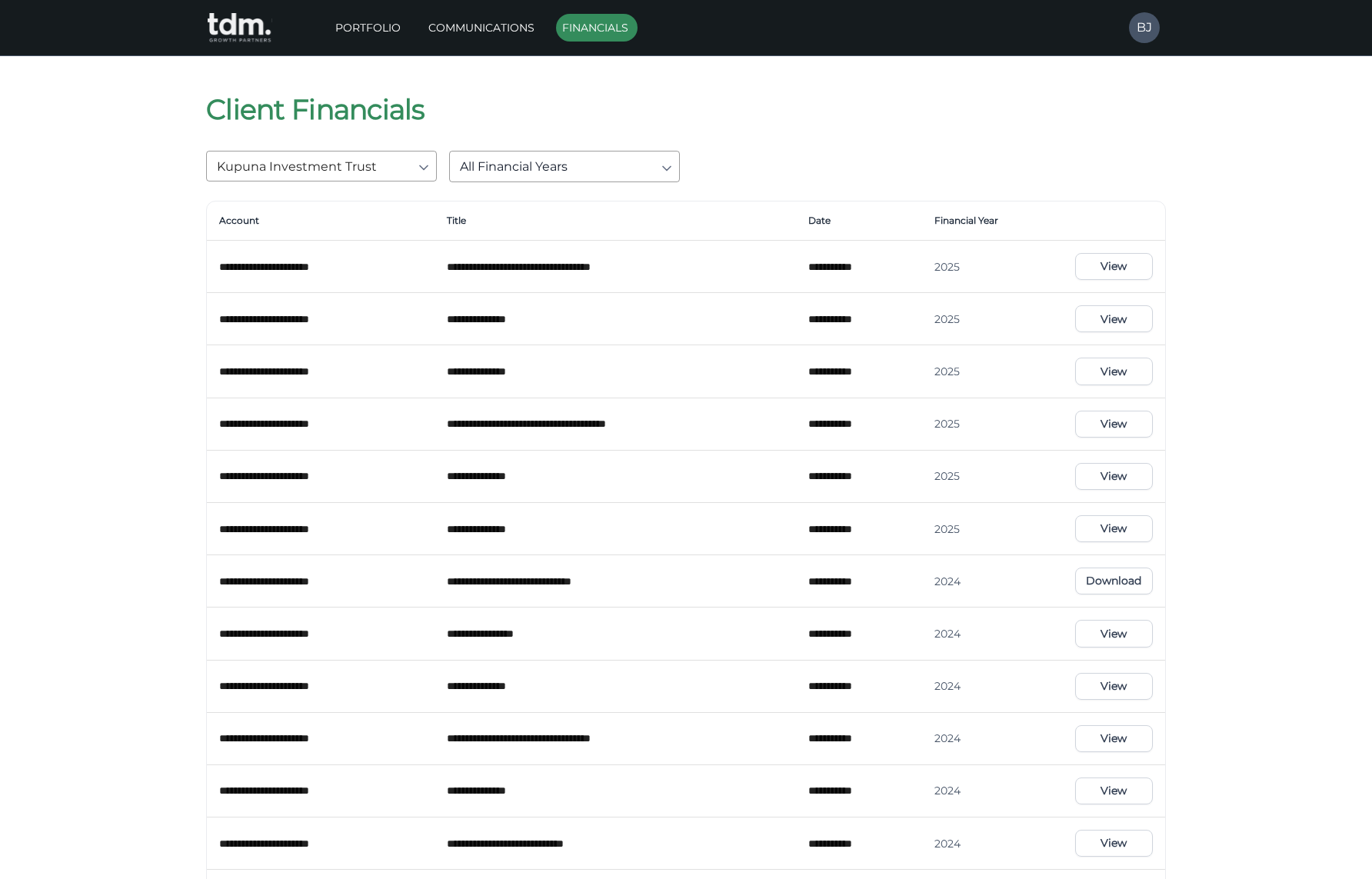click on "**********" at bounding box center (686, 631) 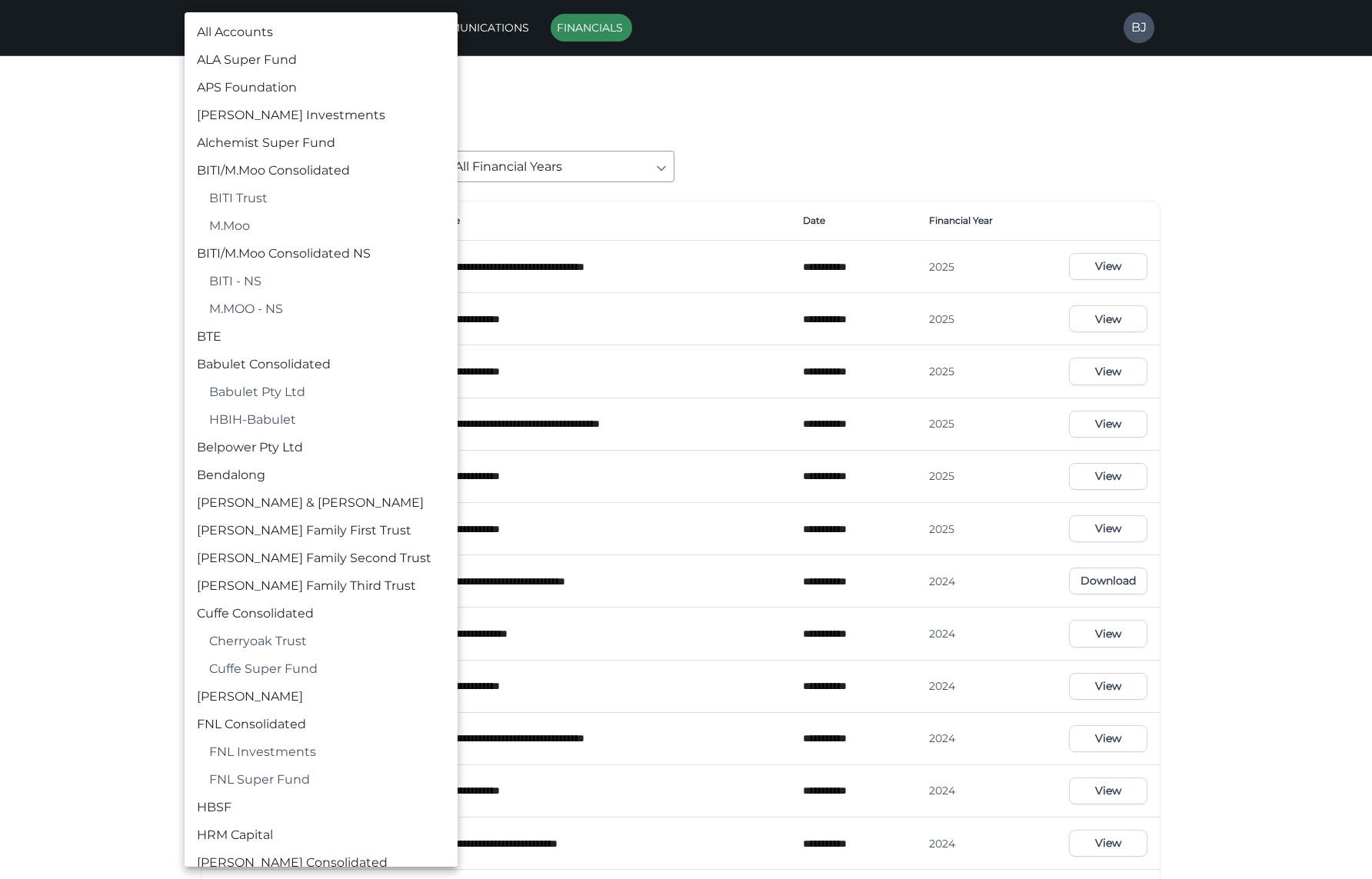 scroll, scrollTop: 922, scrollLeft: 0, axis: vertical 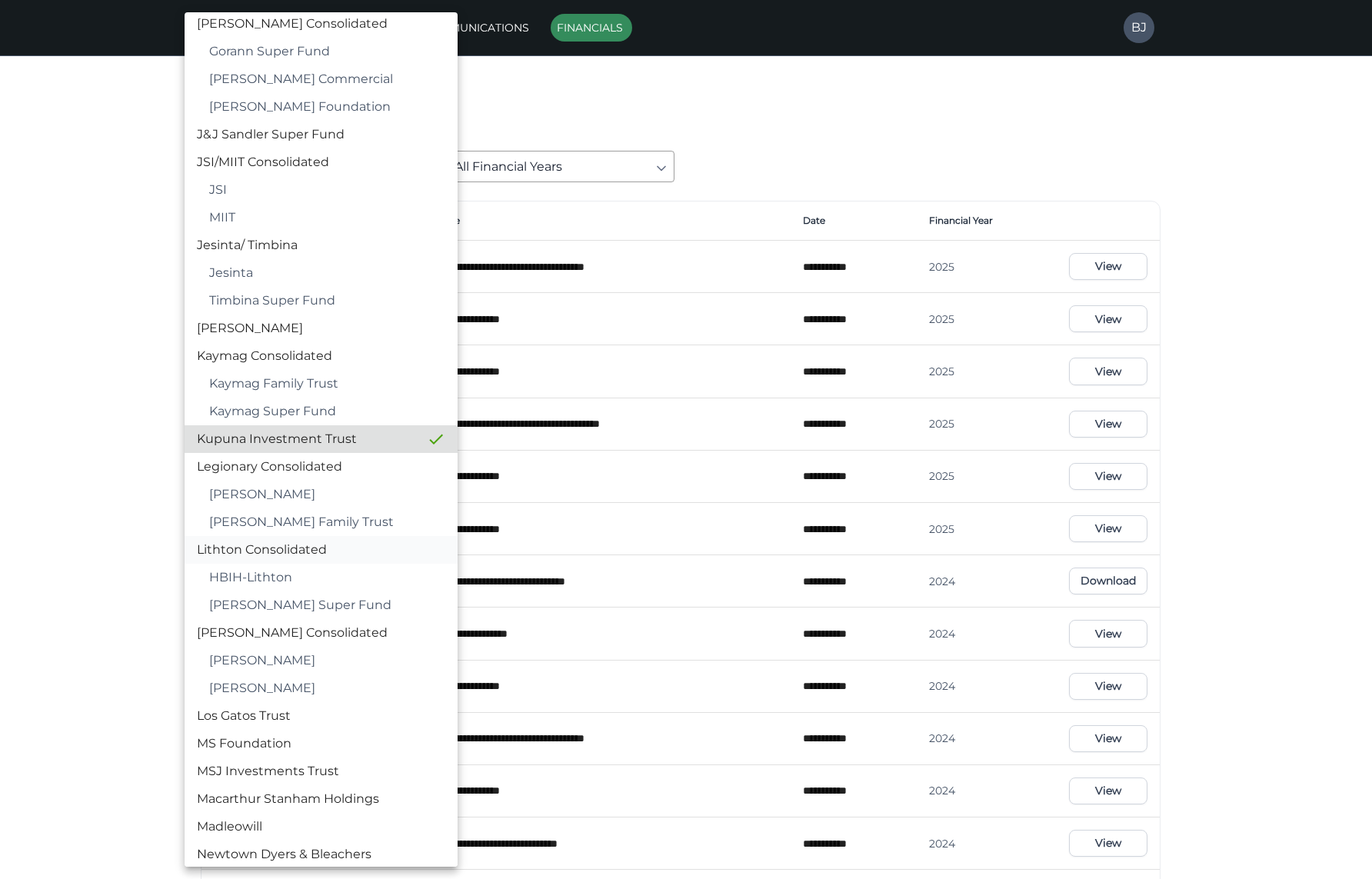 click on "Lithton Consolidated" at bounding box center [321, 550] 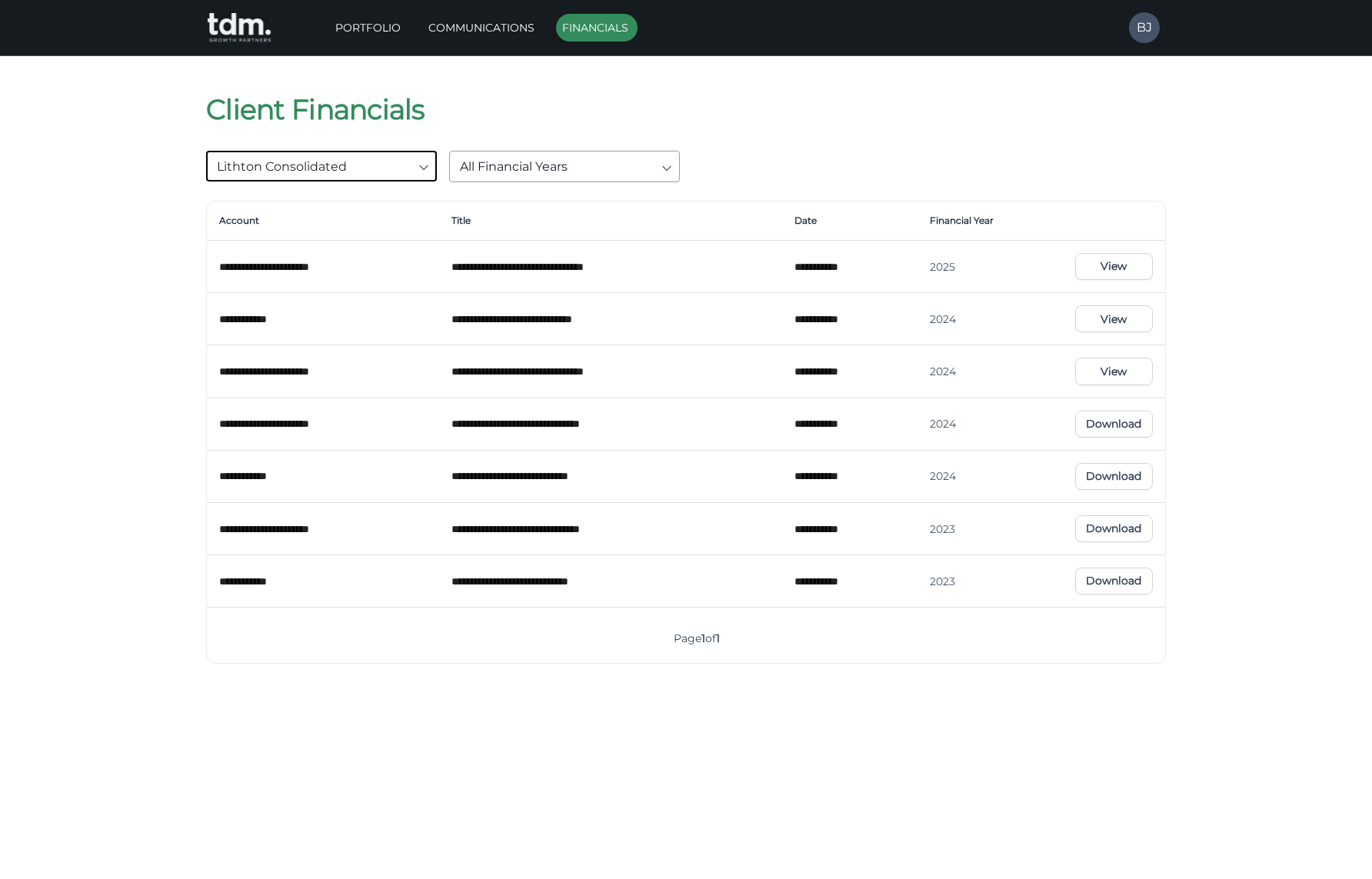 click on "**********" at bounding box center (686, 368) 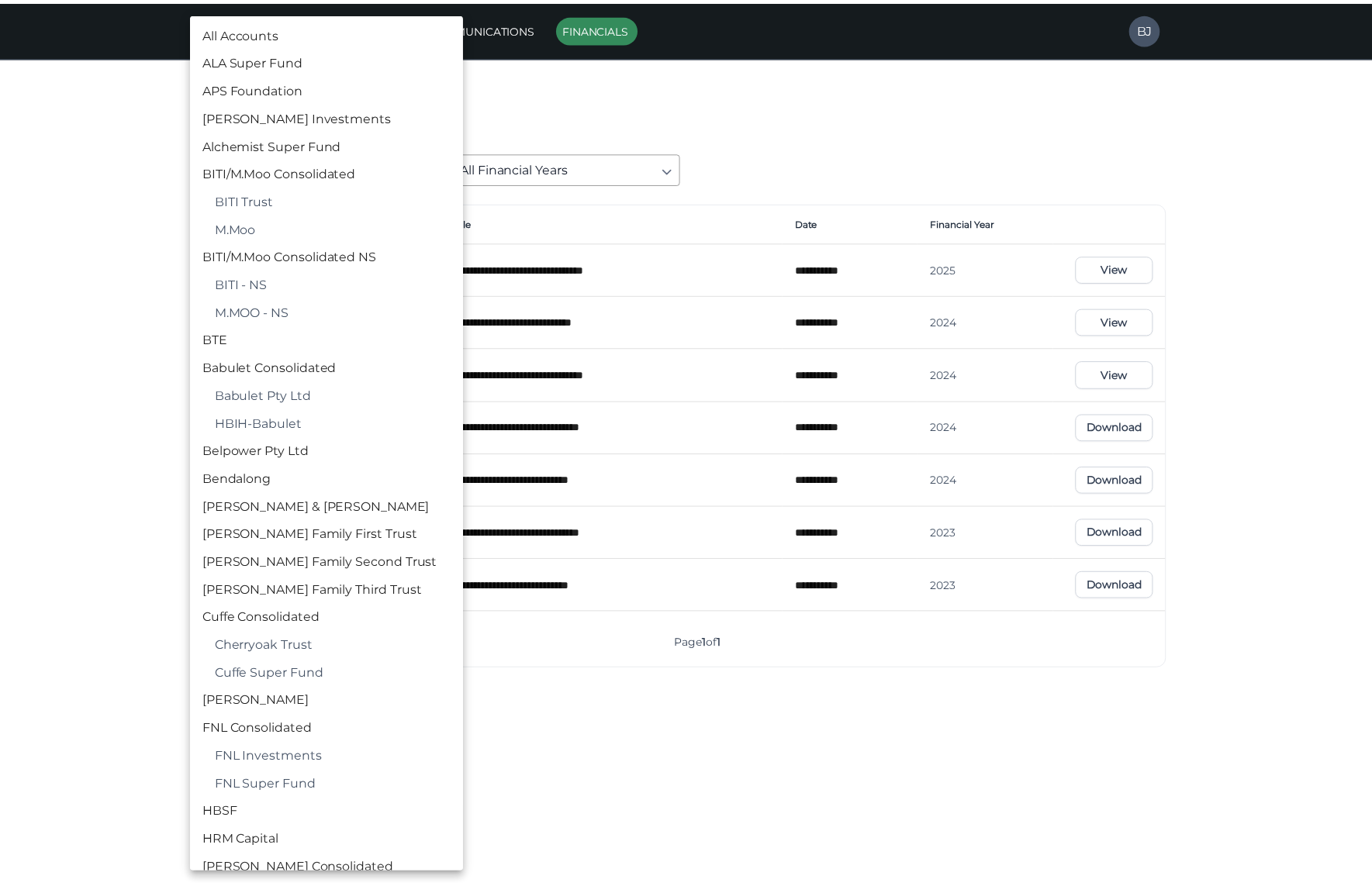 scroll, scrollTop: 1041, scrollLeft: 0, axis: vertical 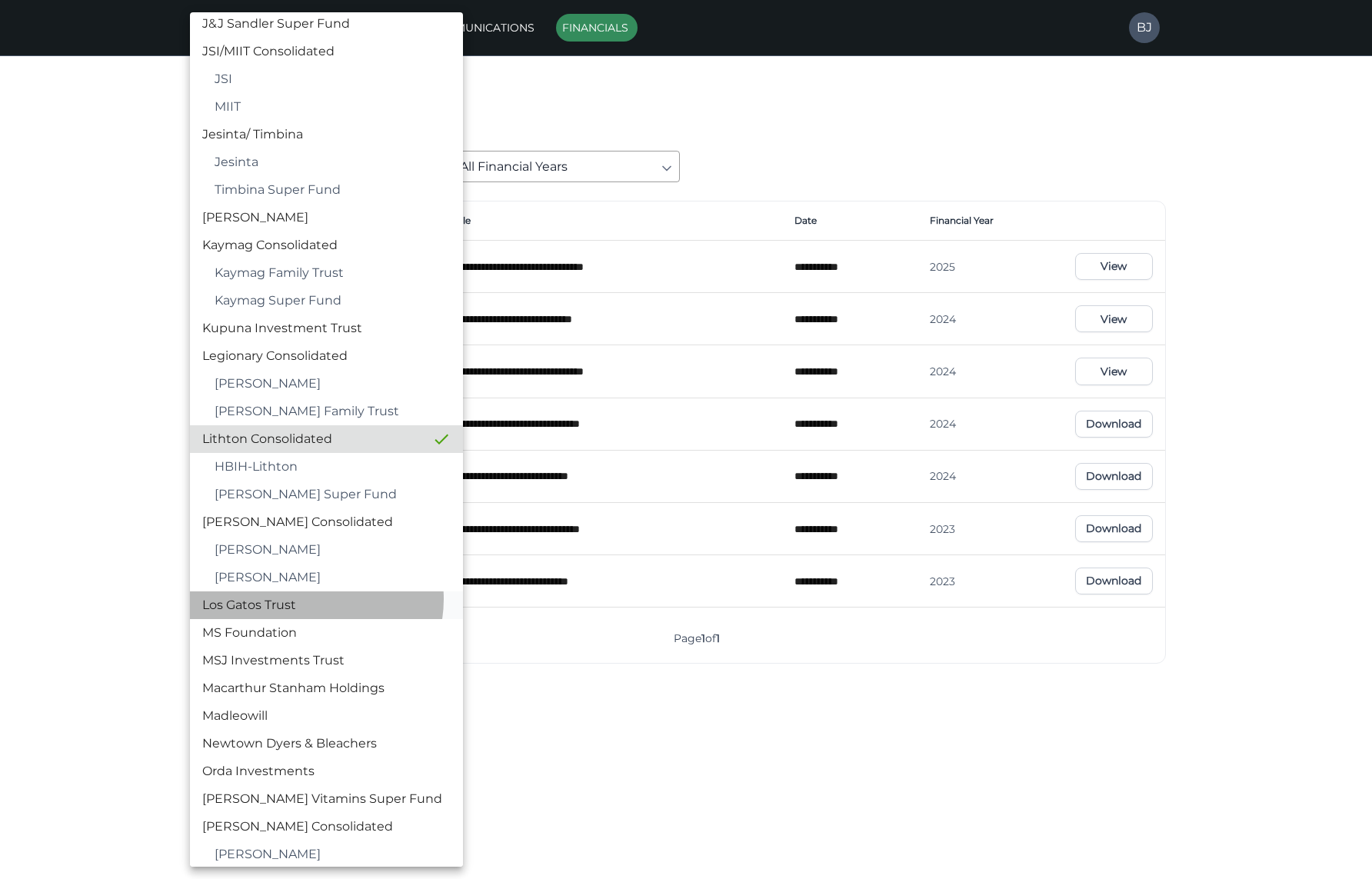 click on "Los Gatos Trust" at bounding box center [326, 605] 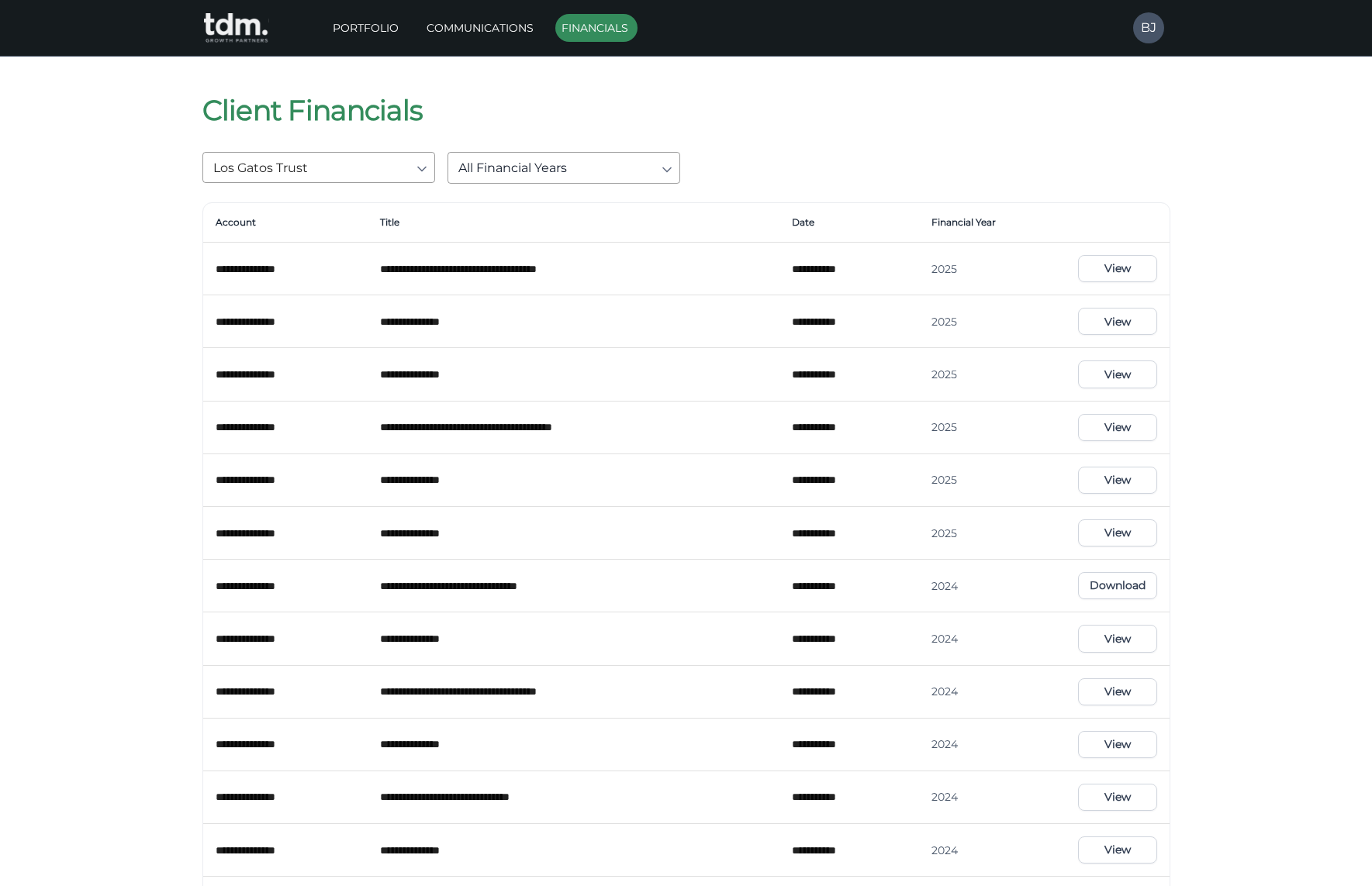click on "View" at bounding box center (1117, 268) 